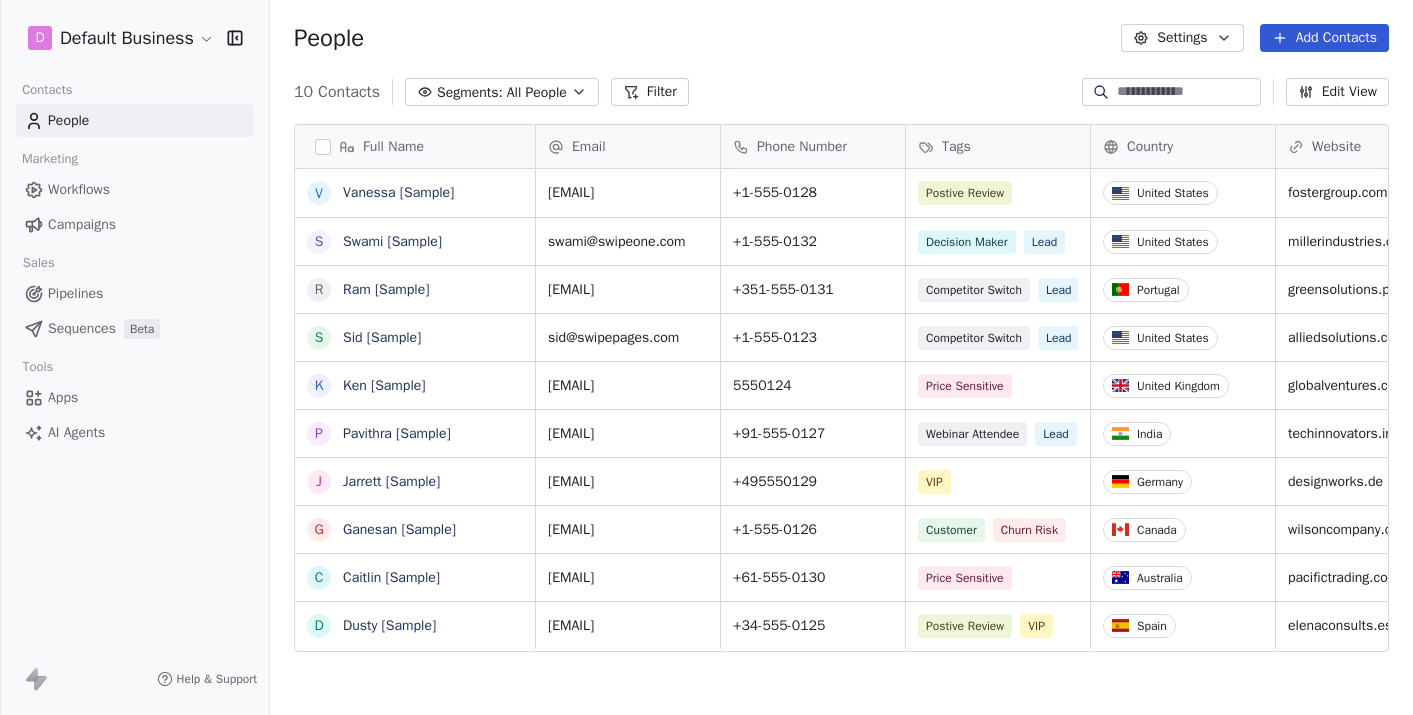 scroll, scrollTop: 0, scrollLeft: 0, axis: both 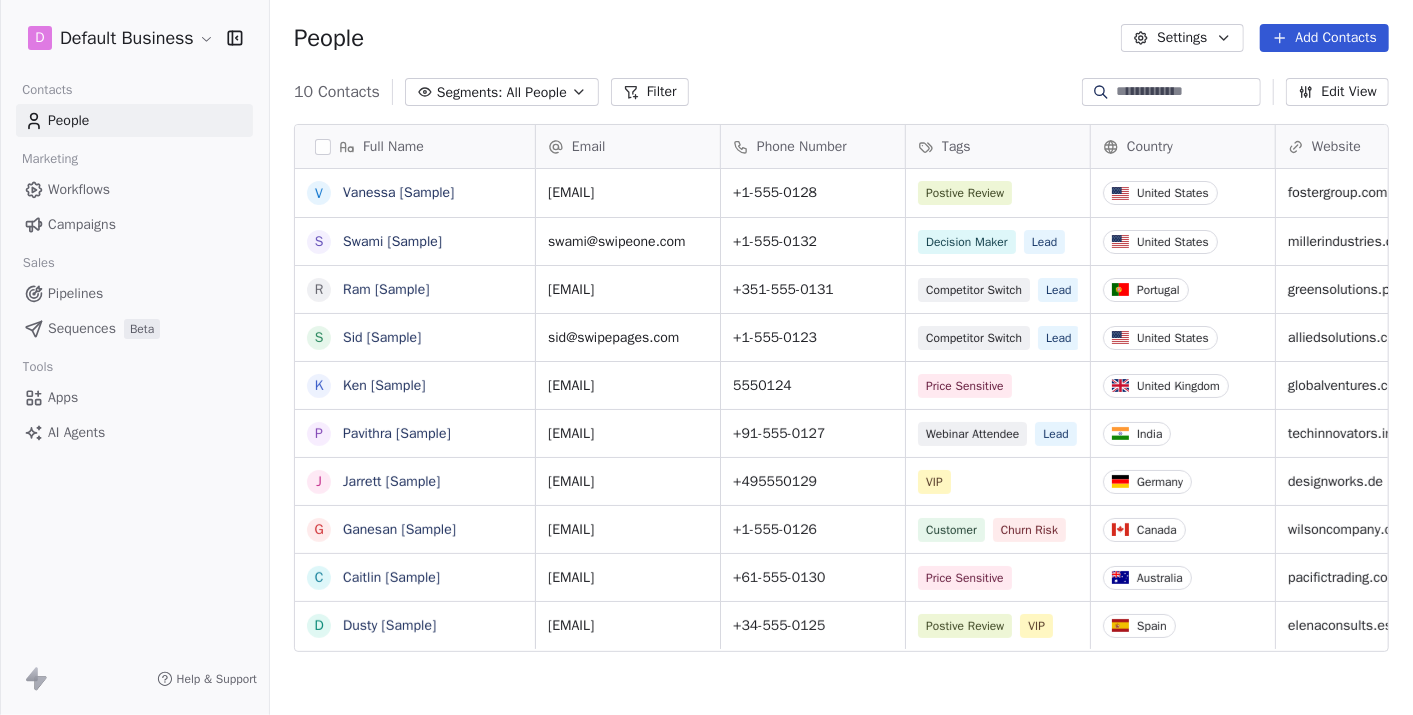 click on "V Vanessa [SAMPLE] S Swami [SAMPLE] R Ram [SAMPLE] S Sid [SAMPLE] K Ken [SAMPLE] P Pavithra [SAMPLE] J Jarrett [SAMPLE] G Ganesan [SAMPLE] C Caitlin [SAMPLE] D Dusty [SAMPLE] Email Phone Number Tags Country Website Job Title Status Contact Source vanessa@example.com +1-555-0128 Postive Review United States example.com Managing Director Closed Won Referral swami@example.com +1-555-0132 Decision Maker Lead United States example.com President New Lead Social Media ram@example.com +351-555-0131 Competitor Switch Lead Portugal example.pt Sustainability Head Closed Won Facebook Ad sid@example.com +1-555-0123 Competitor Switch Lead United States example.com Director of Operations Qualifying Website Form ken@example.com 5550124 CEO" at bounding box center (706, 357) 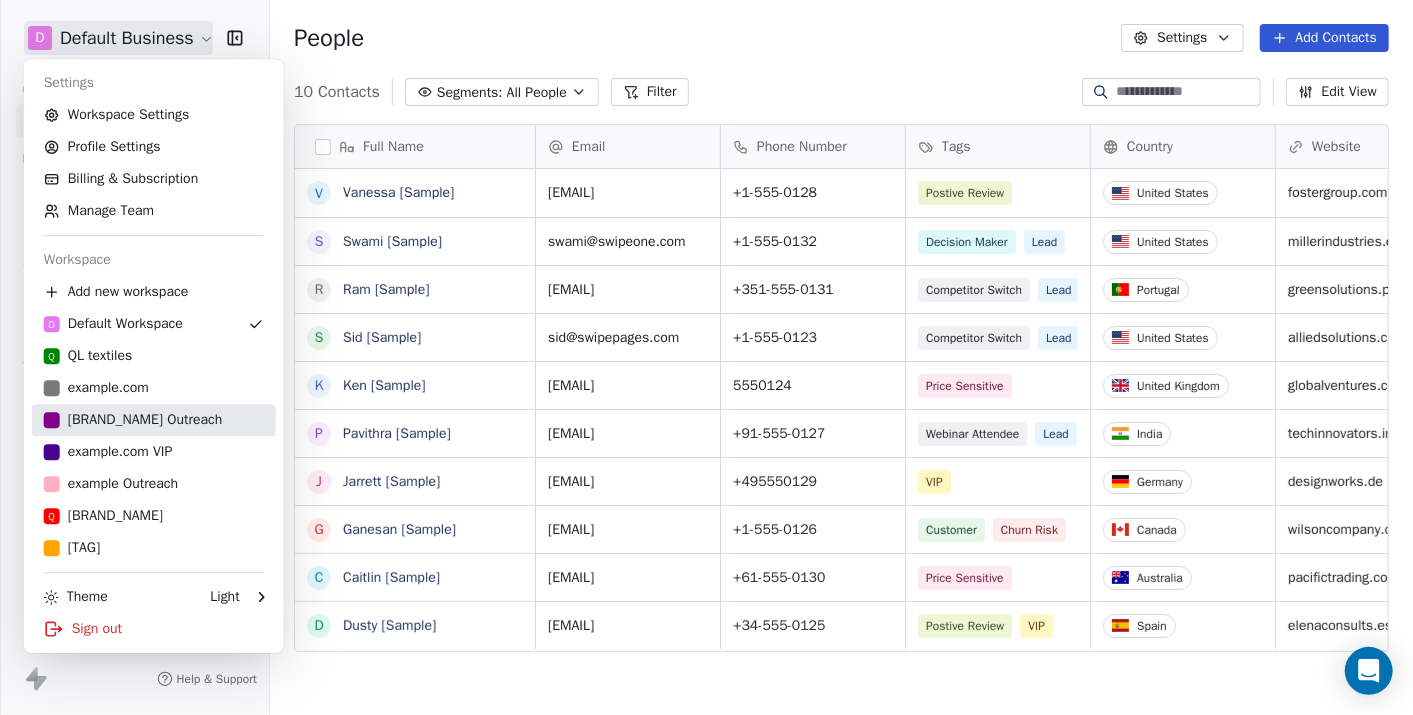 click on "[BRAND_NAME] Outreach" at bounding box center (133, 420) 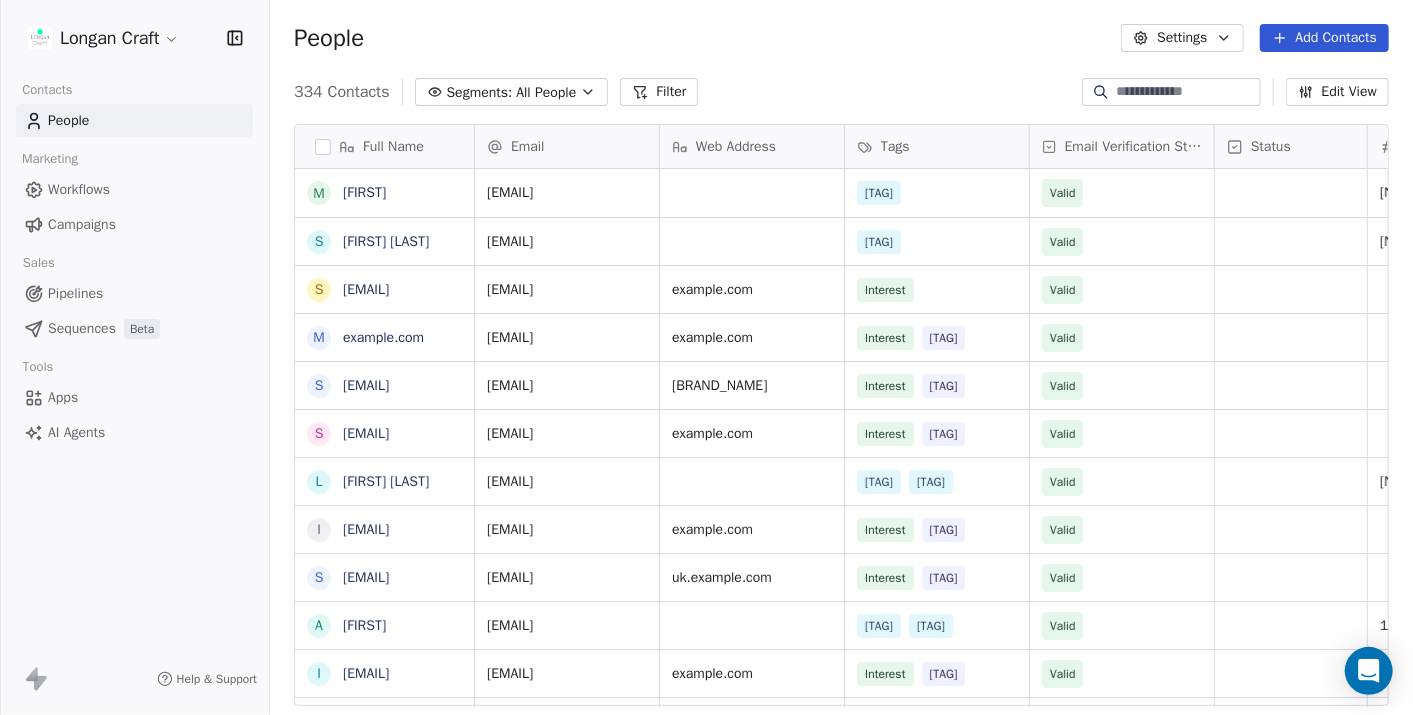 scroll, scrollTop: 612, scrollLeft: 1125, axis: both 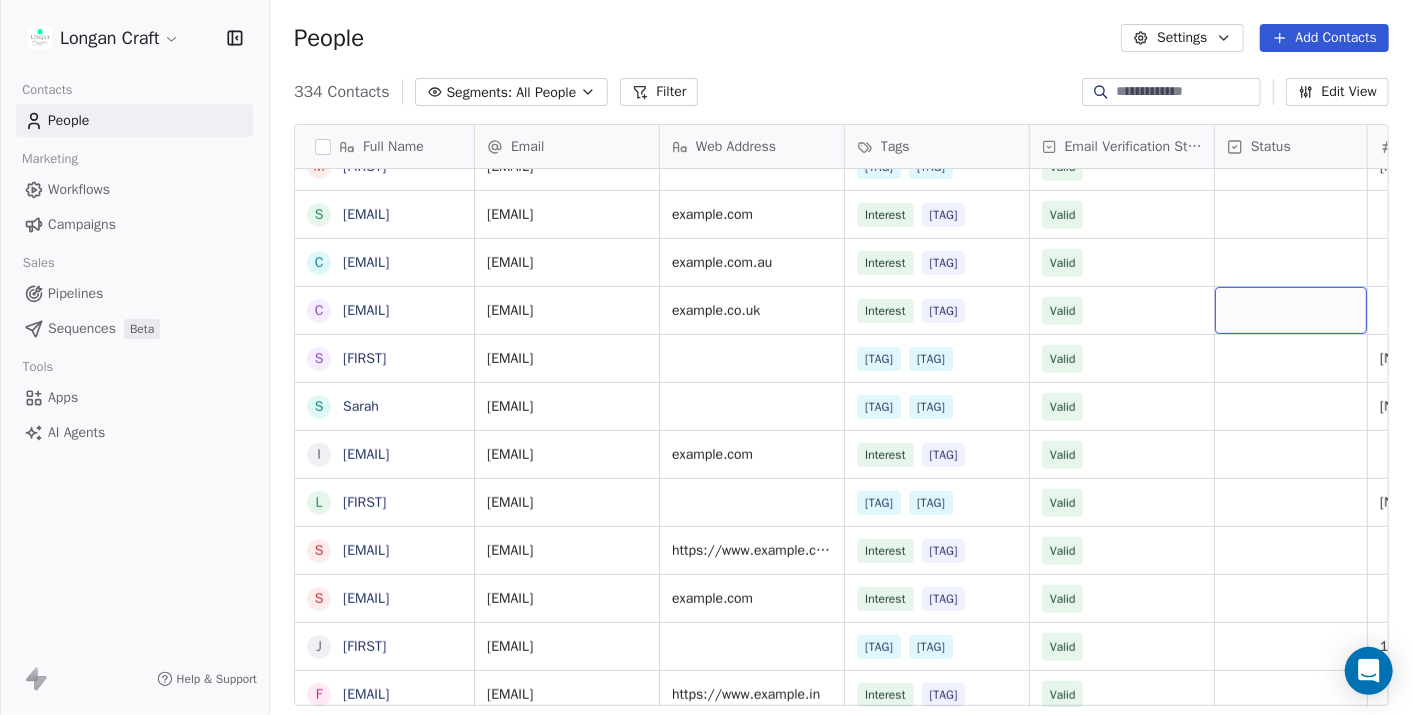 click at bounding box center (1291, 310) 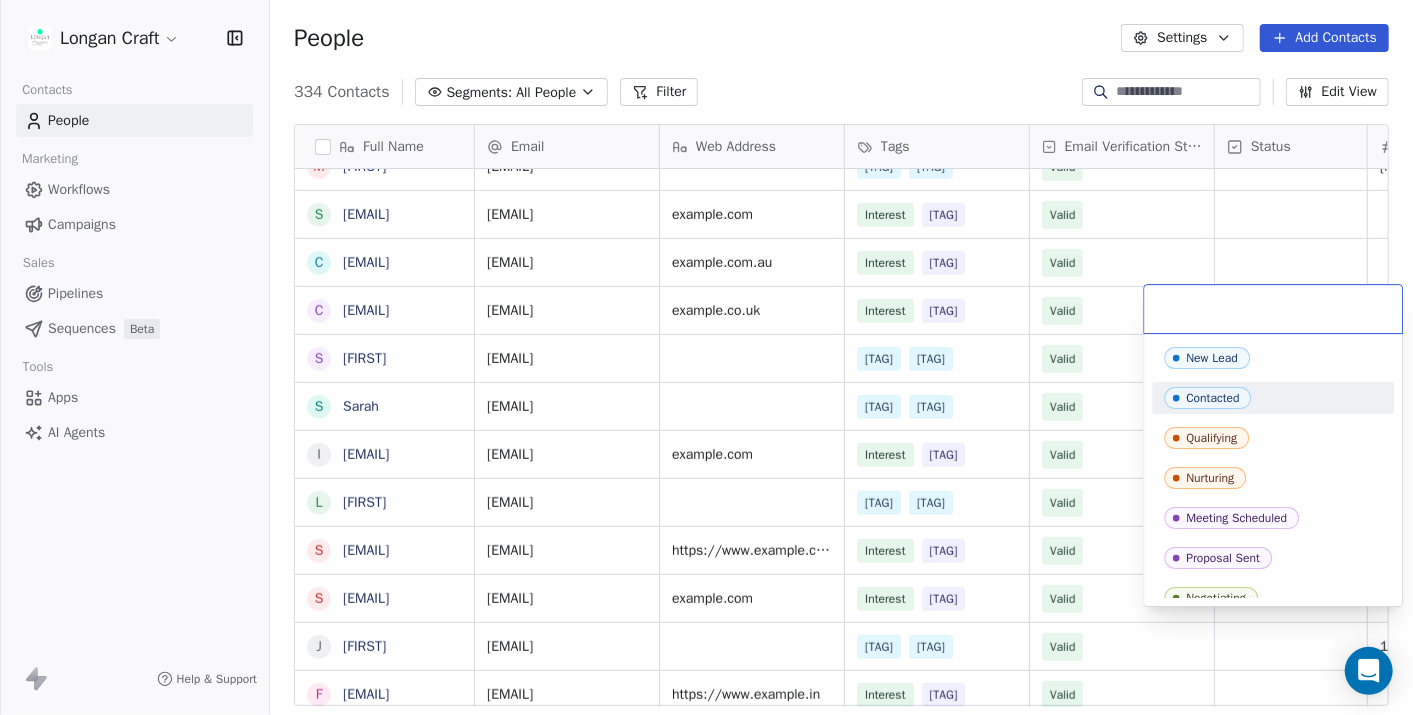 click on "Contacted" at bounding box center [1273, 398] 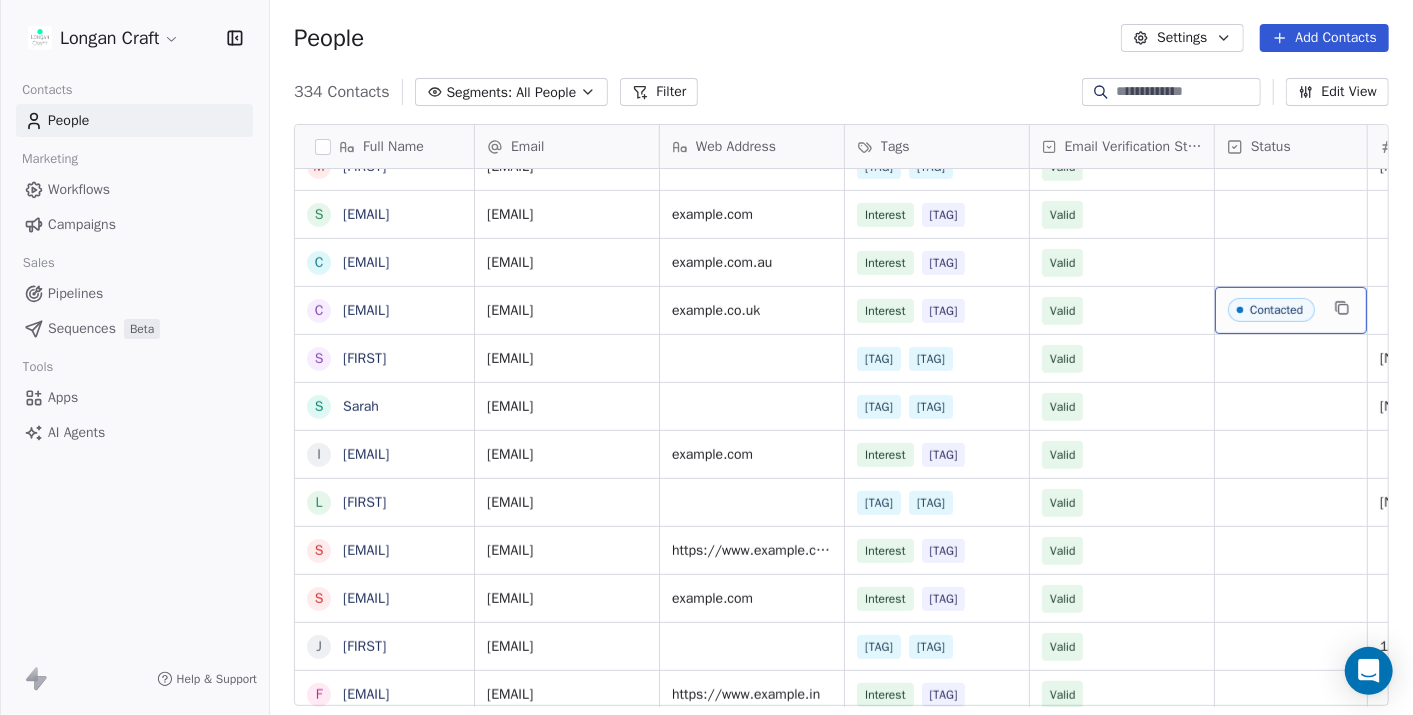 click on "Contacted" at bounding box center (1271, 310) 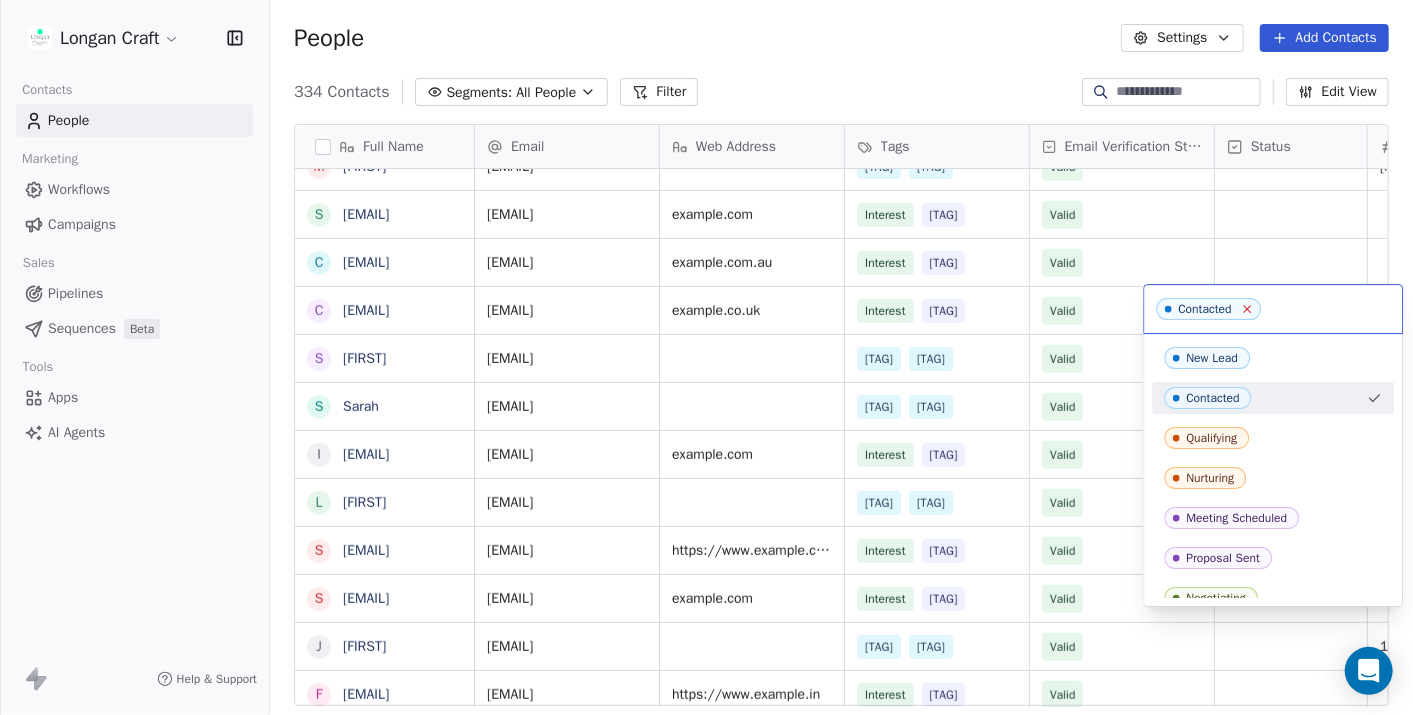 click 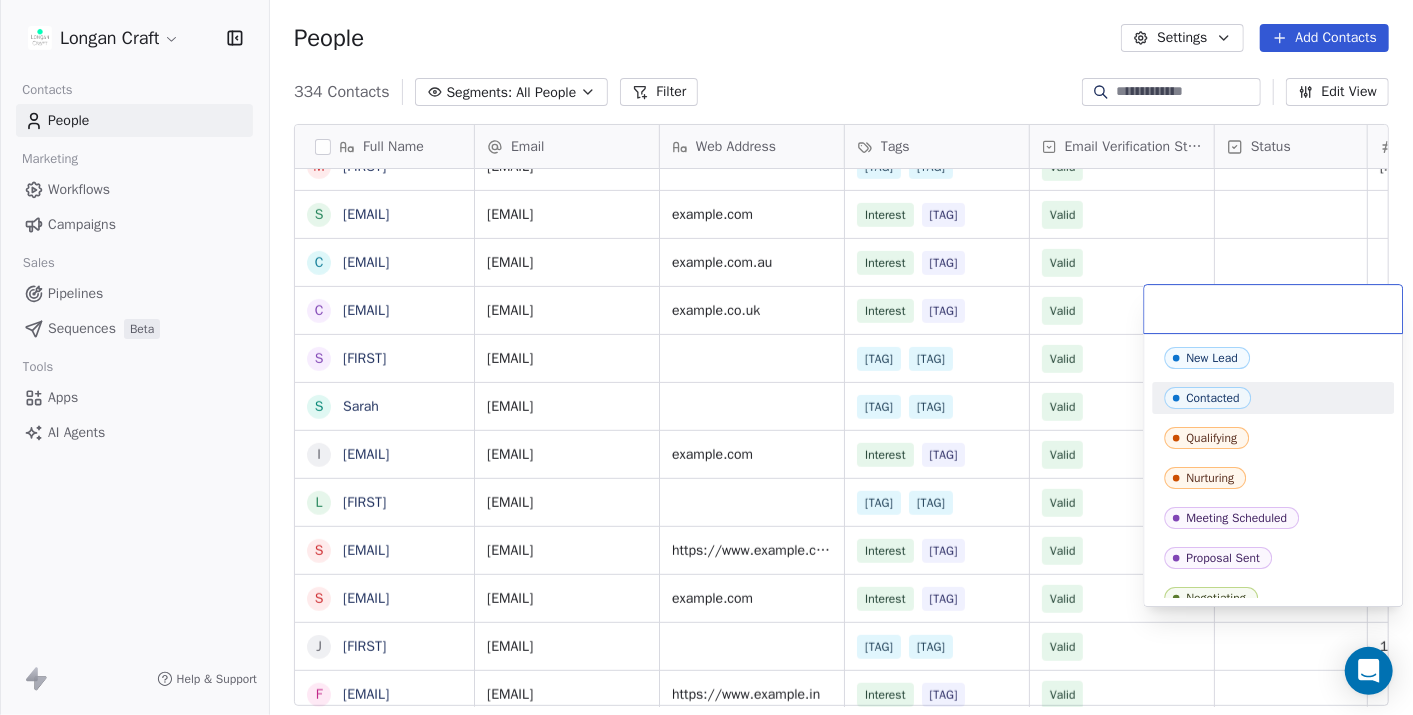 click on "[BRAND_NAME]  Contacts People Marketing Workflows Campaigns Sales Pipelines Sequences Beta Tools Apps AI Agents Help & Support People Settings  Add Contacts [NUMBER] Contacts Segments: All People Filter  Edit View Tag Add to Sequence Export Full Name M [FIRST] S [FIRST] [LAST] s [EMAIL] M [FIRST] s [EMAIL] s [EMAIL] L [FIRST] [LAST] i [EMAIL] s [EMAIL] A [FIRST] i [EMAIL] M [FIRST] s [EMAIL] c [EMAIL] c [EMAIL] S [FIRST] S [FIRST] i [EMAIL] L [FIRST] s [EMAIL] s [EMAIL] J [FIRST] f [EMAIL] p [EMAIL] i [EMAIL] o [EMAIL] c [EMAIL] S [FIRST] O [FIRST] i [EMAIL] T [FIRST] [LAST] A [FIRST] [LAST] K [FIRST] c [EMAIL] S [FIRST] C [FIRST] [LAST] s [EMAIL] A [FIRST] C [FIRST] s [EMAIL] A [FIRST] [LAST] L [FIRST] [EMAIL] F [FIRST] S [FIRST] Email Web Address Tags Status Valid [NUMBER]" at bounding box center (706, 357) 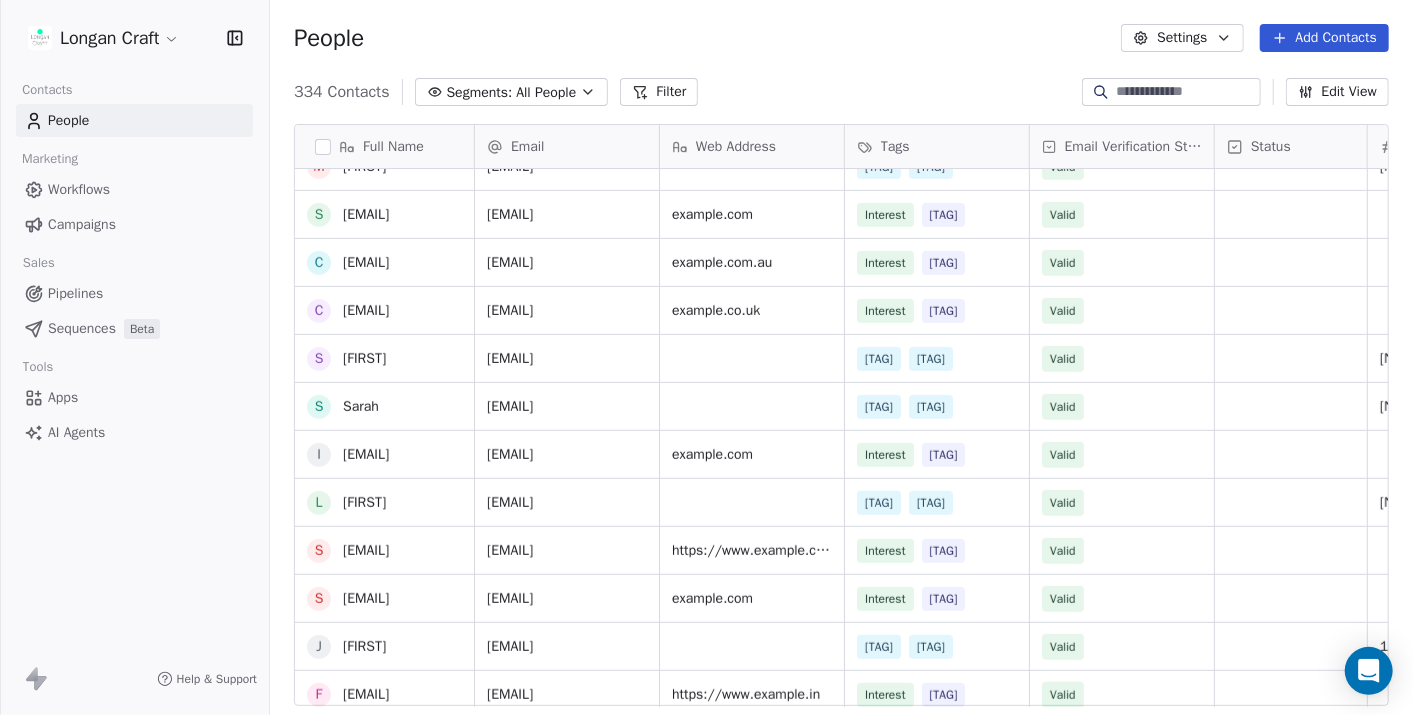 scroll, scrollTop: 888, scrollLeft: 0, axis: vertical 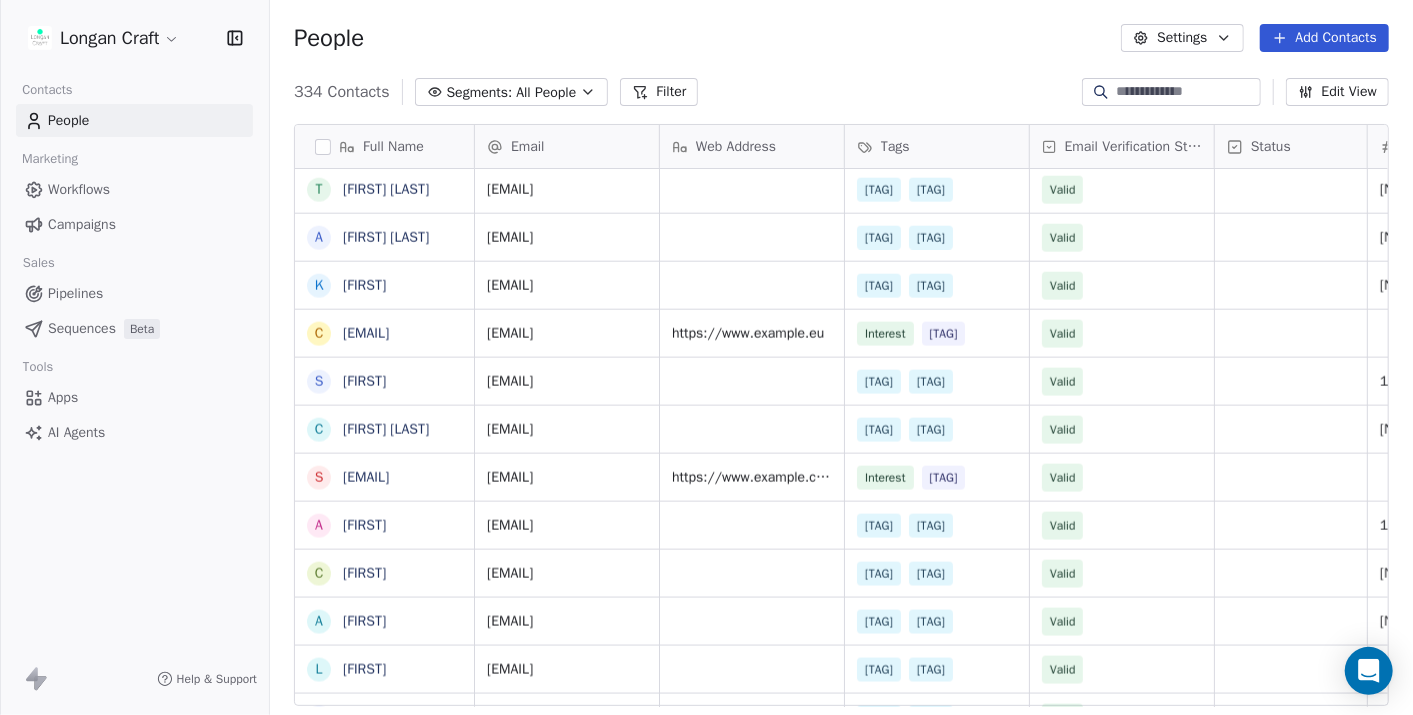 click on "Pipelines" at bounding box center [75, 293] 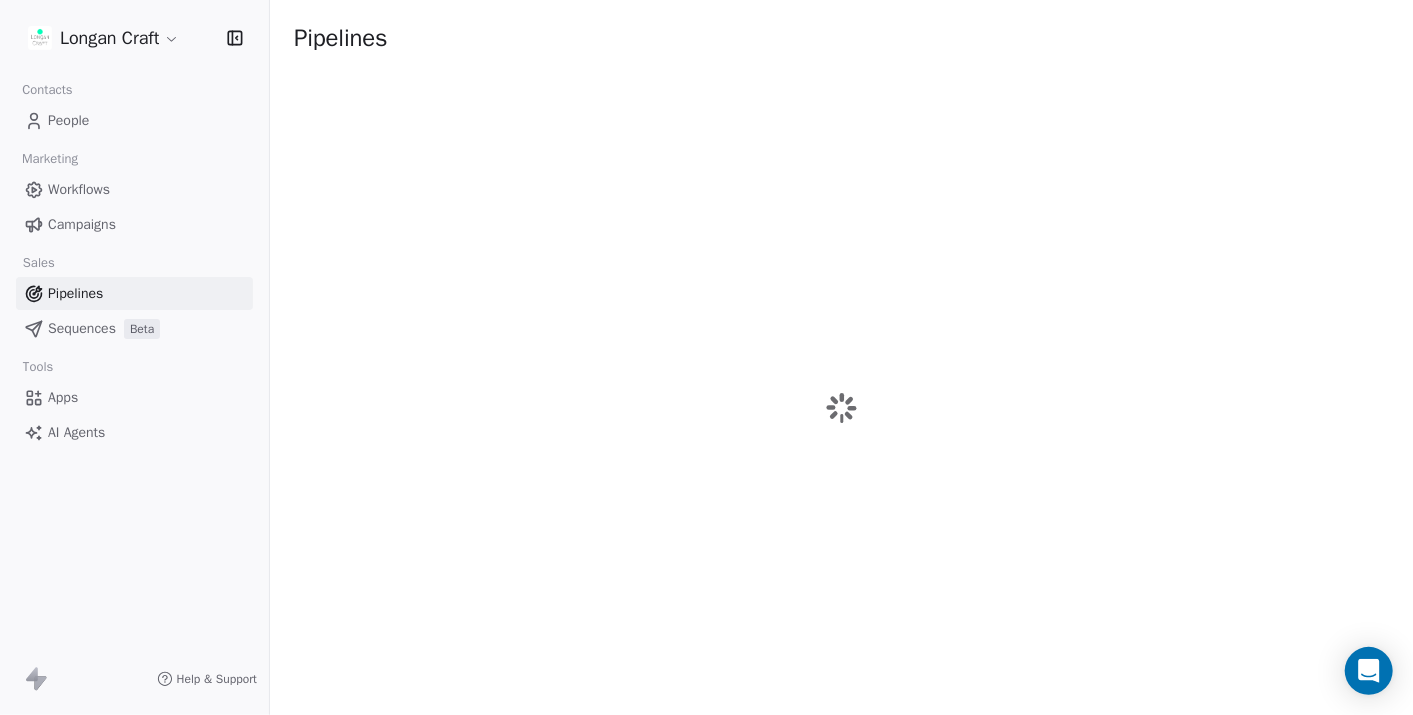 click on "Sequences" at bounding box center (82, 328) 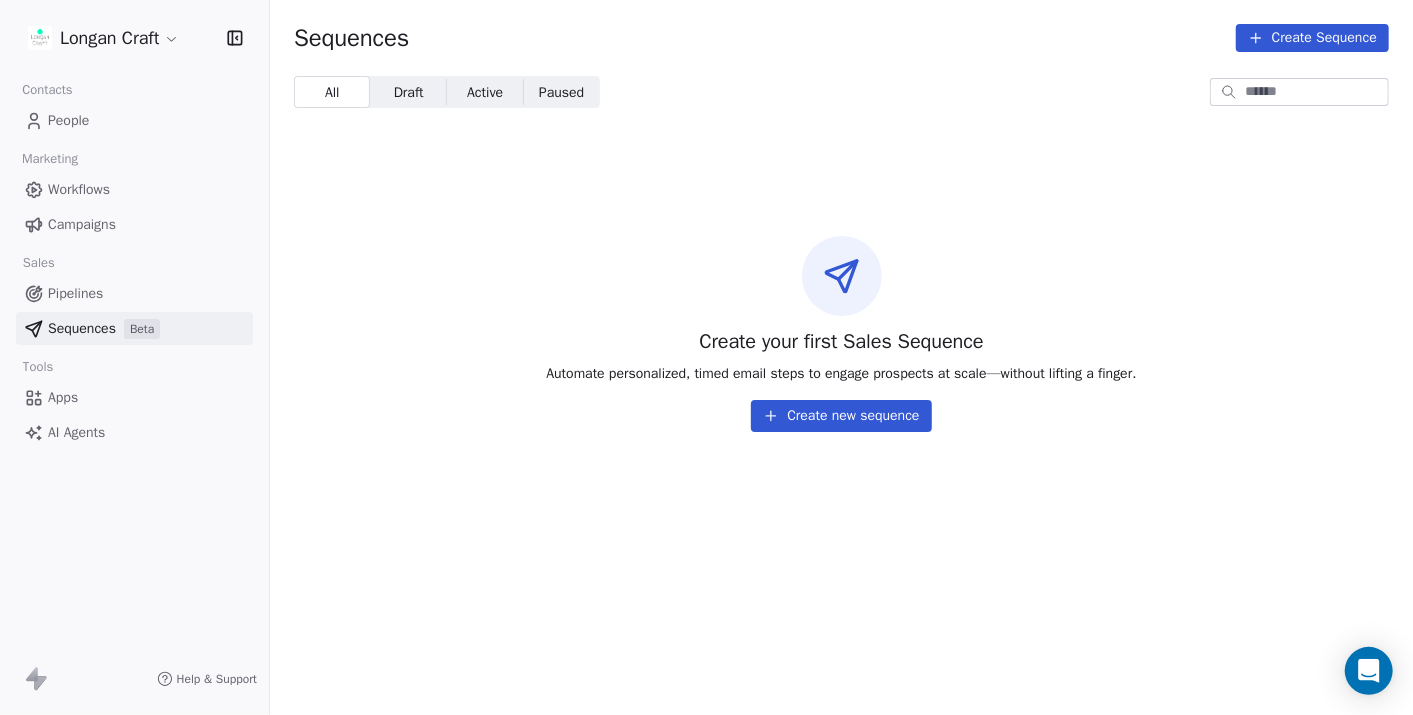 click on "Workflows" at bounding box center (79, 189) 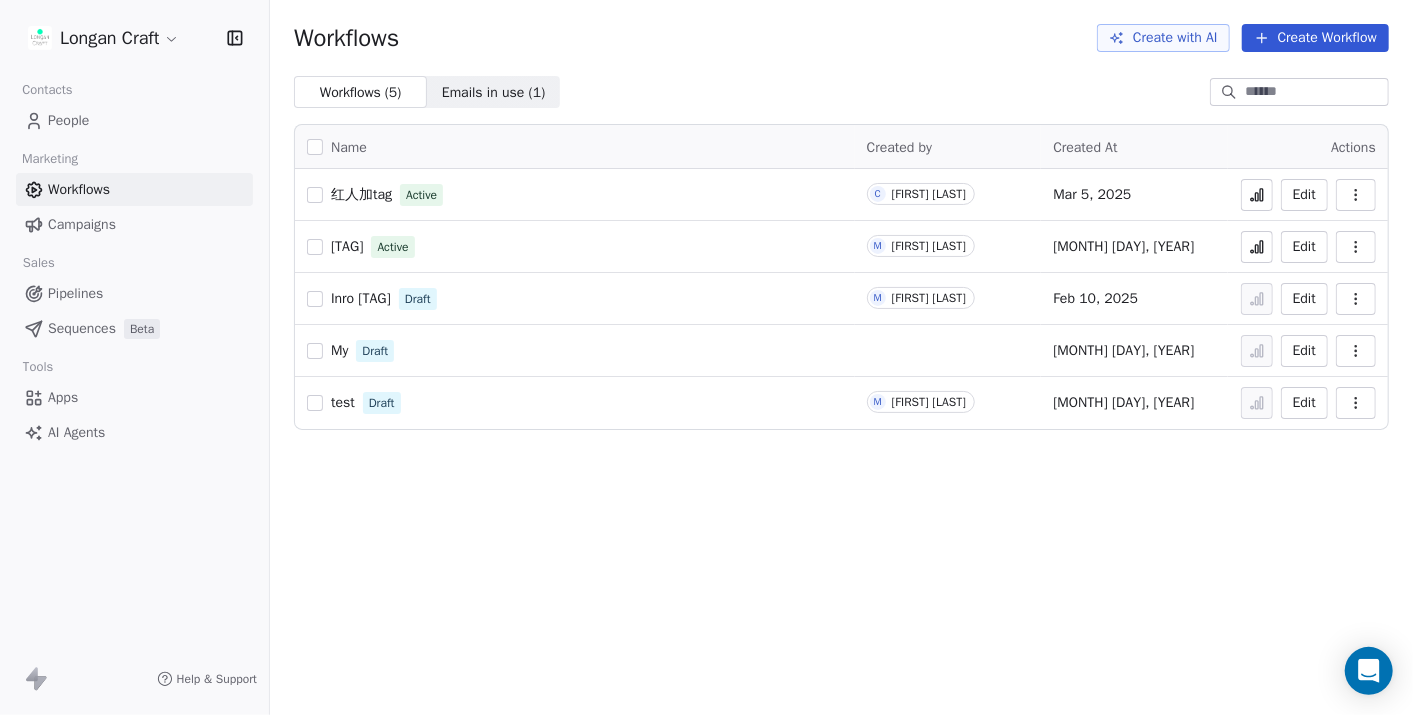 click on "People" at bounding box center (68, 120) 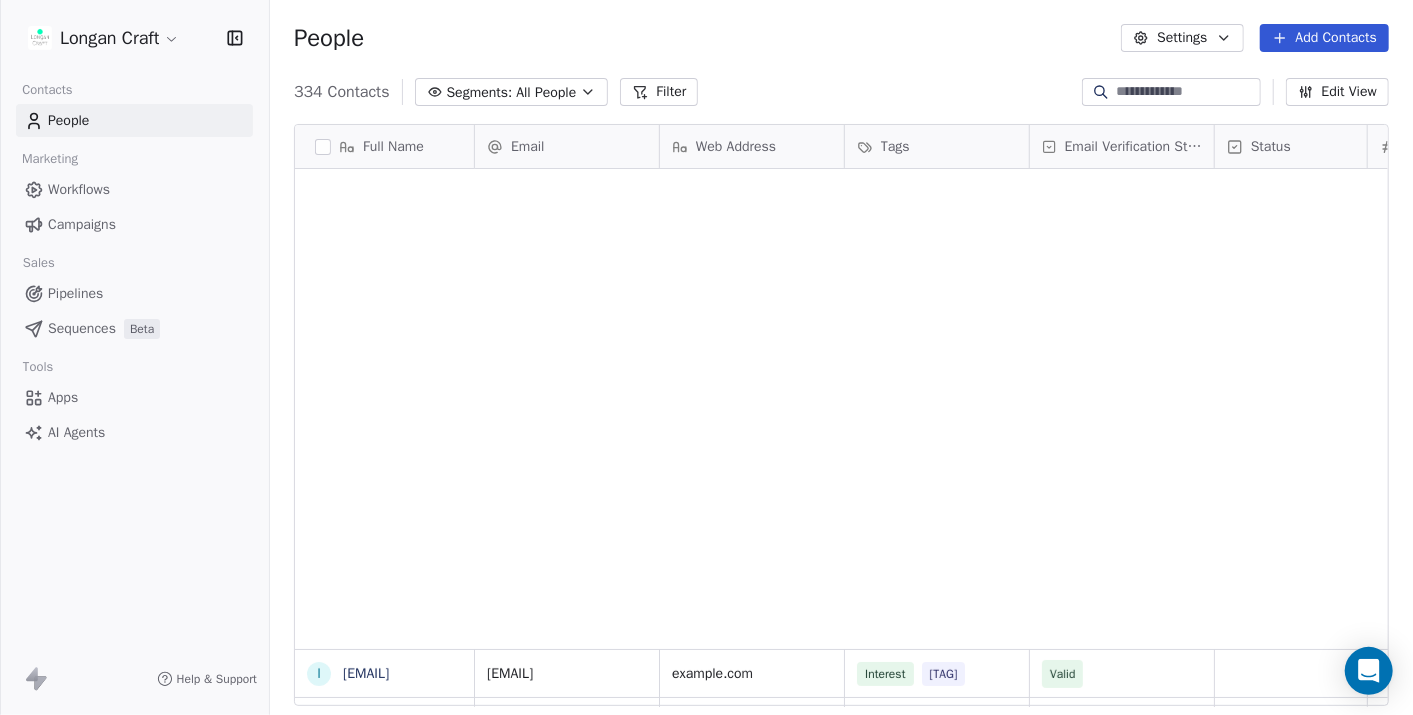 scroll, scrollTop: 1444, scrollLeft: 0, axis: vertical 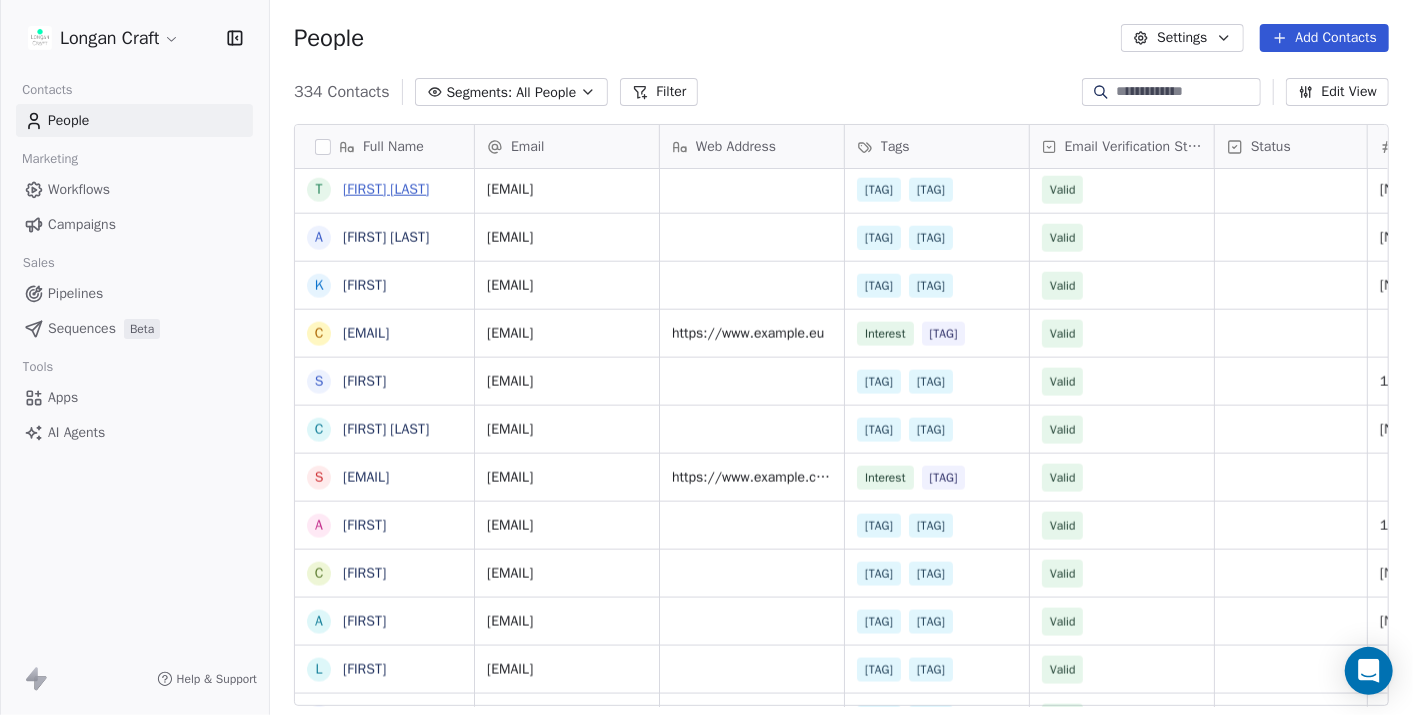 click on "[FIRST] [LAST]" at bounding box center [386, 189] 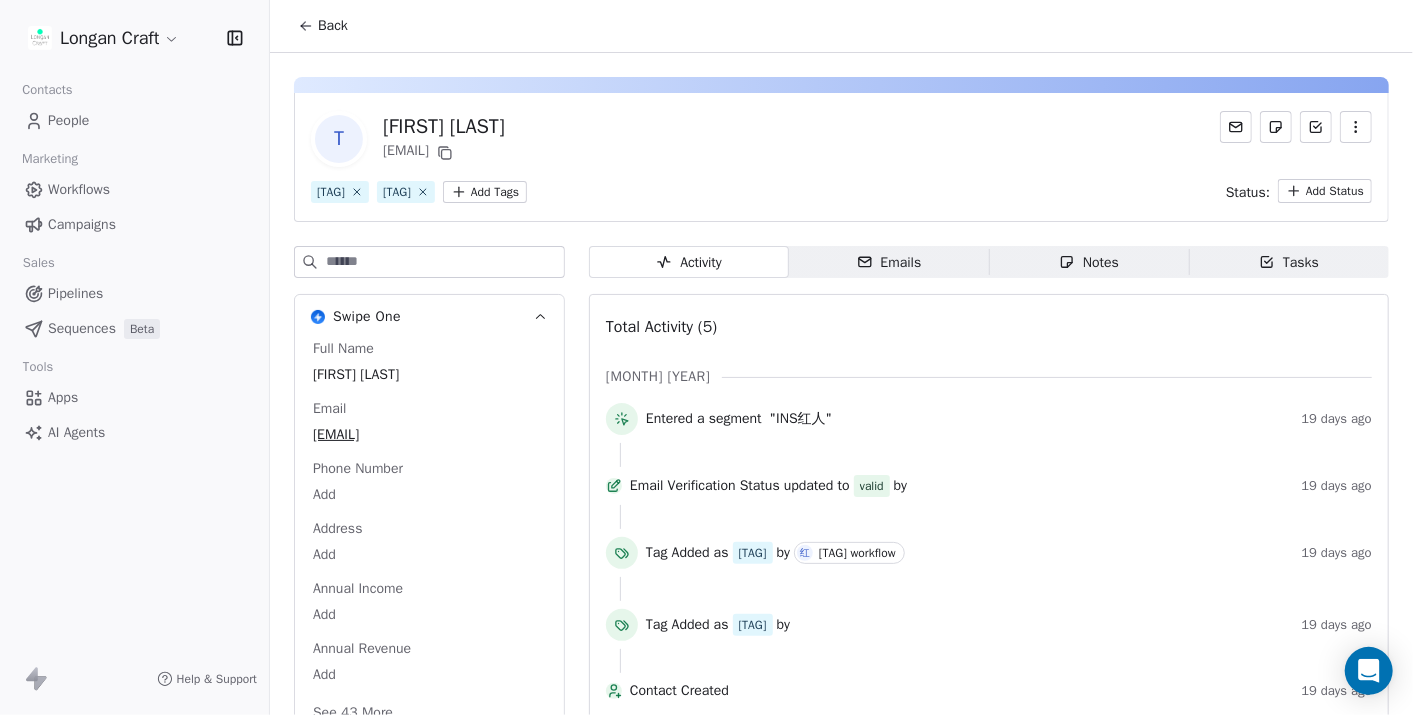 click on "Entered a segment "INS红人" [NUMBER] days ago" at bounding box center (989, 423) 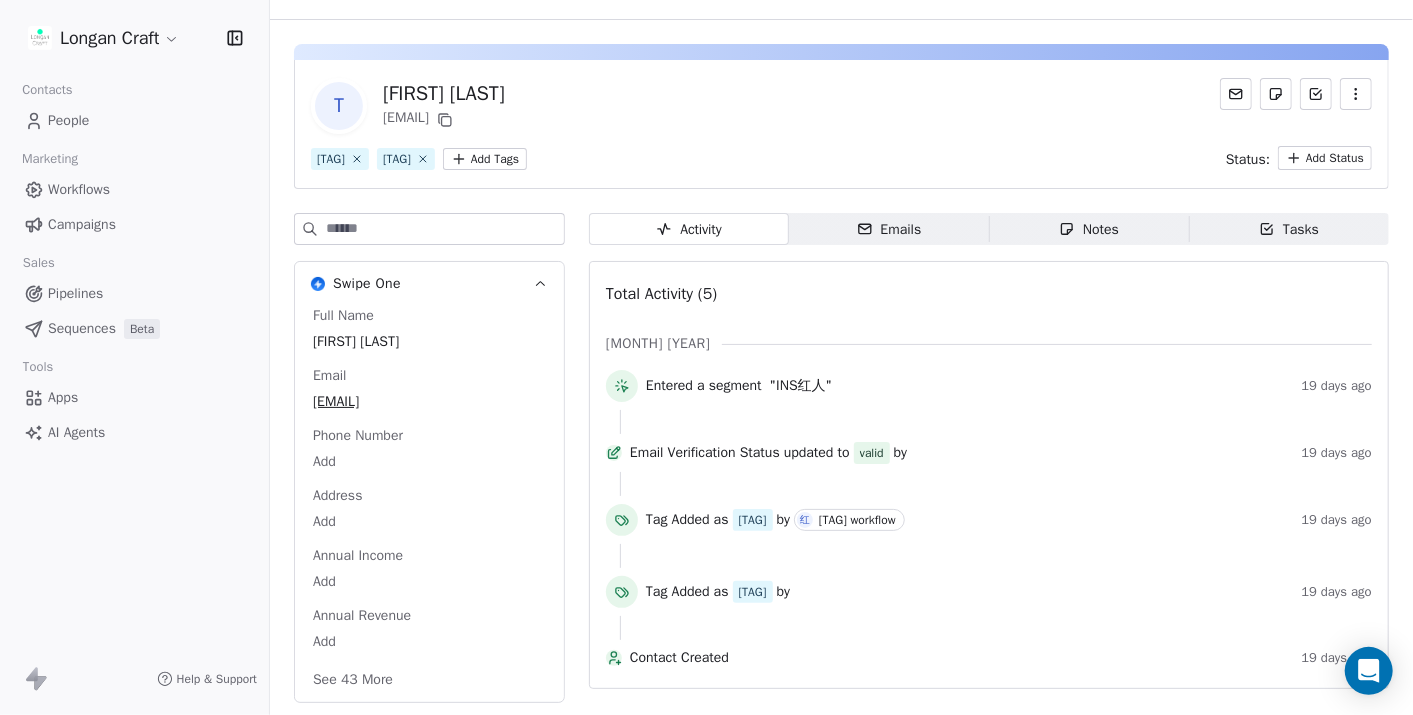 click on "Emails Emails" at bounding box center [889, 229] 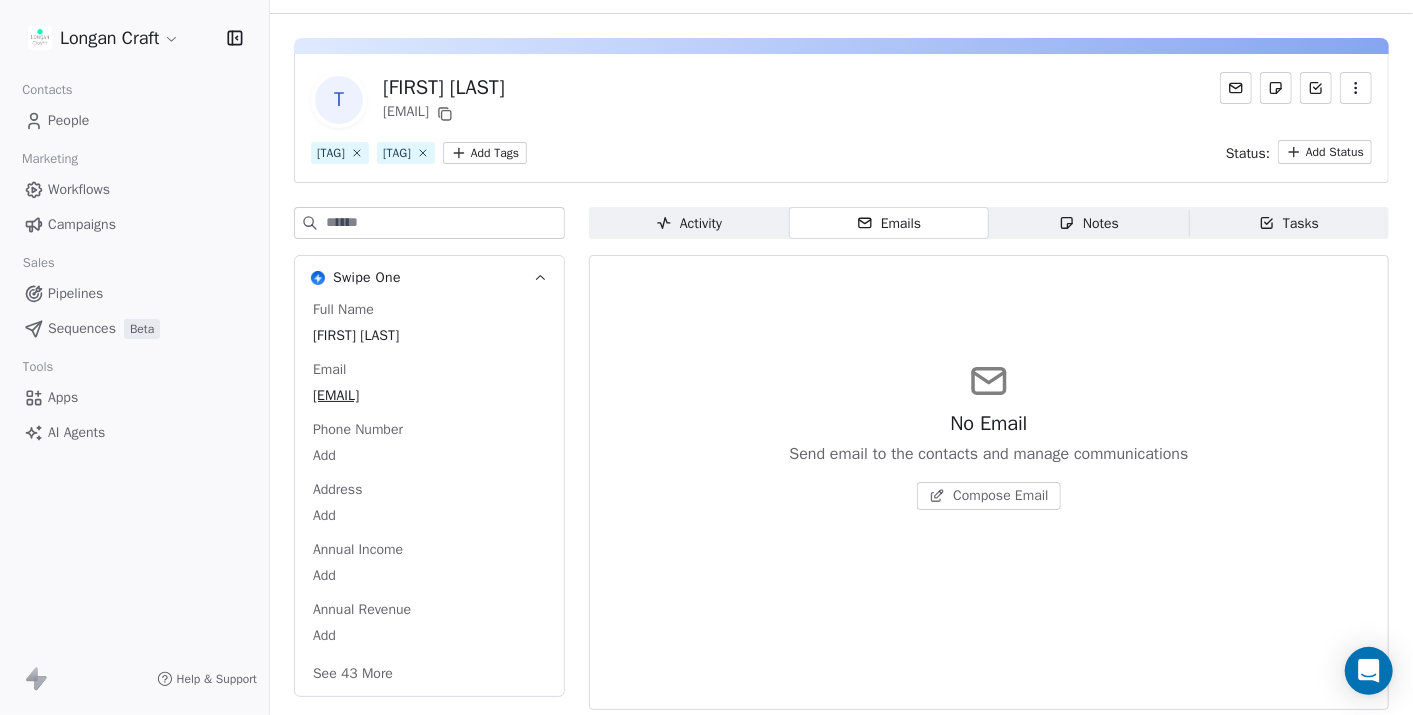 click on "Notes   Notes" at bounding box center (1089, 223) 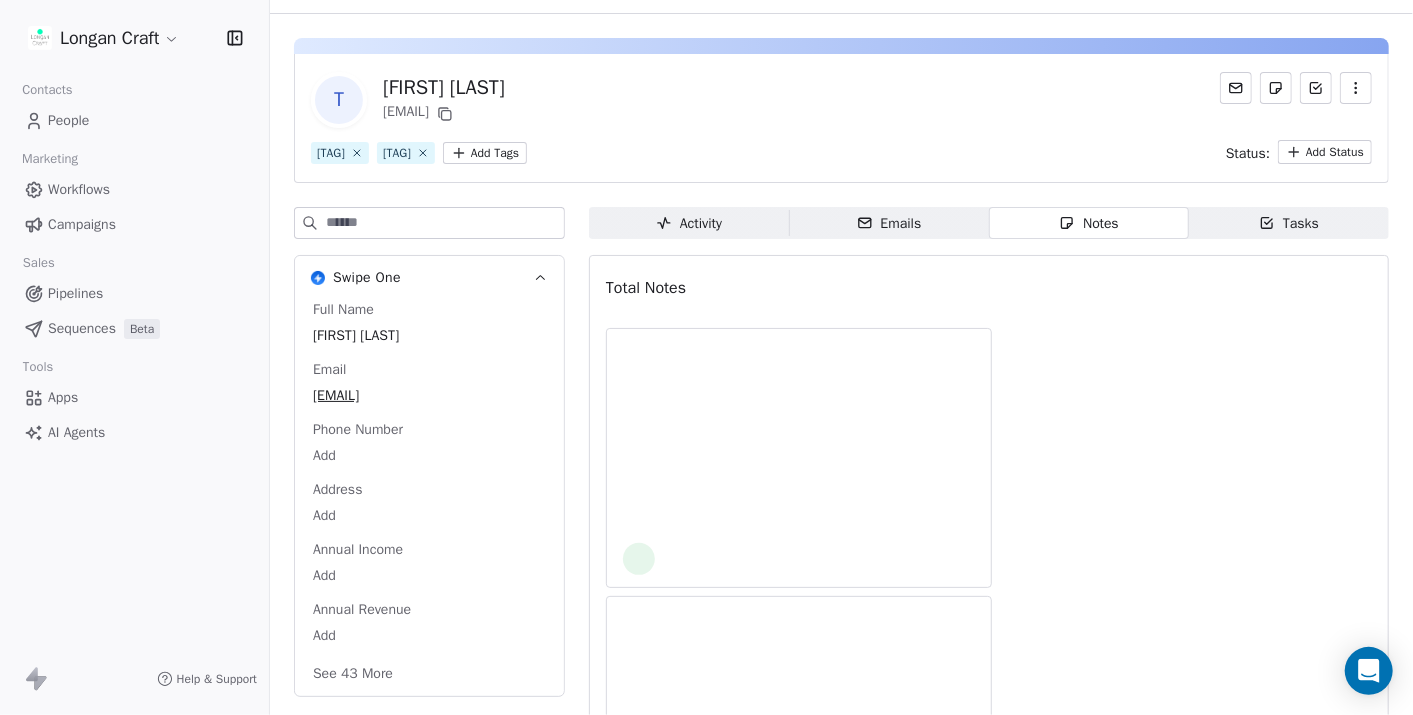 click 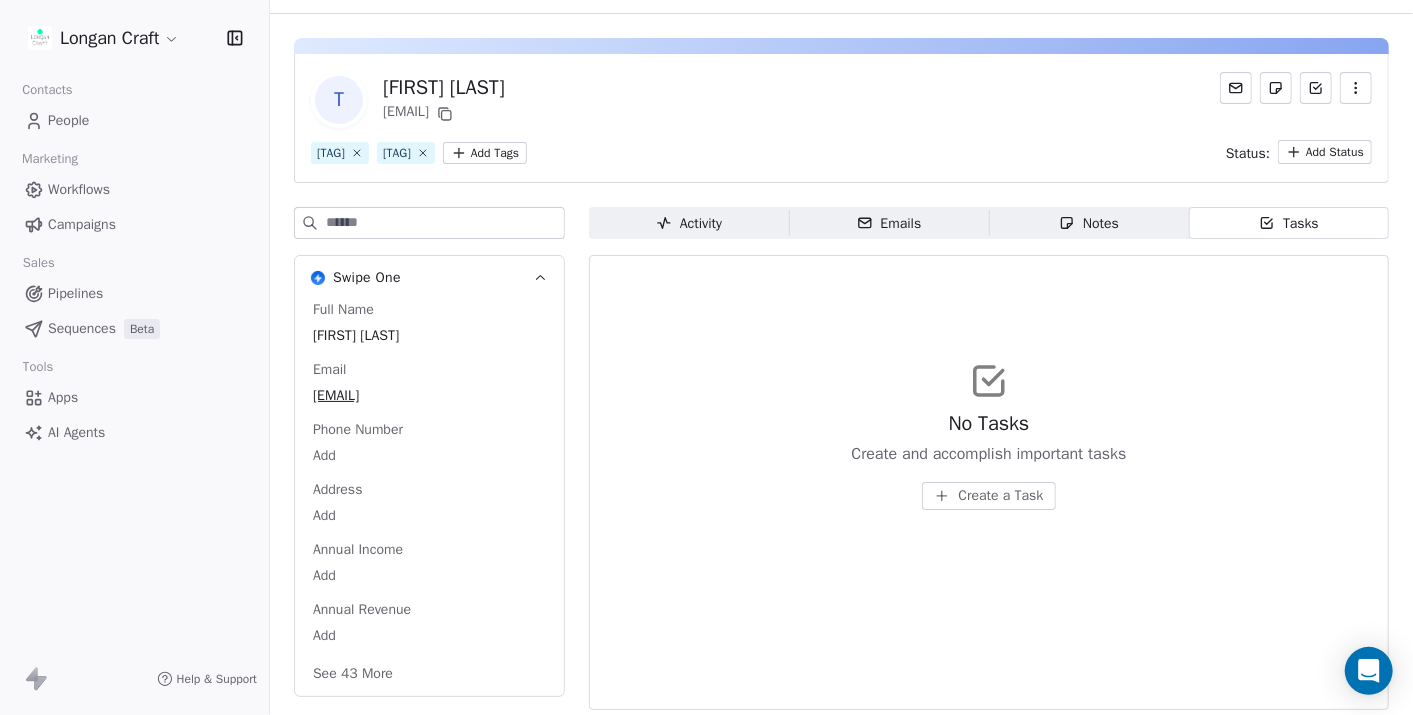 click on "Notes" at bounding box center (1089, 223) 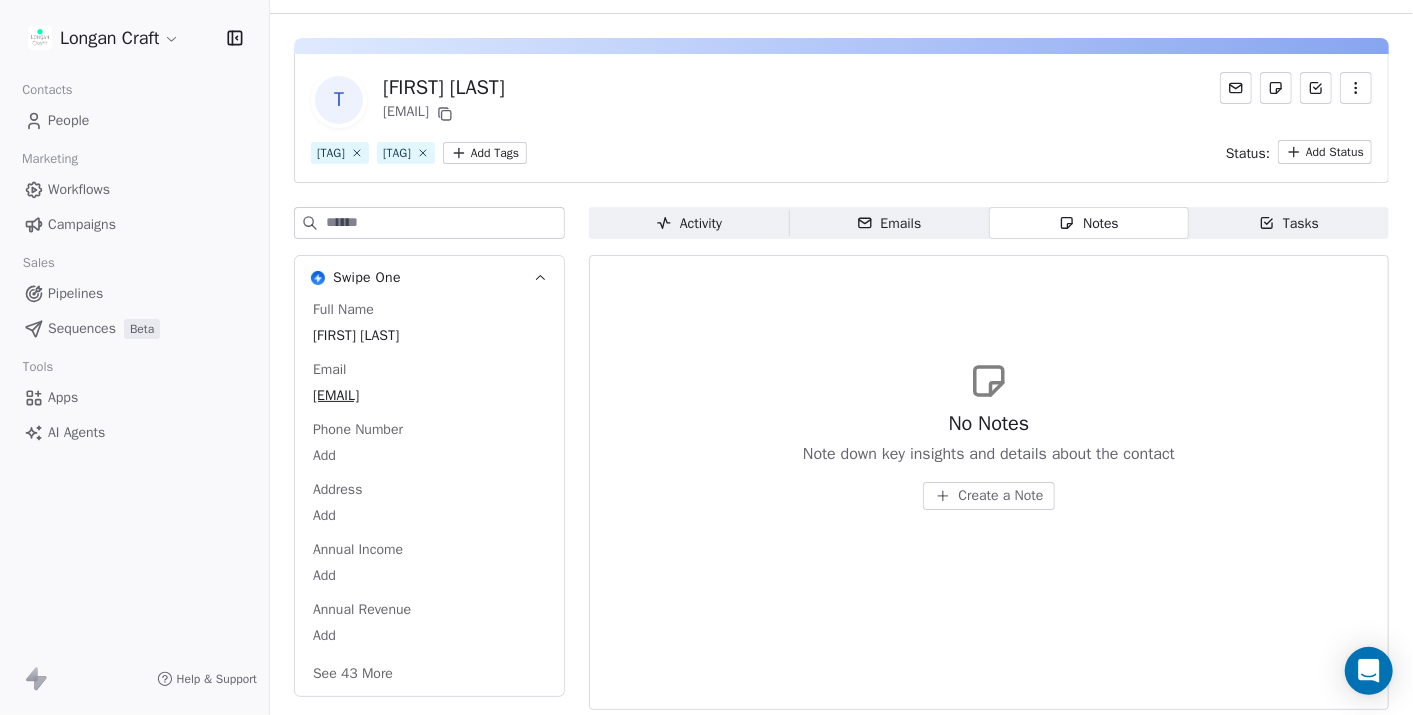 click on "T [FIRST] [LAST] [EMAIL] [TAG] Add Tags Status:   Add Status Swipe One Full Name [FIRST] [LAST] Email [EMAIL] Phone Number Add Address Add Annual Income Add Annual Revenue Add See   [NUMBER]   More   Activity Activity Emails Emails   Notes   Notes Tasks Tasks No Notes Note down key insights and details about the contact   Create a Note" at bounding box center (841, 368) 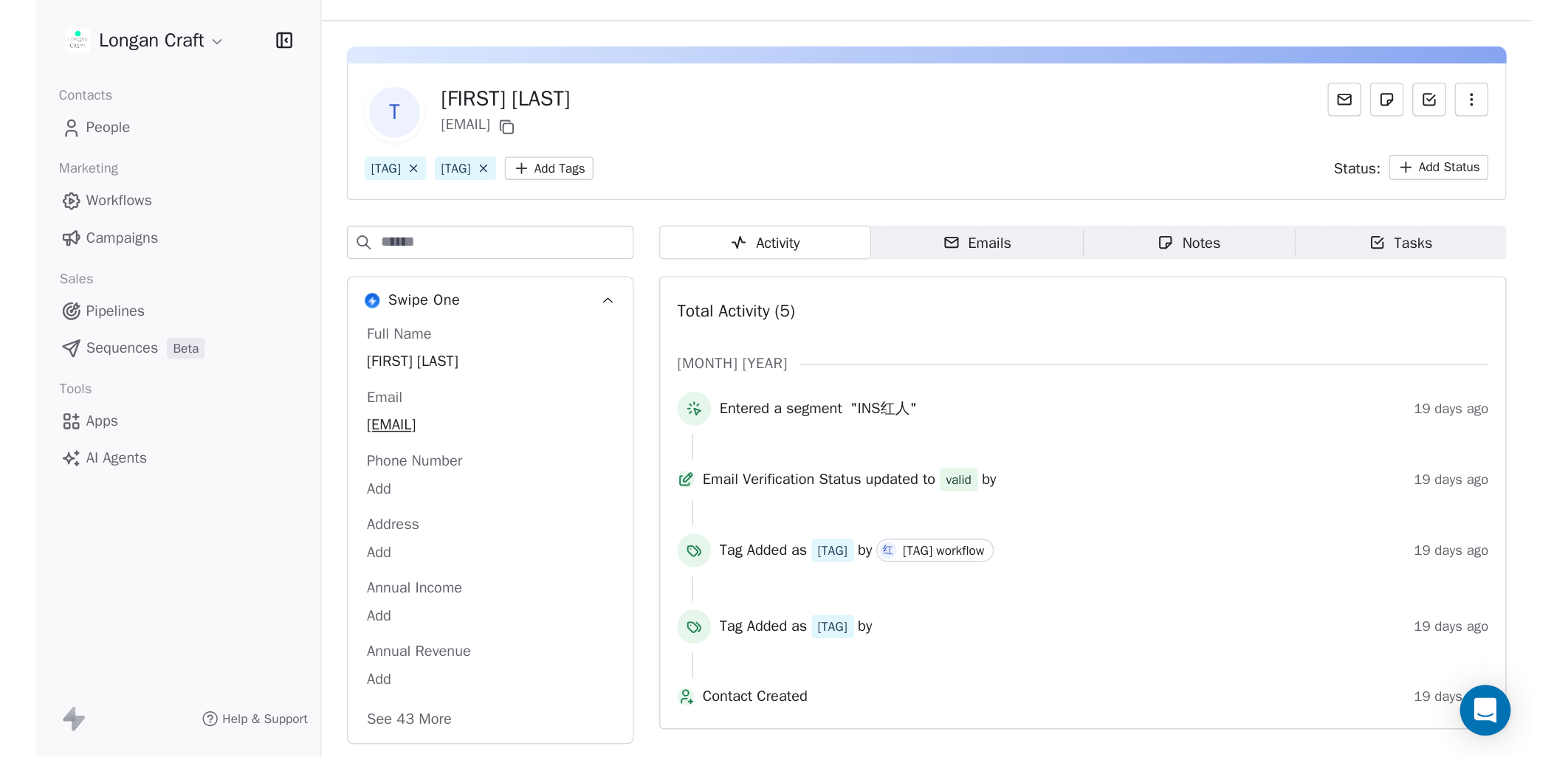 scroll, scrollTop: 0, scrollLeft: 0, axis: both 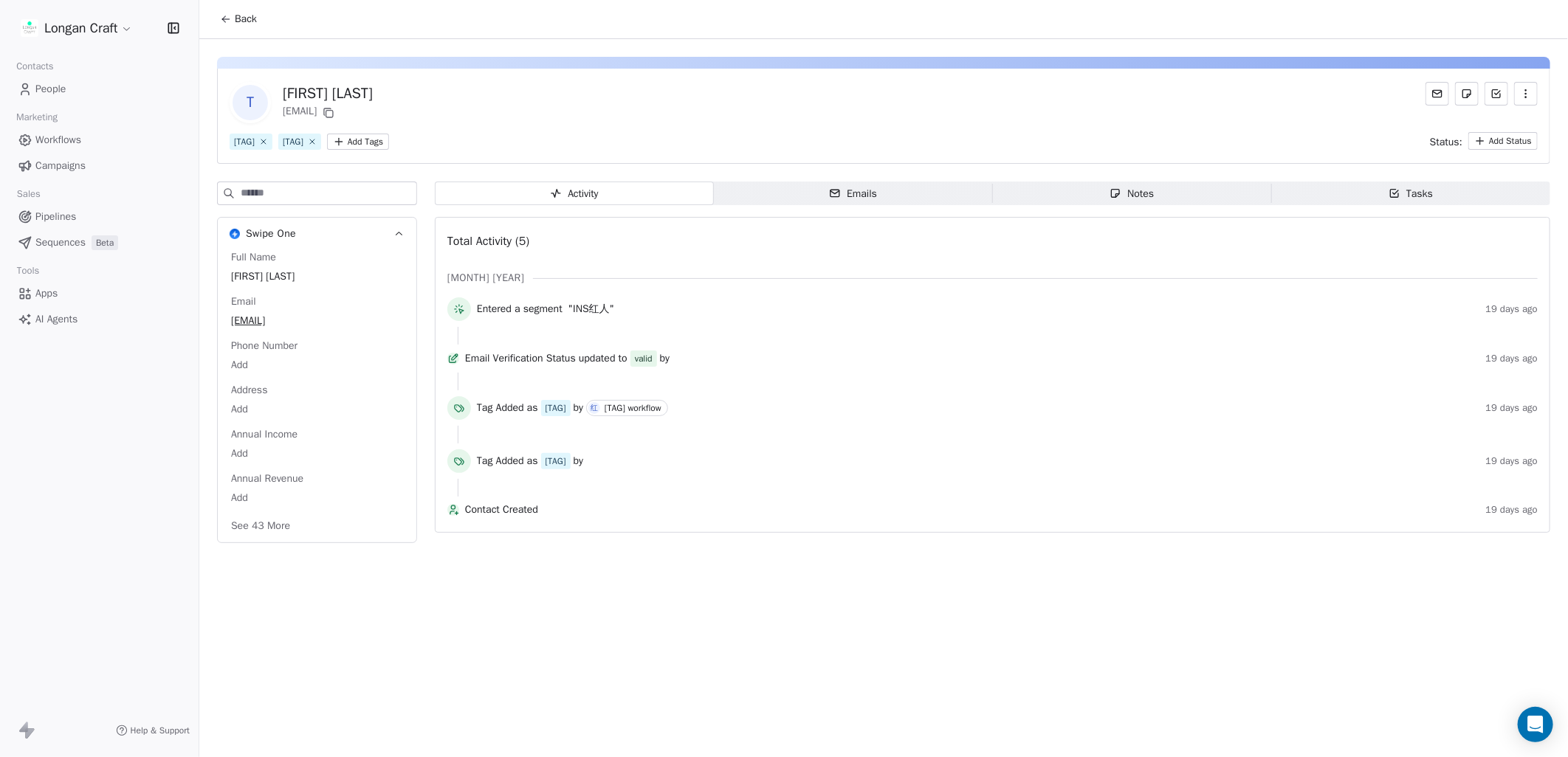 click 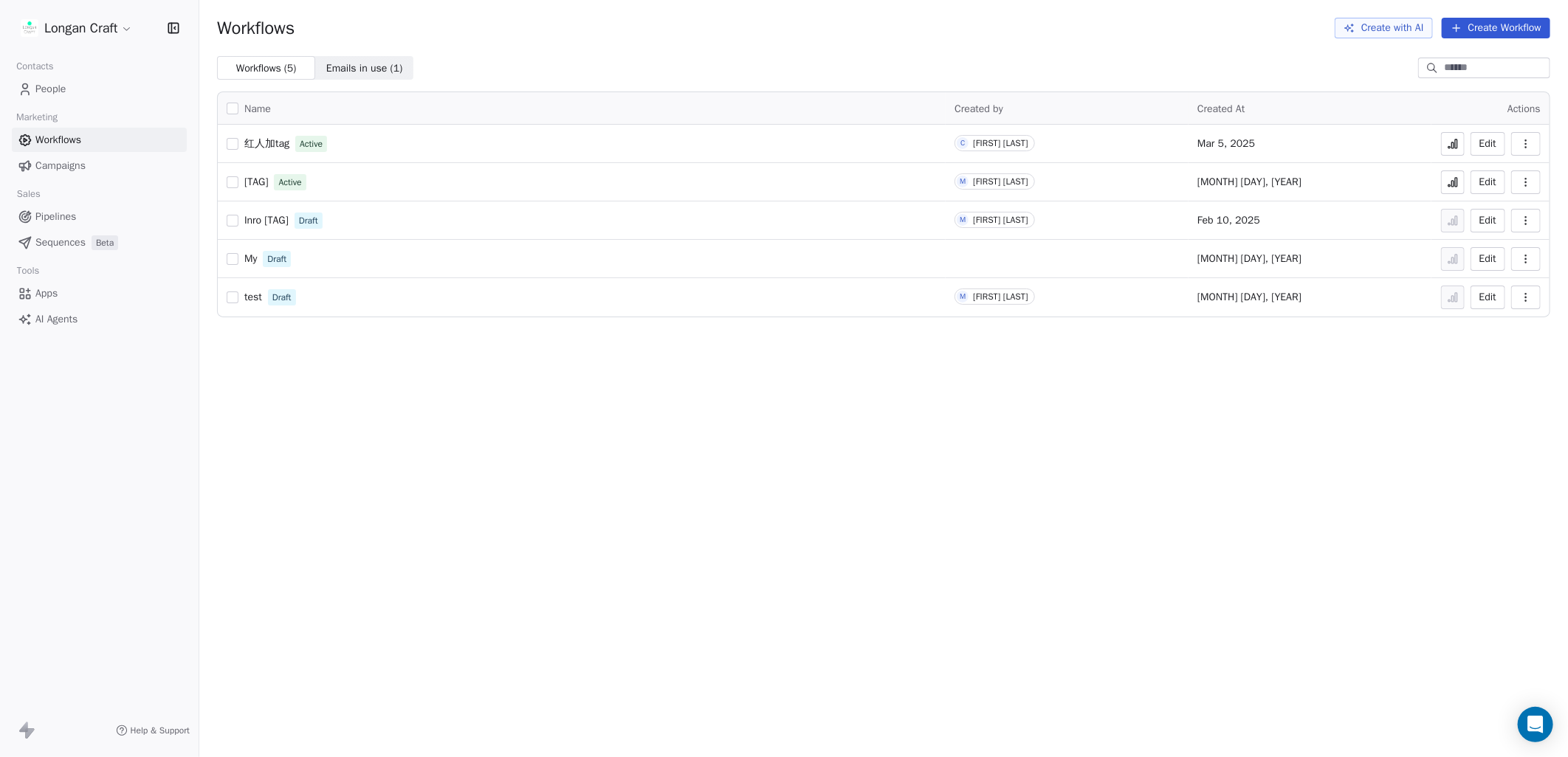 click on "[BRAND_NAME]  Contacts People Marketing Workflows Campaigns Sales Pipelines Sequences Beta Tools Apps AI Agents Help & Support Workflows  Create with AI  Create Workflow Workflows ( 5 ) Workflows ( 5 ) Emails in use ( 1 ) Emails in use ( 1 ) Name Created by Created At Actions 红人加tag Active C [FIRST] [LAST] [MONTH] [DAY], [YEAR] Edit 外链-interest加外链tags Active M [FIRST] [LAST] [MONTH] [DAY], [YEAR] Edit Inro 红人导入 Draft M [FIRST] [LAST] [MONTH] [DAY], [YEAR] Edit My Draft [MONTH] [DAY], [YEAR] Edit test Draft M [FIRST] [LAST] [MONTH] [DAY], [YEAR] Edit" at bounding box center [784, 378] 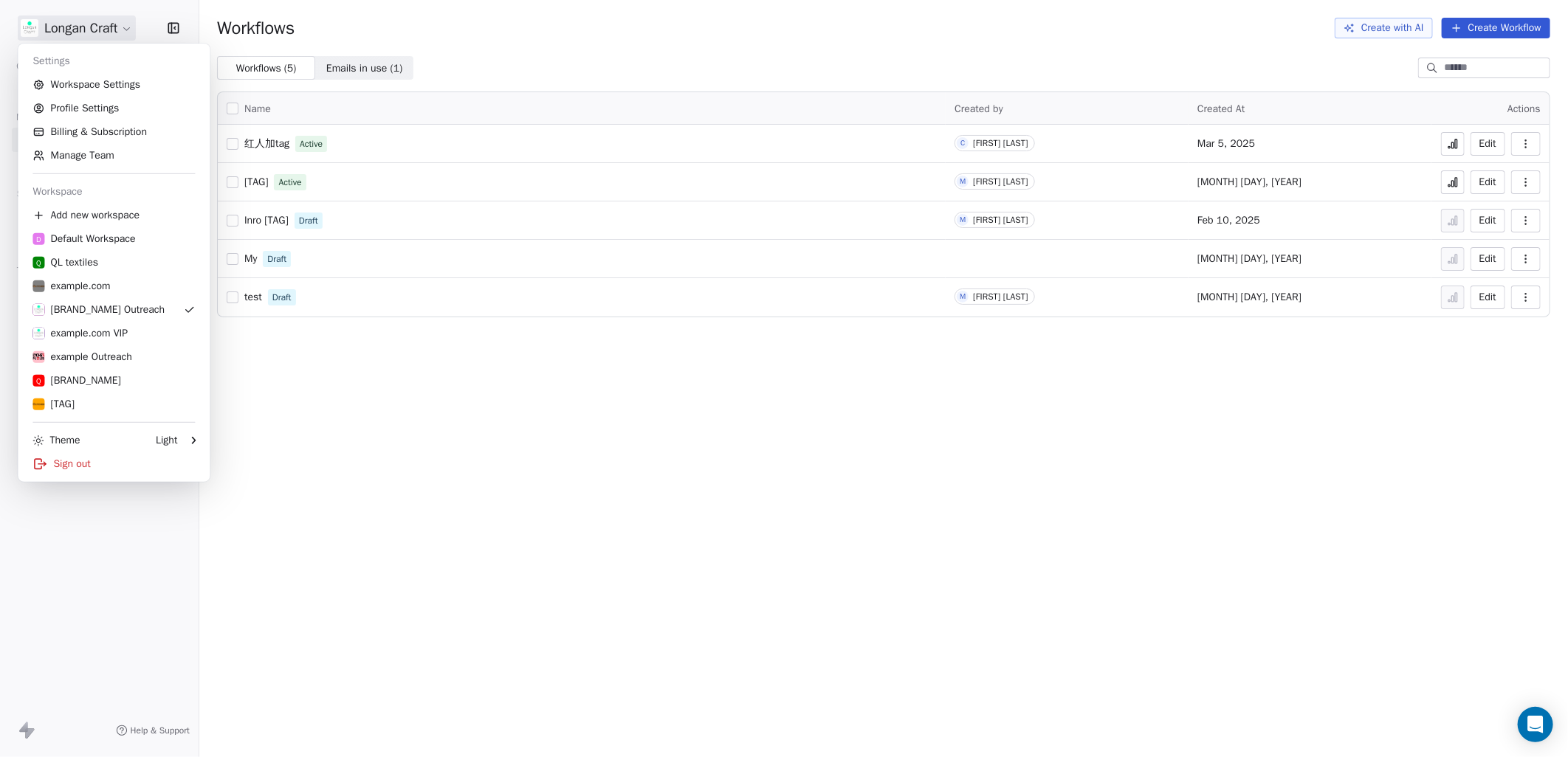 click on "[BRAND_NAME]  Contacts People Marketing Workflows Campaigns Sales Pipelines Sequences Beta Tools Apps AI Agents Help & Support Workflows  Create with AI  Create Workflow Workflows ( 5 ) Workflows ( 5 ) Emails in use ( 1 ) Emails in use ( 1 ) Name Created by Created At Actions 红人加tag Active C [FIRST] [LAST] [MONTH] [DAY], [YEAR] Edit 外链-interest加外链tags Active M [FIRST] [LAST] [MONTH] [DAY], [YEAR] Edit Inro 红人导入 Draft M [FIRST] [LAST] [MONTH] [DAY], [YEAR] Edit My Draft [MONTH] [DAY], [YEAR] Edit test Draft M [FIRST] [LAST] [MONTH] [DAY], [YEAR] Edit
Settings Workspace Settings Profile Settings Billing & Subscription Manage Team   Workspace Add new workspace D Default Workspace Q example.com Q example.com example.com Outreach example.com VIP example.com Outreach Q example.com SEO-英语站点 Theme Light Sign out" at bounding box center (784, 378) 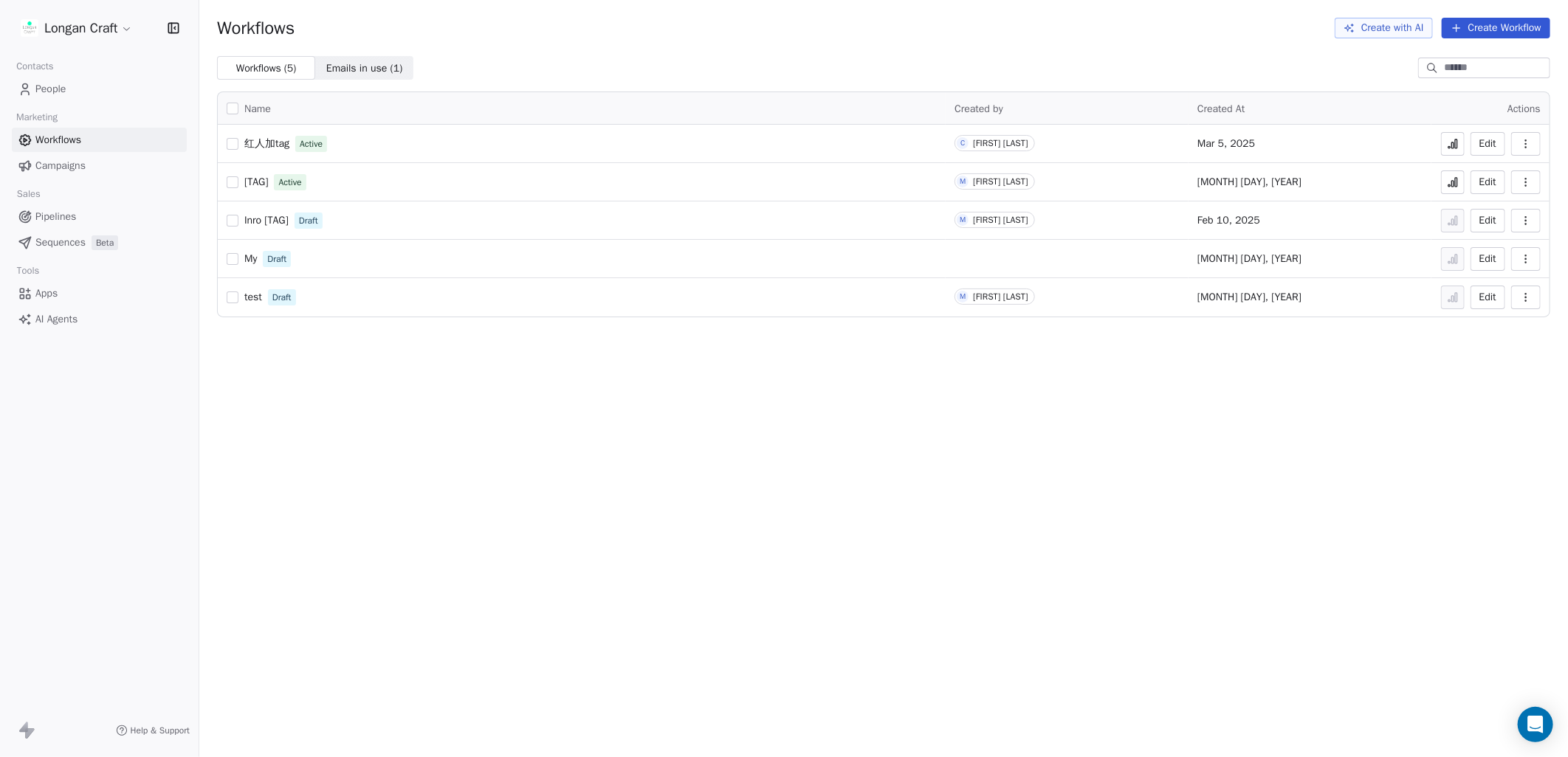 click on "Pipelines" at bounding box center [99, 216] 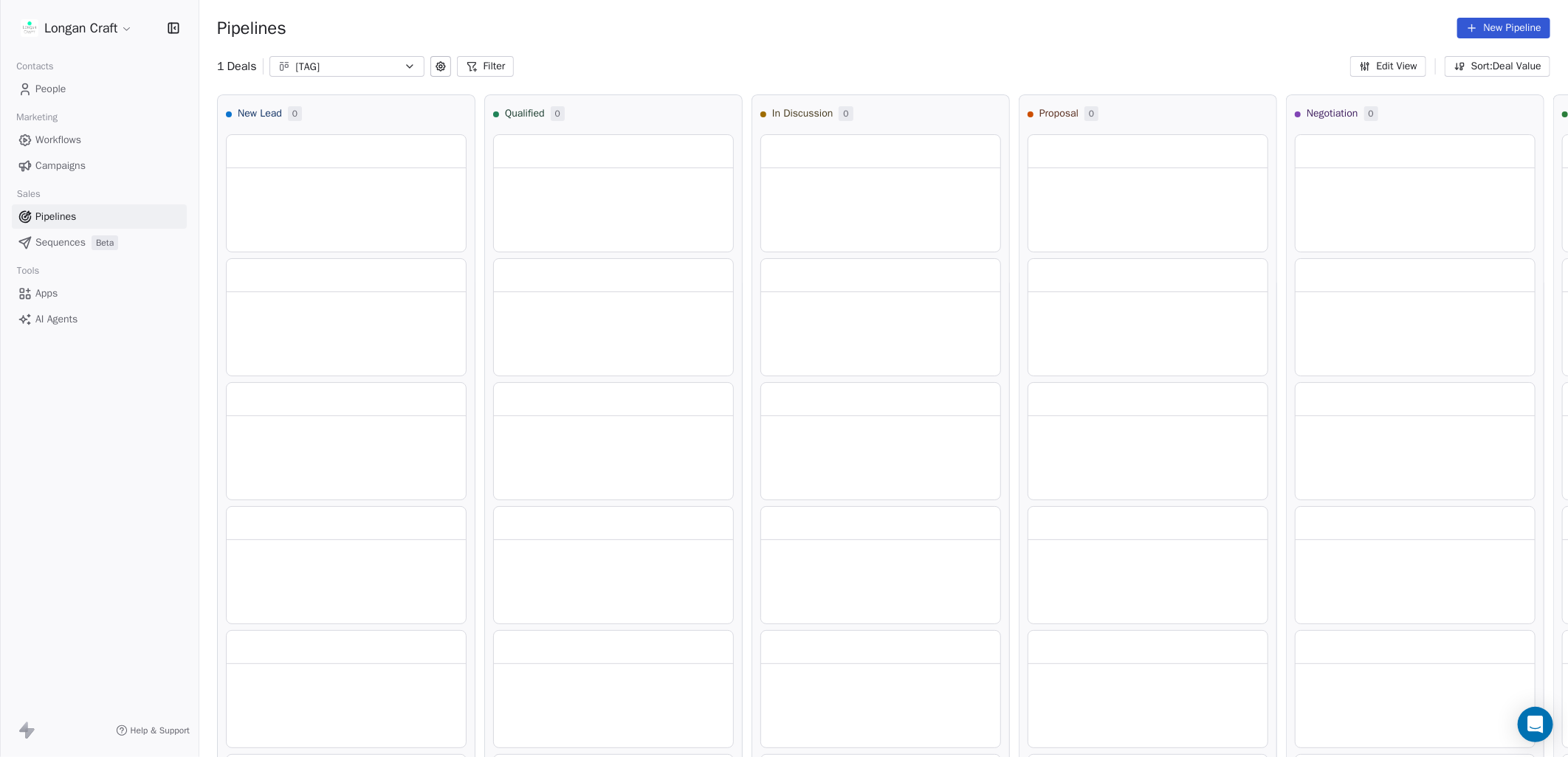 click on "Apps" at bounding box center [47, 293] 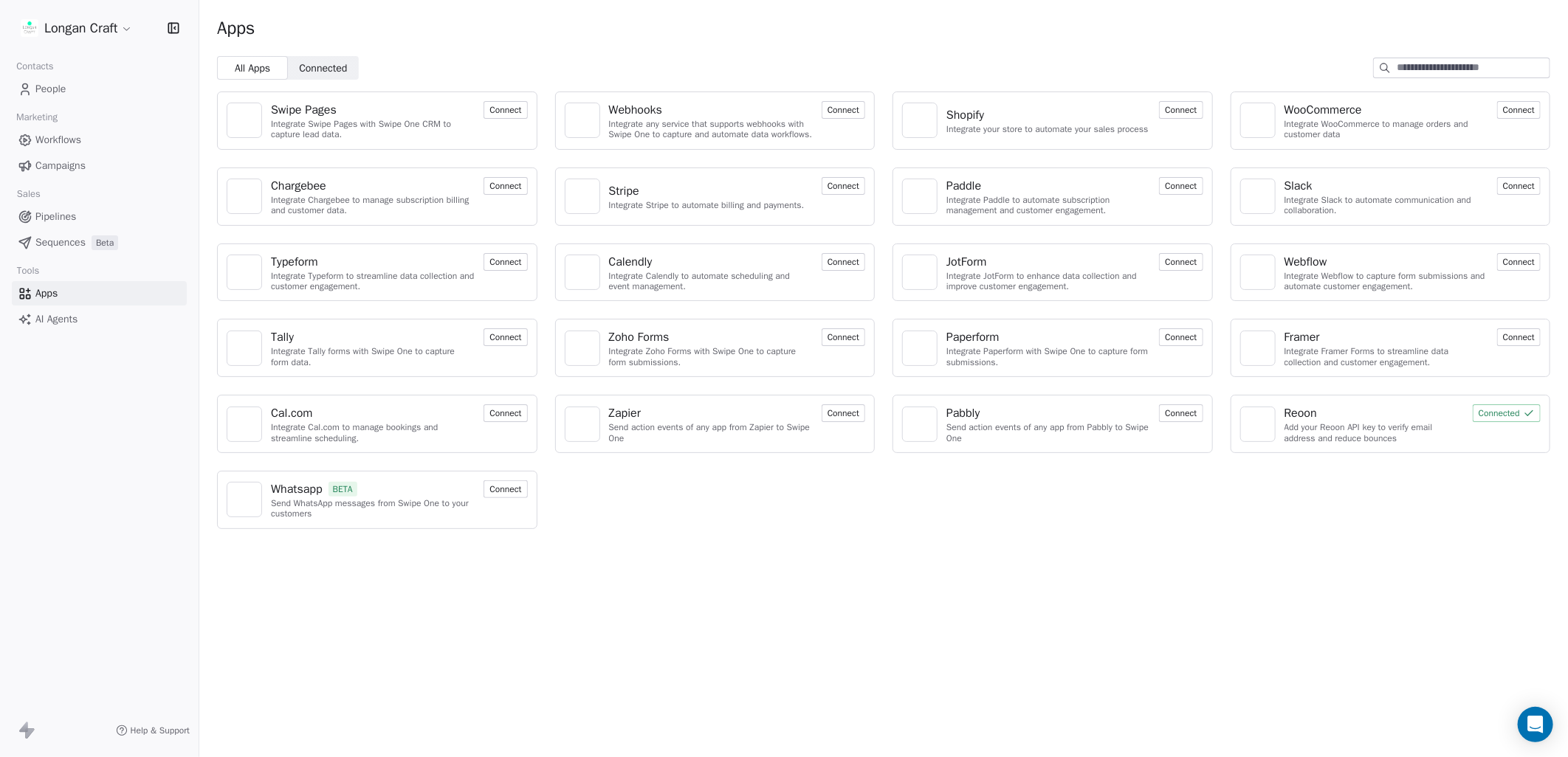 click on "AI Agents" at bounding box center (56, 319) 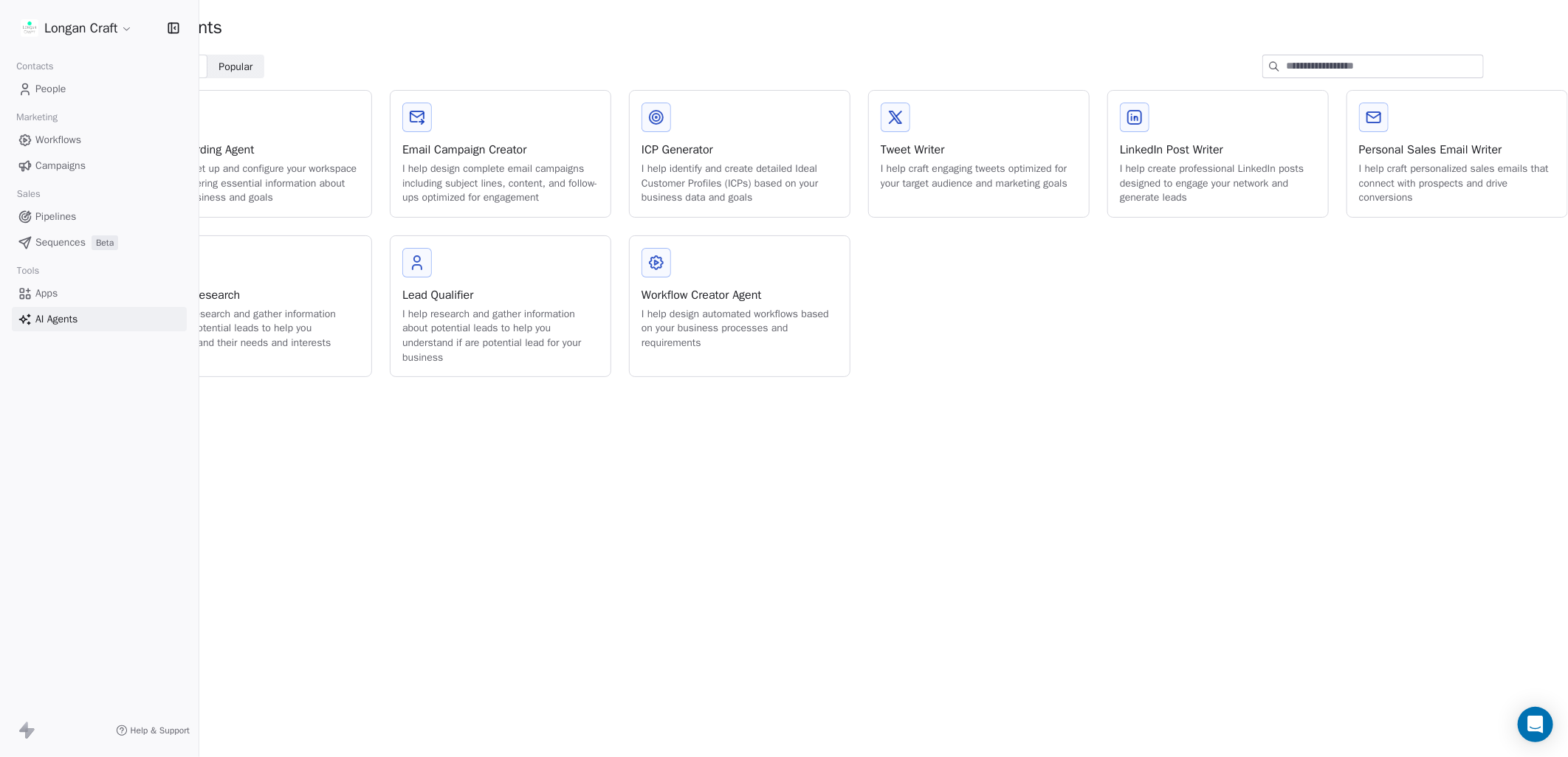 scroll, scrollTop: 0, scrollLeft: 0, axis: both 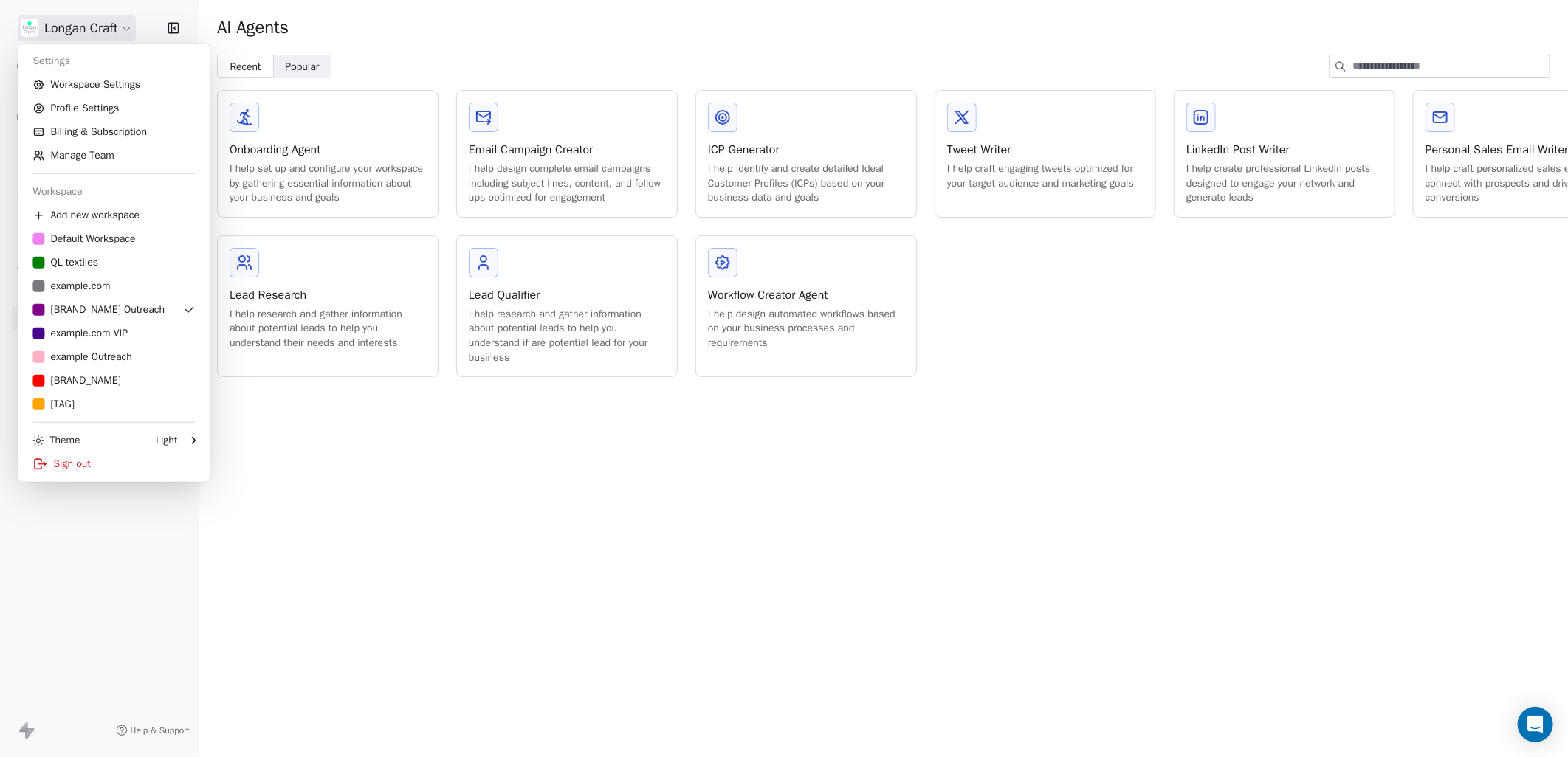 click on "[BRAND_NAME]  Contacts People Marketing Workflows Campaigns Sales Pipelines Sequences Beta Tools Apps AI Agents Help & Support AI Agents Recent Recent Popular Popular Onboarding Agent I help set up and configure your workspace by gathering essential information about your business and goals Email Campaign Creator I help design complete email campaigns including subject lines, content, and follow-ups optimized for engagement ICP Generator I help identify and create detailed Ideal Customer Profiles (ICPs) based on your business data and goals Tweet Writer I help craft engaging tweets optimized for your target audience and marketing goals LinkedIn Post Writer I help create professional LinkedIn posts designed to engage your network and generate leads Personal Sales Email Writer I help craft personalized sales emails that connect with prospects and drive conversions Lead Research I help research and gather information about potential leads to help you understand their needs and interests Lead Qualifier" at bounding box center [784, 378] 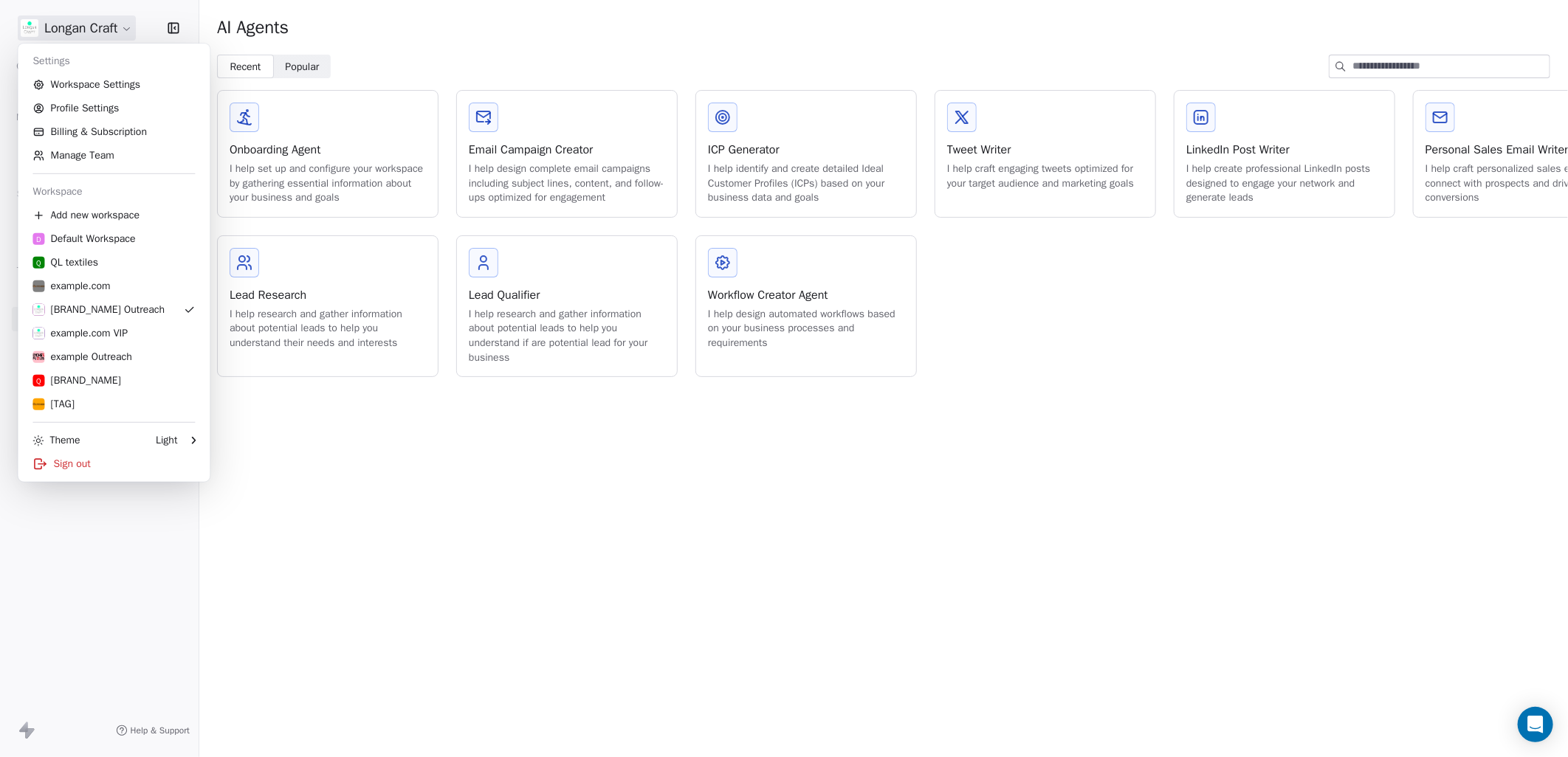 click on "[BRAND_NAME]  Contacts People Marketing Workflows Campaigns Sales Pipelines Sequences Beta Tools Apps AI Agents Help & Support AI Agents Recent Recent Popular Popular Onboarding Agent I help set up and configure your workspace by gathering essential information about your business and goals Email Campaign Creator I help design complete email campaigns including subject lines, content, and follow-ups optimized for engagement ICP Generator I help identify and create detailed Ideal Customer Profiles (ICPs) based on your business data and goals Tweet Writer I help craft engaging tweets optimized for your target audience and marketing goals LinkedIn Post Writer I help create professional LinkedIn posts designed to engage your network and generate leads Personal Sales Email Writer I help craft personalized sales emails that connect with prospects and drive conversions Lead Research I help research and gather information about potential leads to help you understand their needs and interests Lead Qualifier" at bounding box center [784, 378] 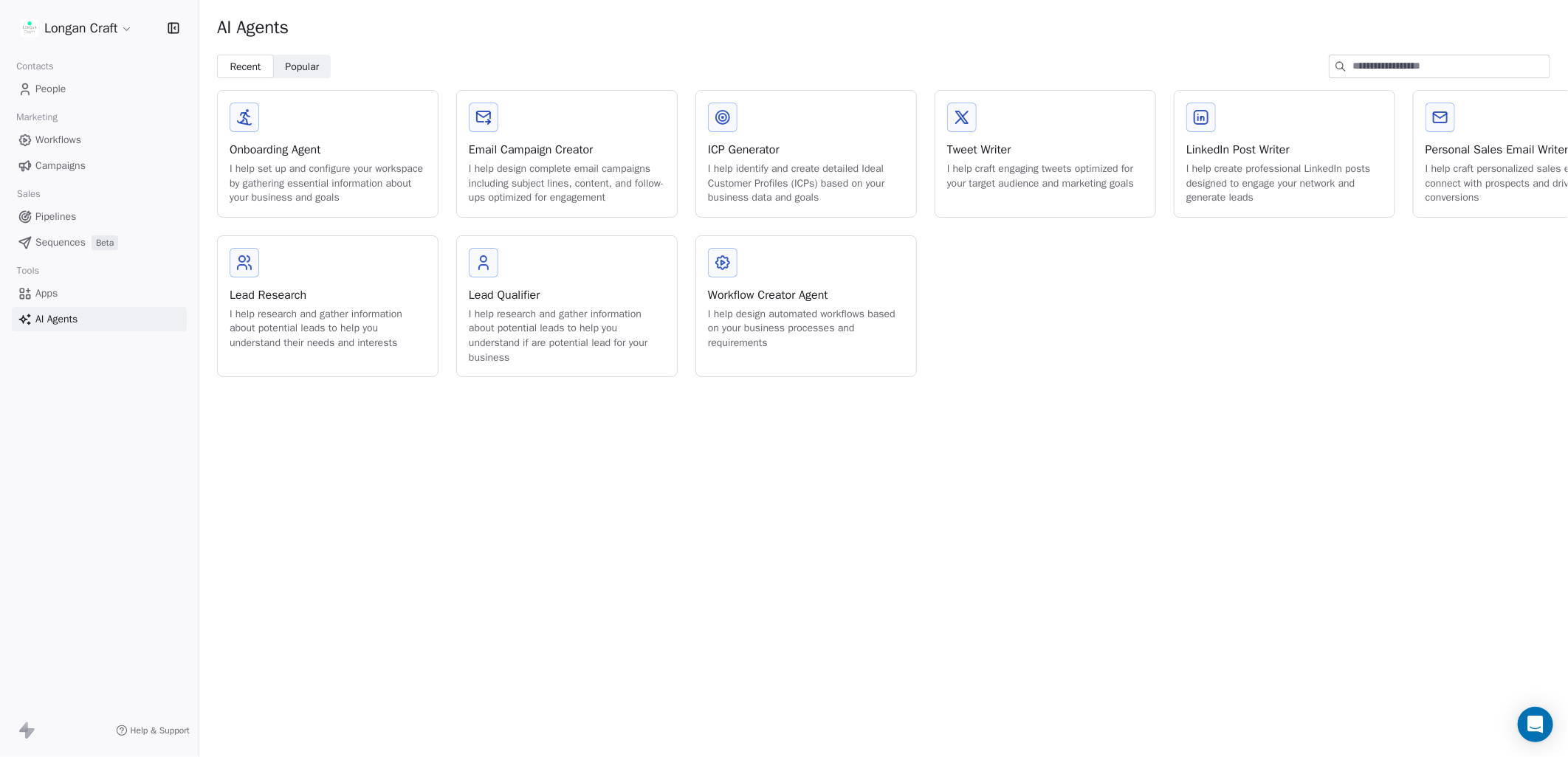 click on "Pipelines" at bounding box center (55, 216) 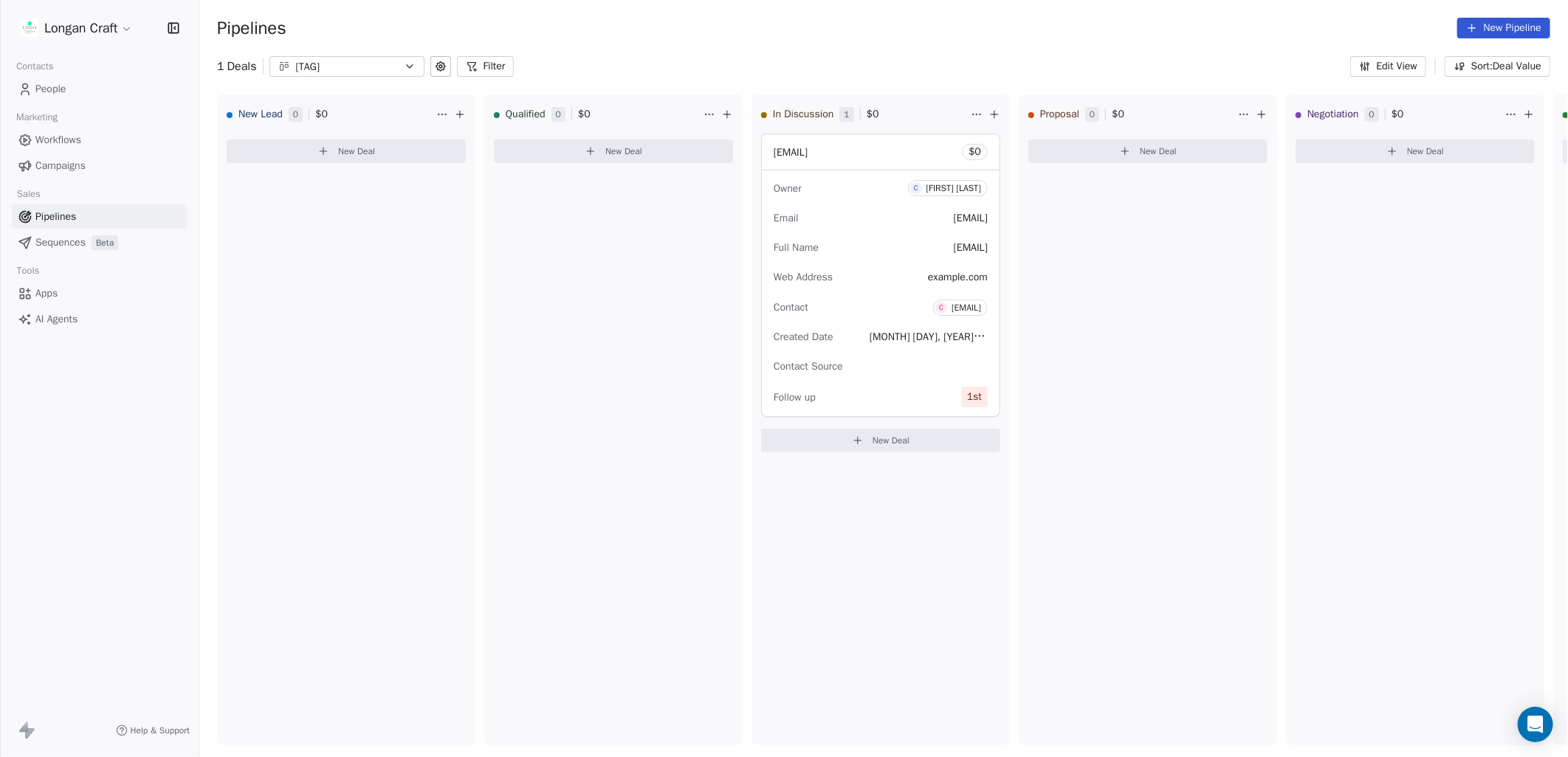click on "Campaigns" at bounding box center [61, 165] 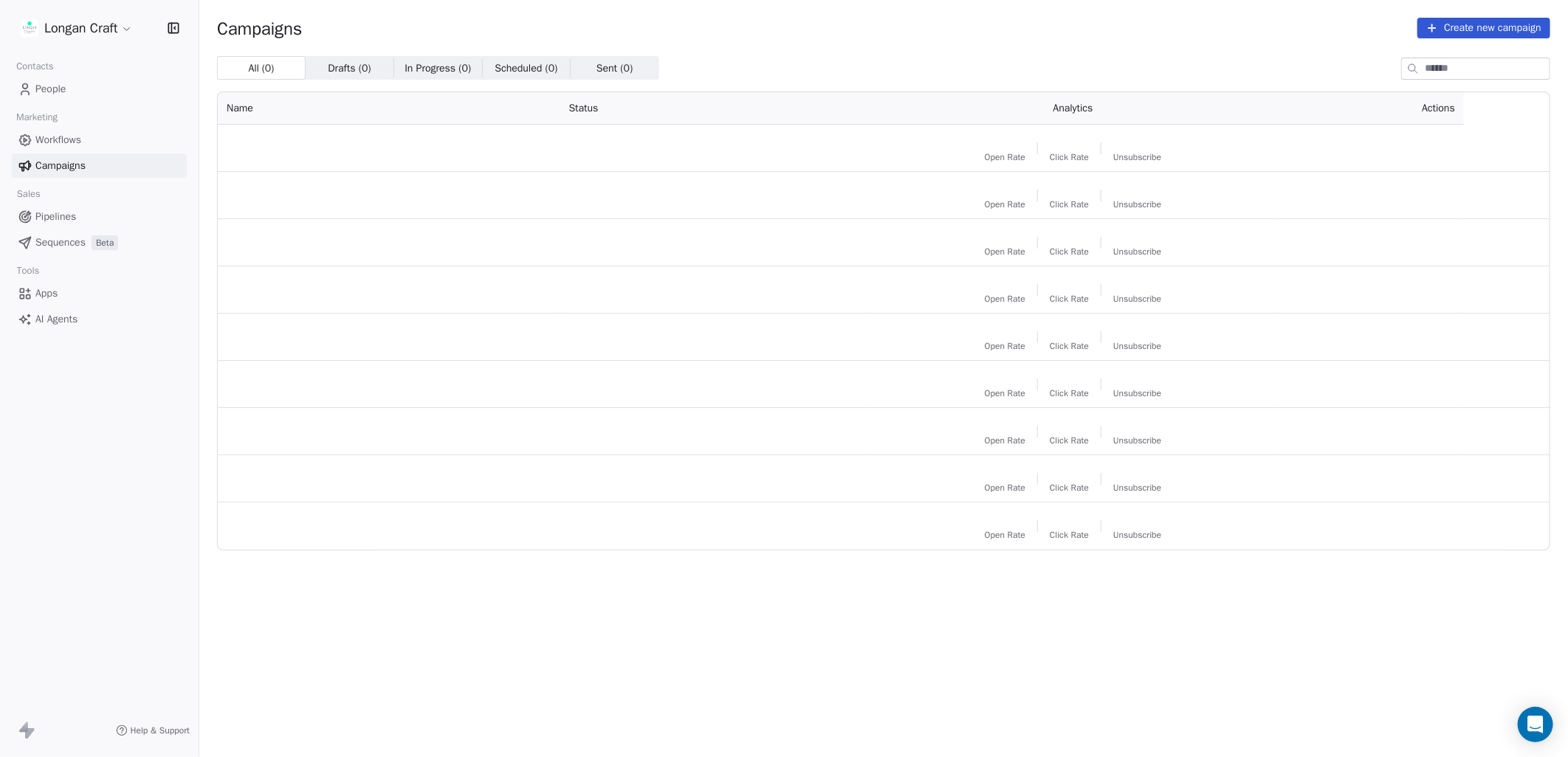 click on "Campaigns" at bounding box center (61, 165) 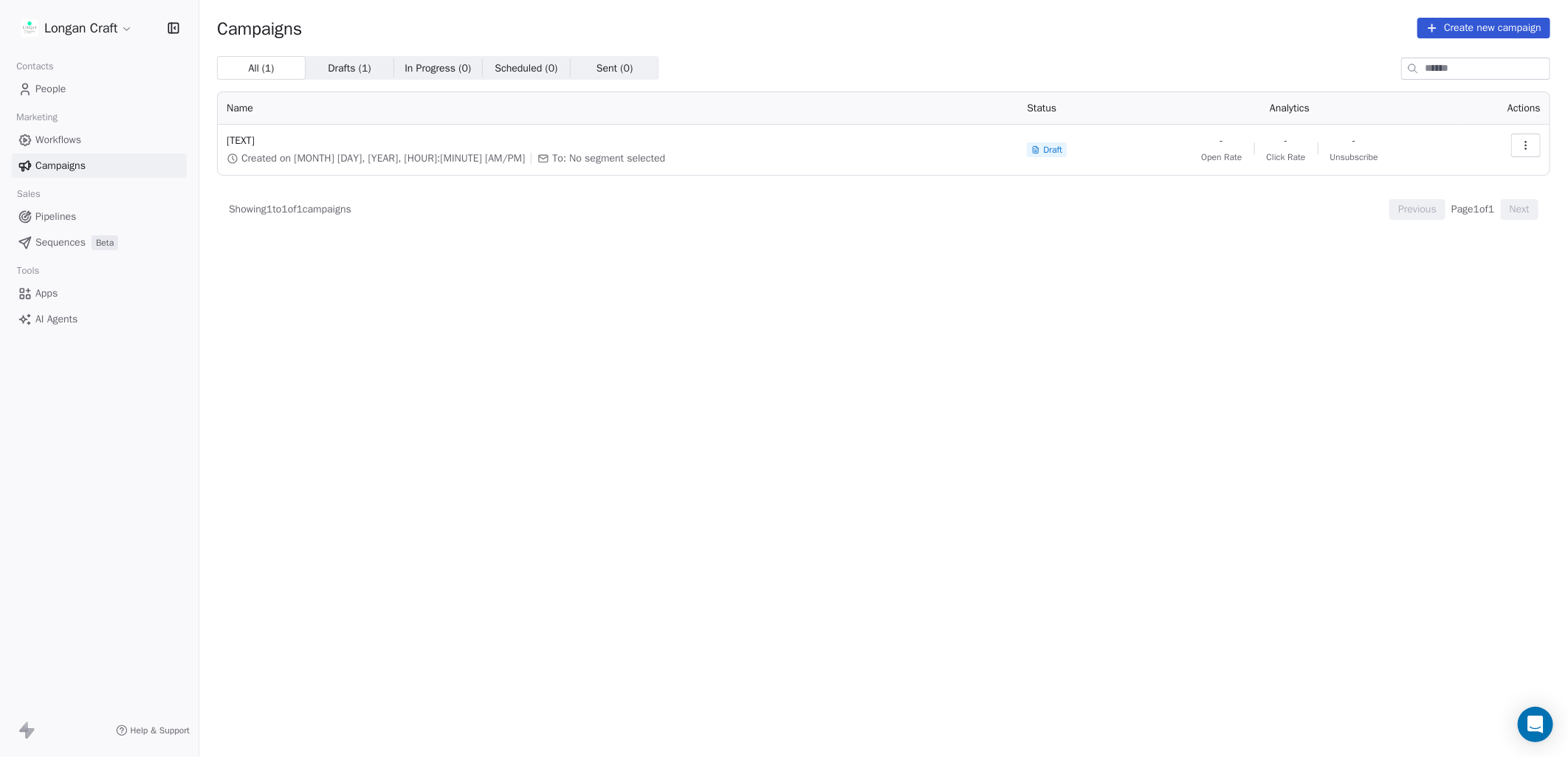 click on "Workflows" at bounding box center (58, 139) 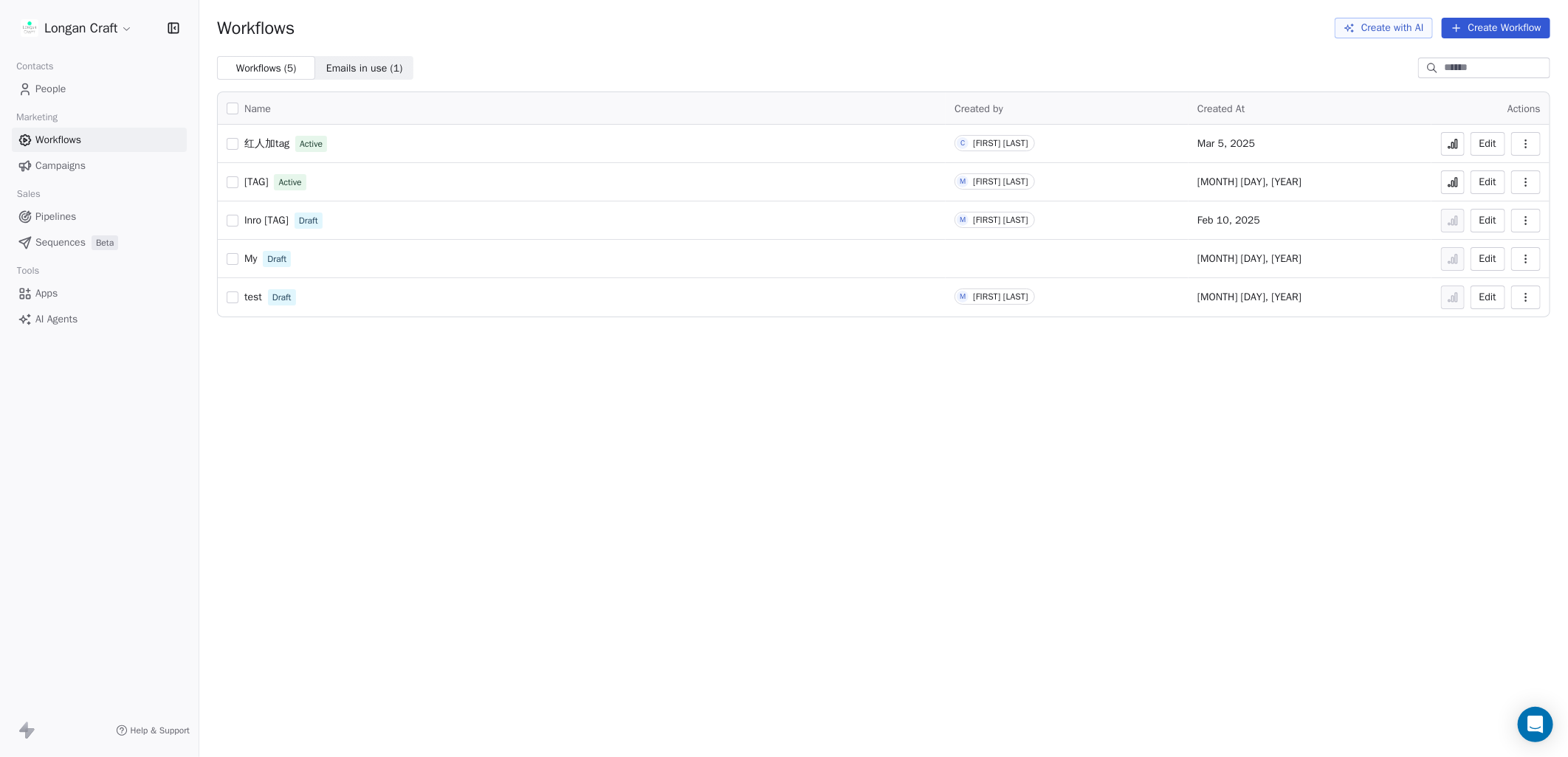 click on "Sequences" at bounding box center [61, 242] 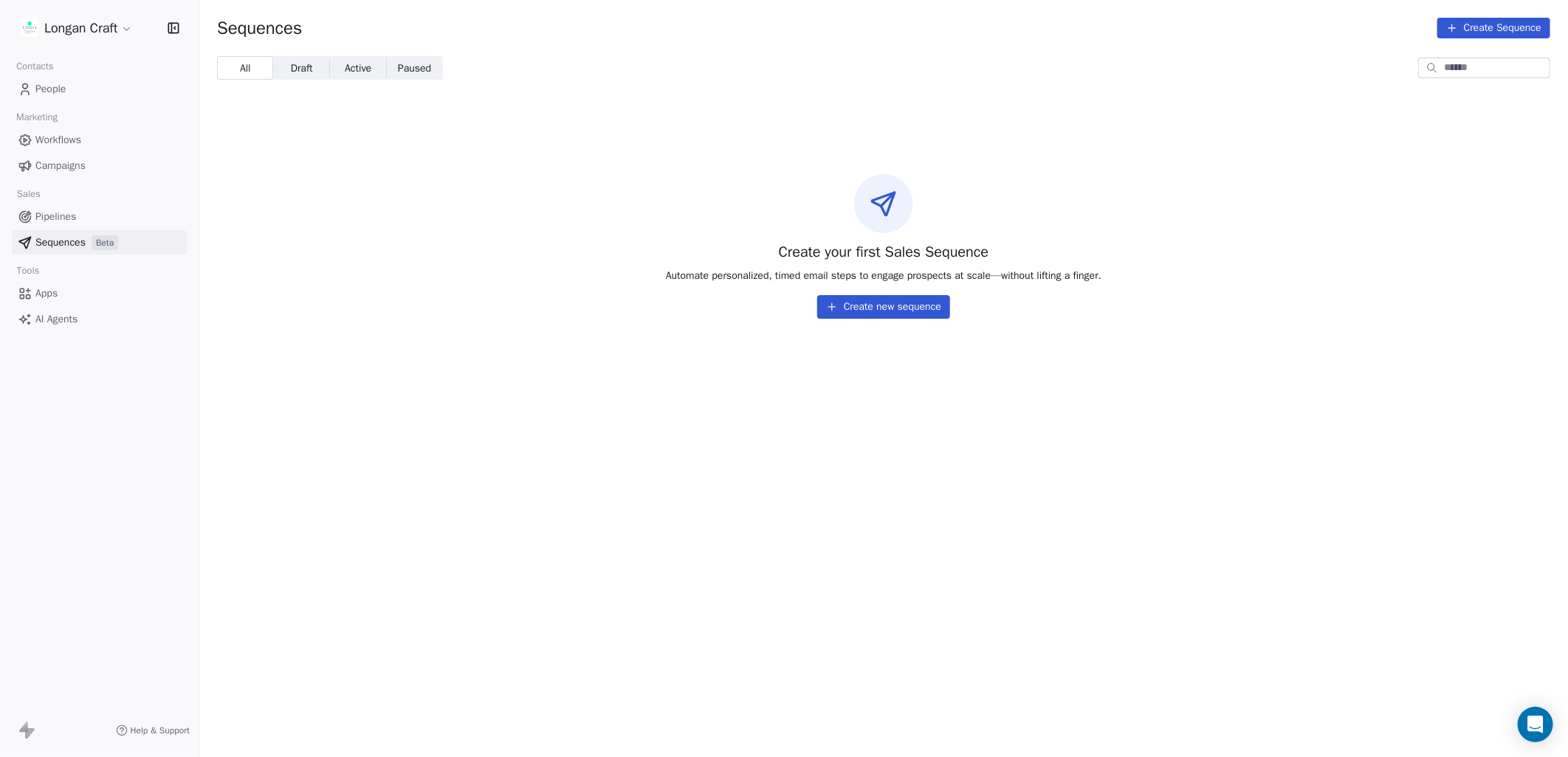 click on "Create new sequence" at bounding box center (884, 307) 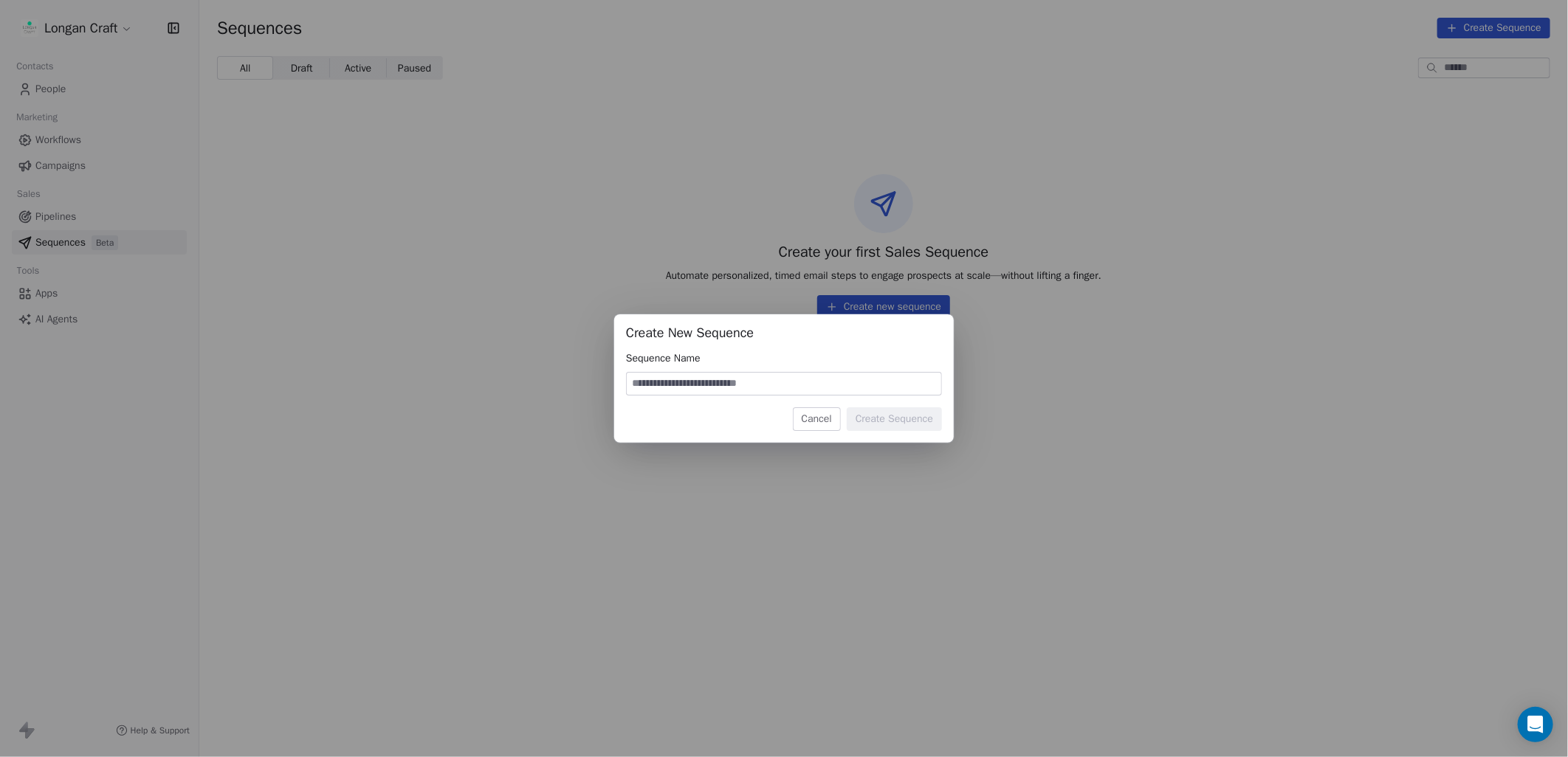click at bounding box center [784, 384] 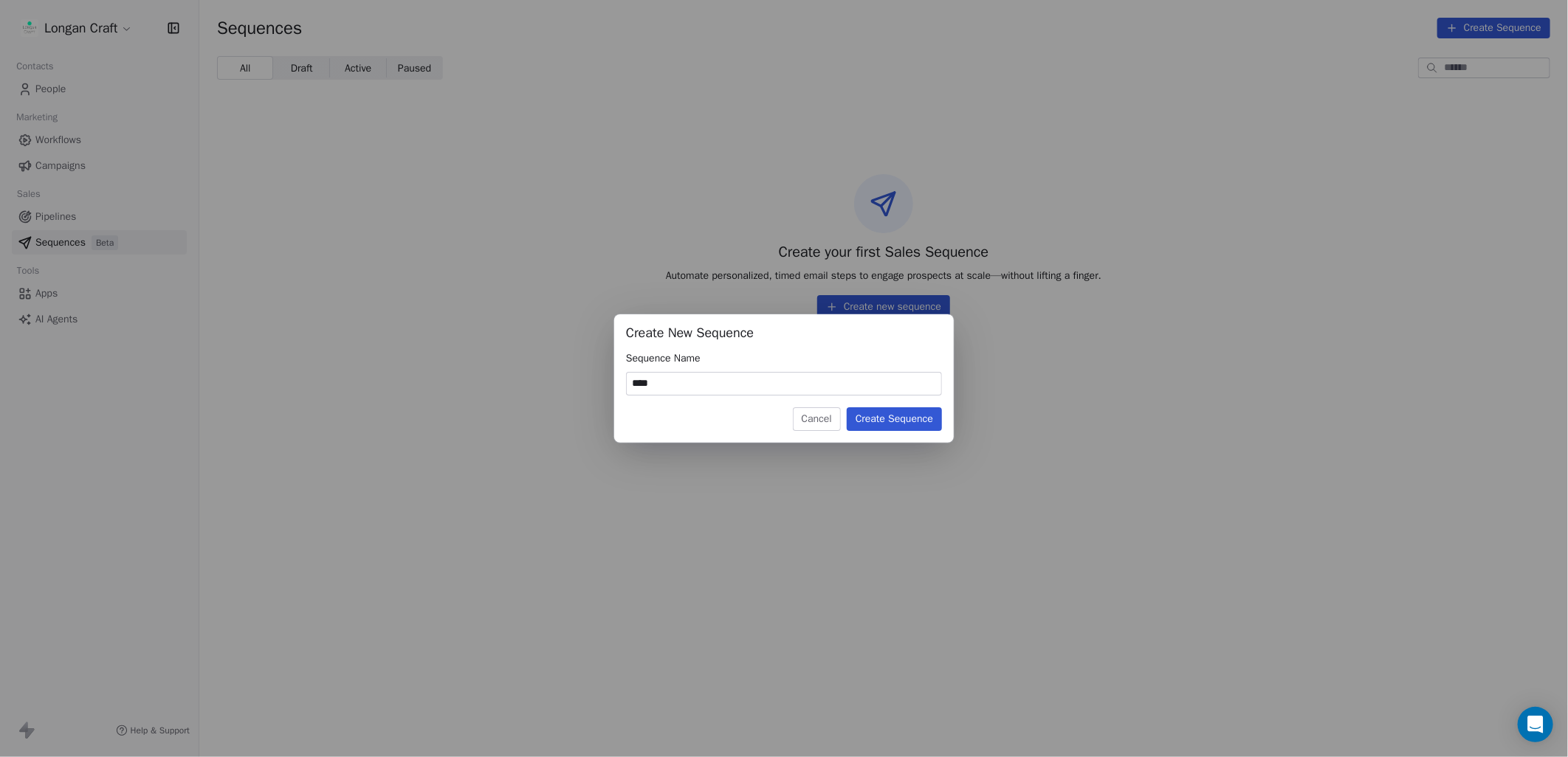 type on "****" 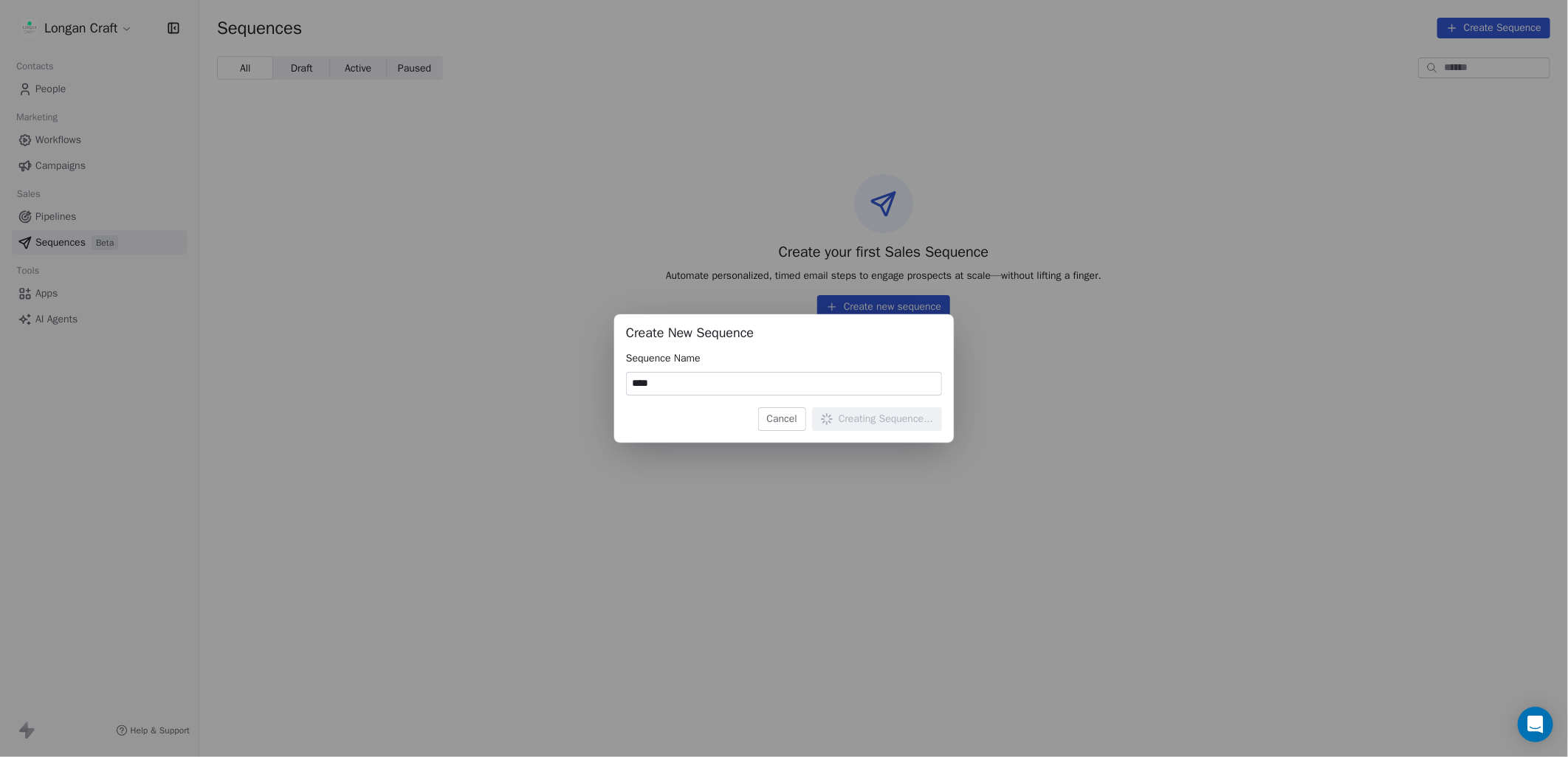 type 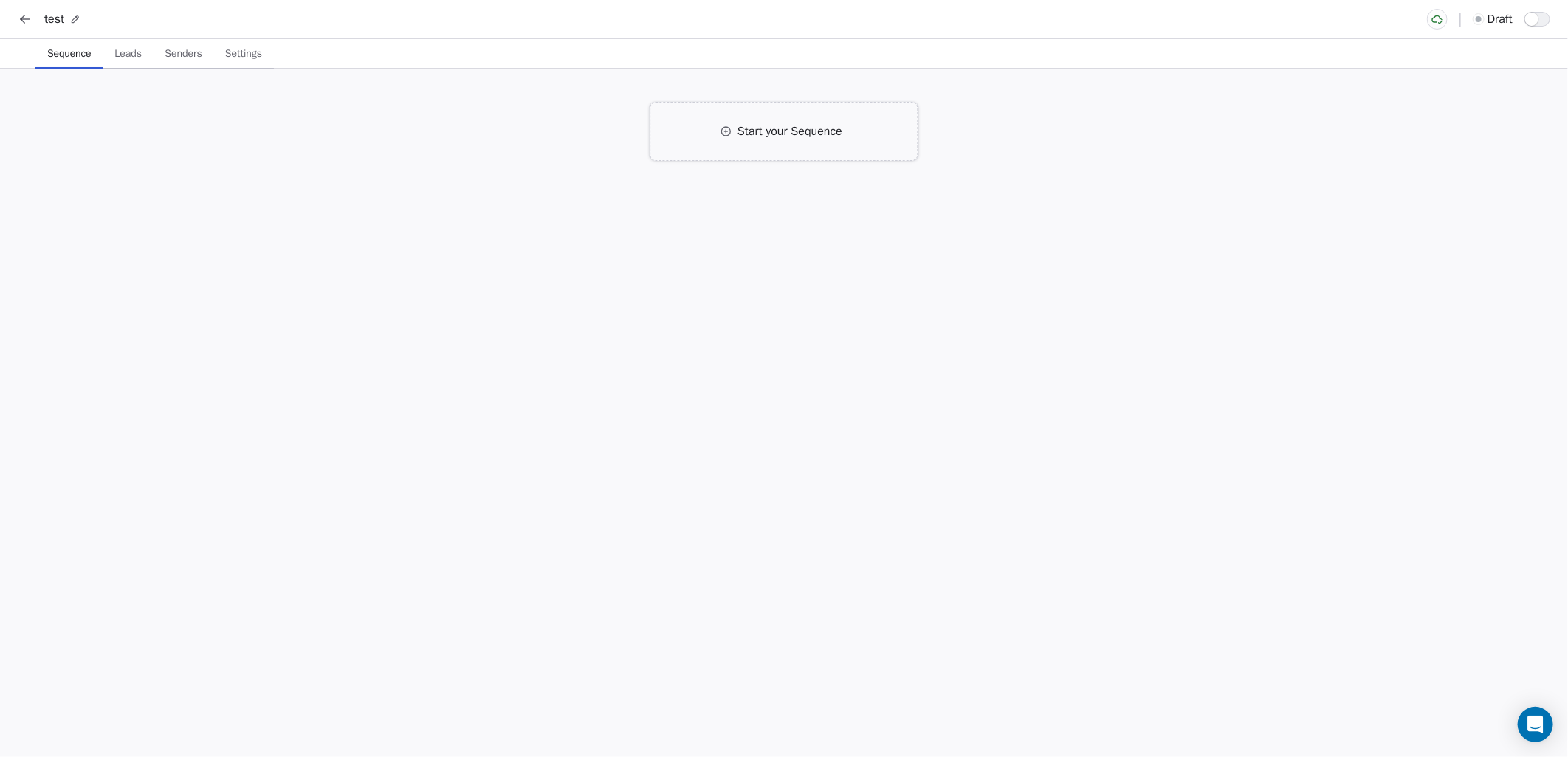 click on "Start your Sequence" at bounding box center (784, 131) 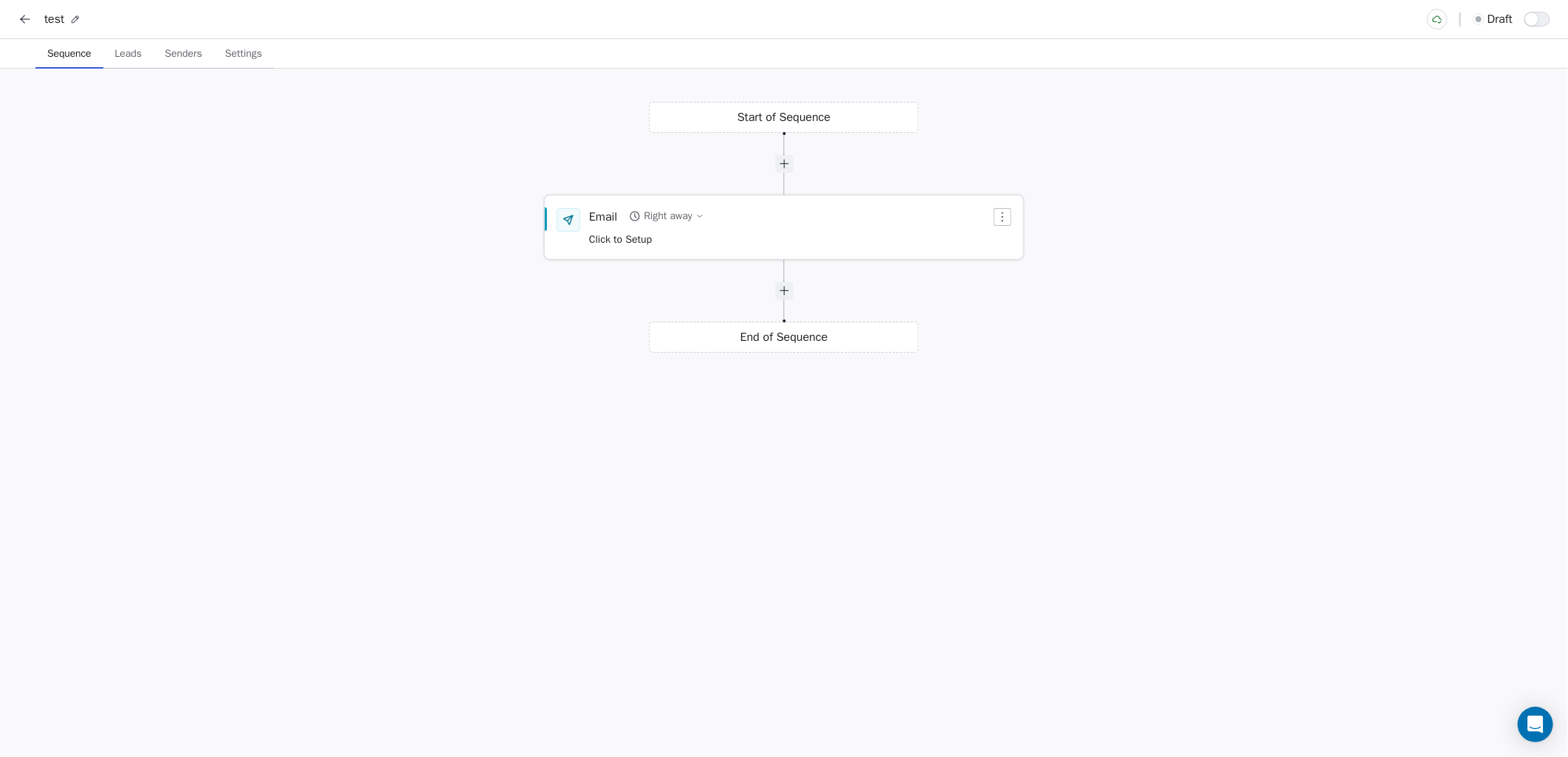 click on "Email Right away Click to Setup" at bounding box center (784, 227) 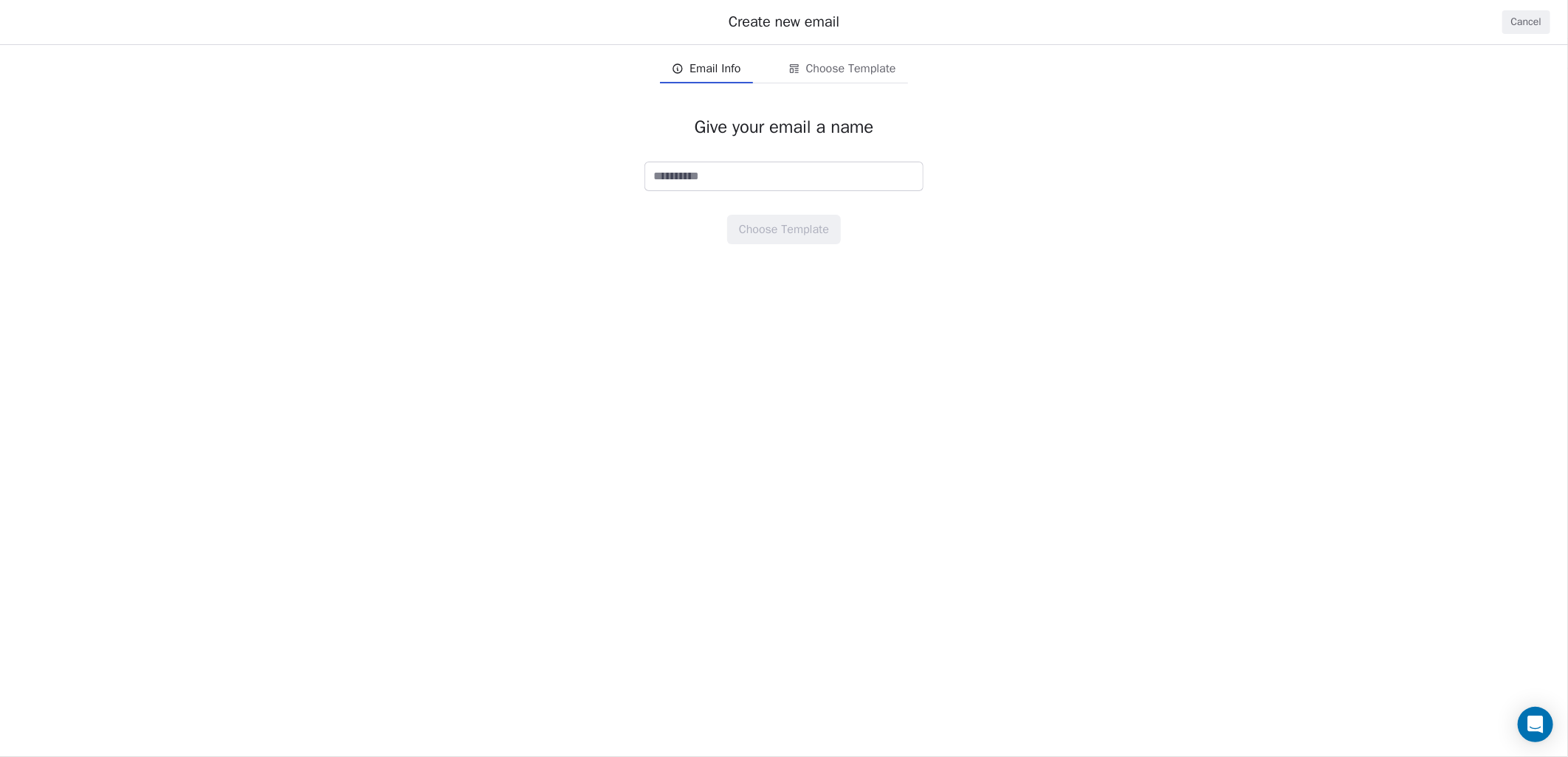click on "Give your email a name Choose Template" at bounding box center (784, 180) 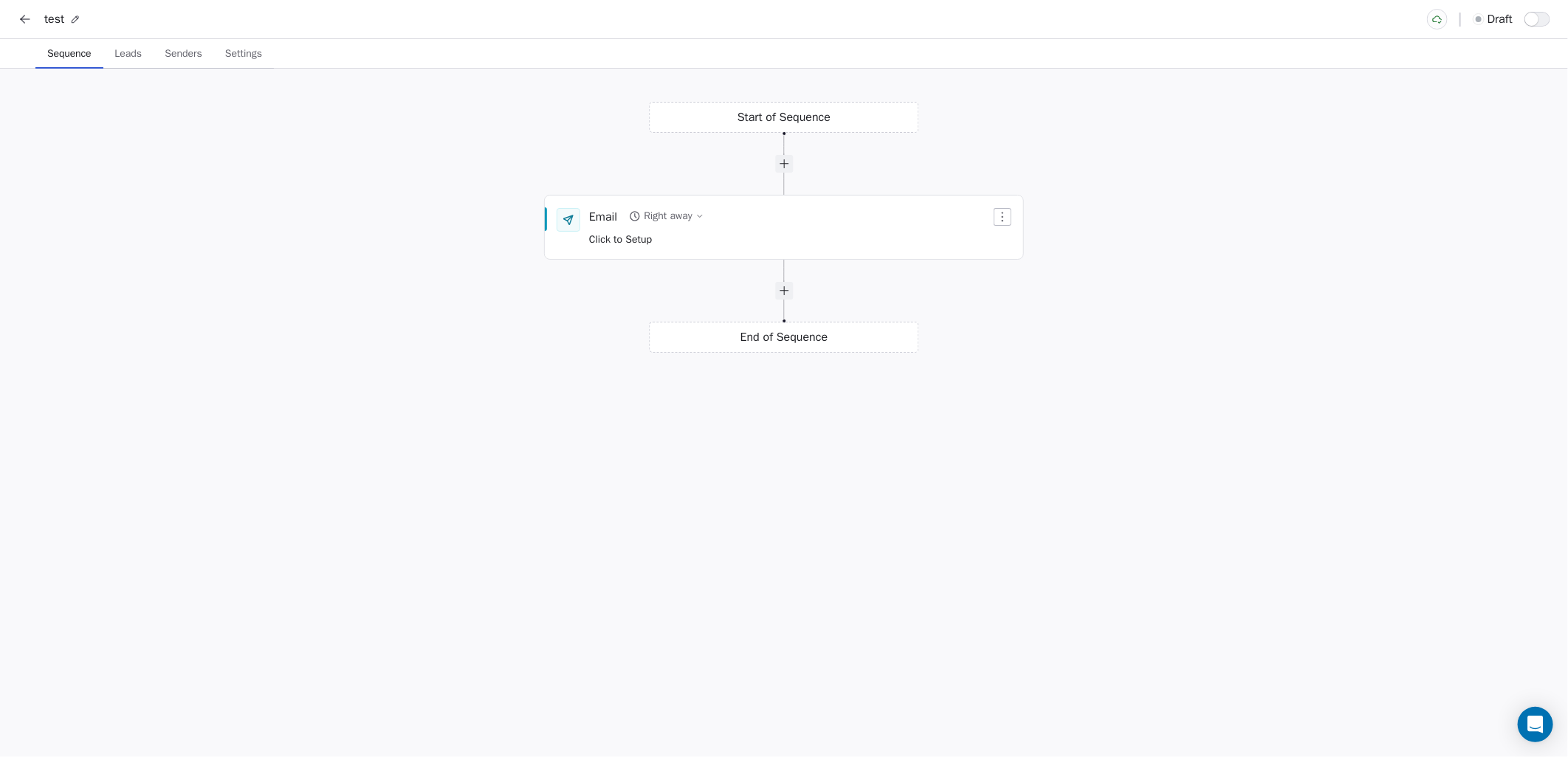 click on "End of Sequence" at bounding box center [784, 337] 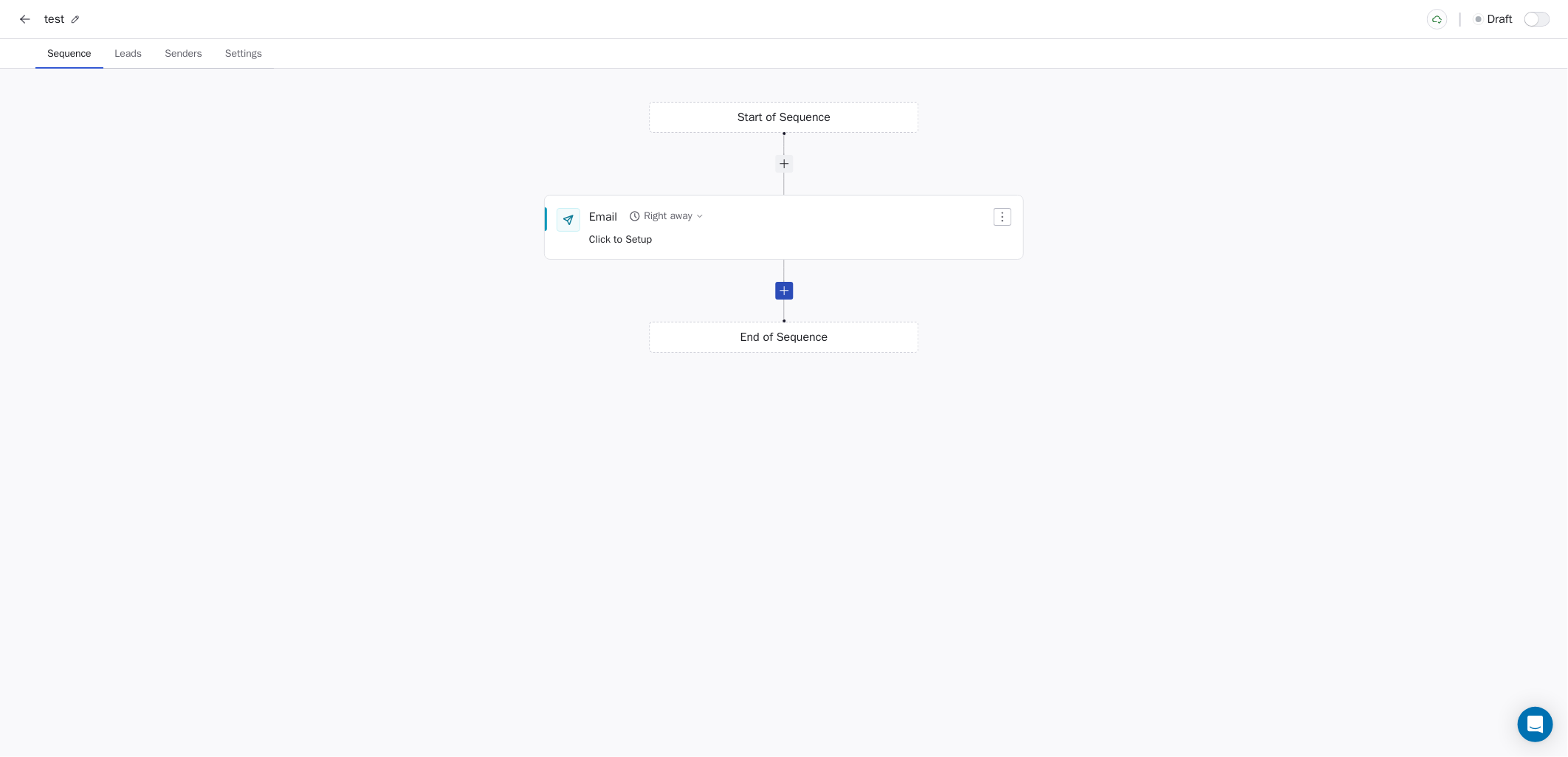 click at bounding box center [784, 291] 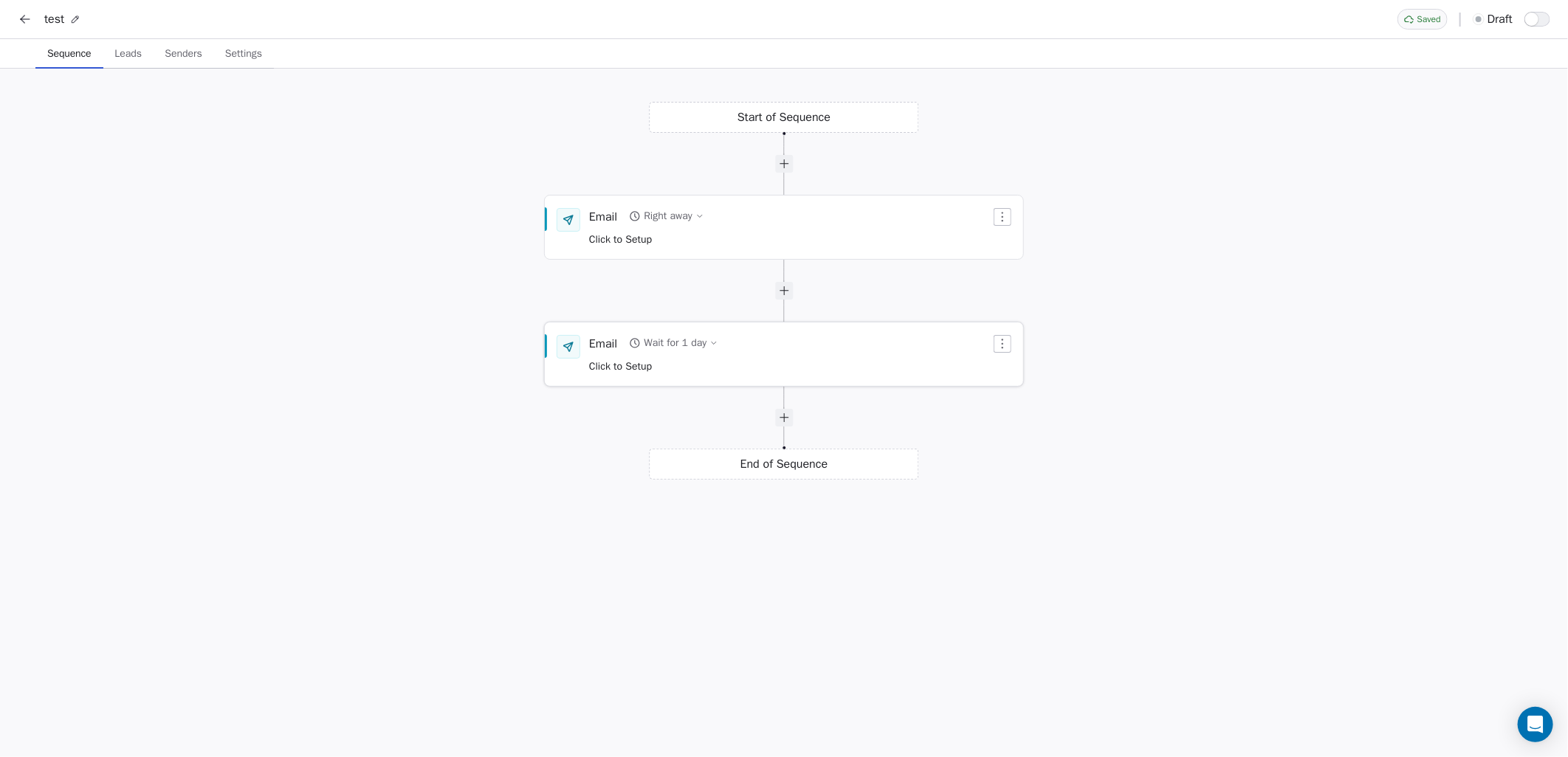 click on "Wait for 1 day" at bounding box center [675, 343] 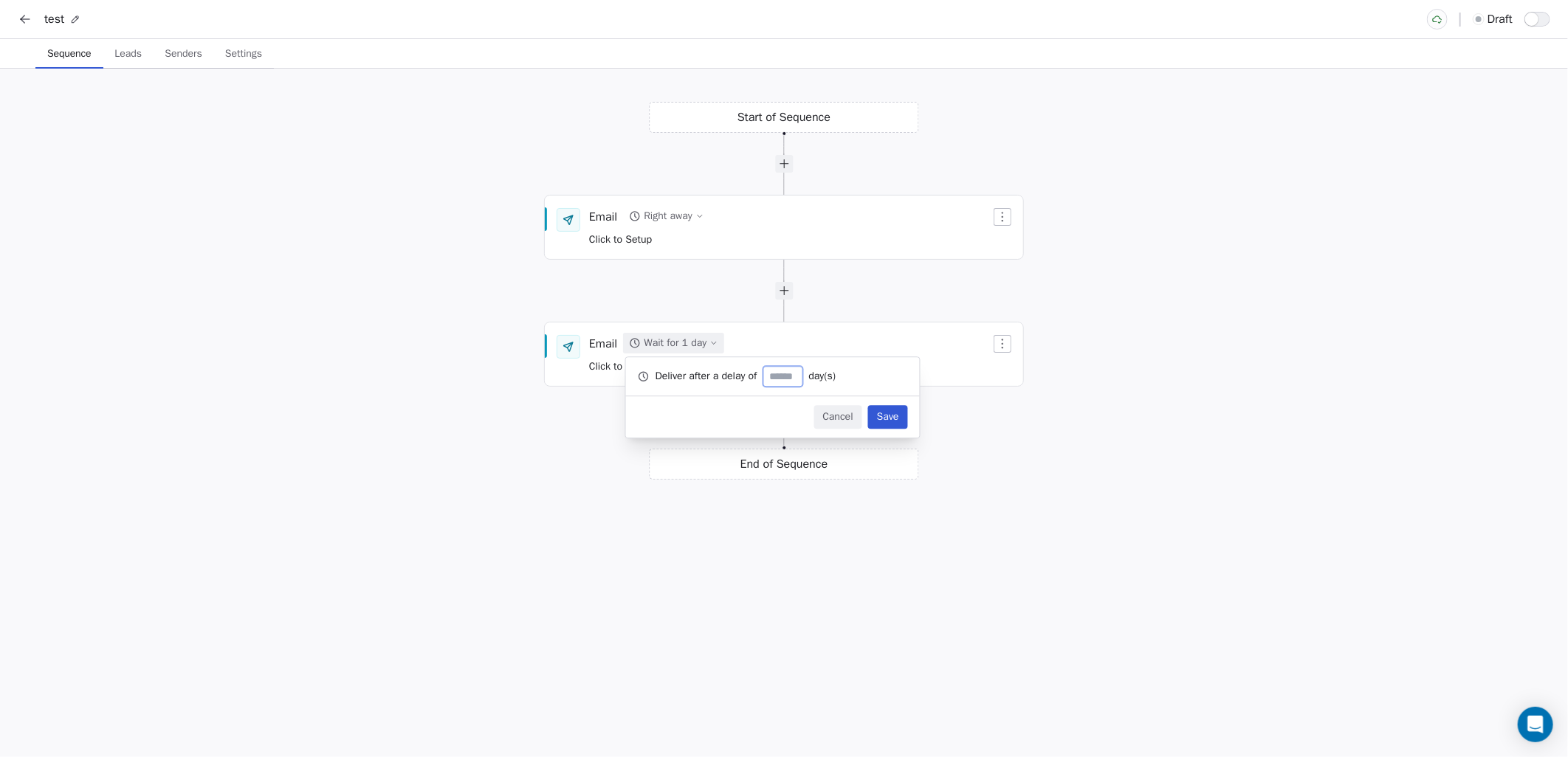 click on "Cancel" at bounding box center [837, 417] 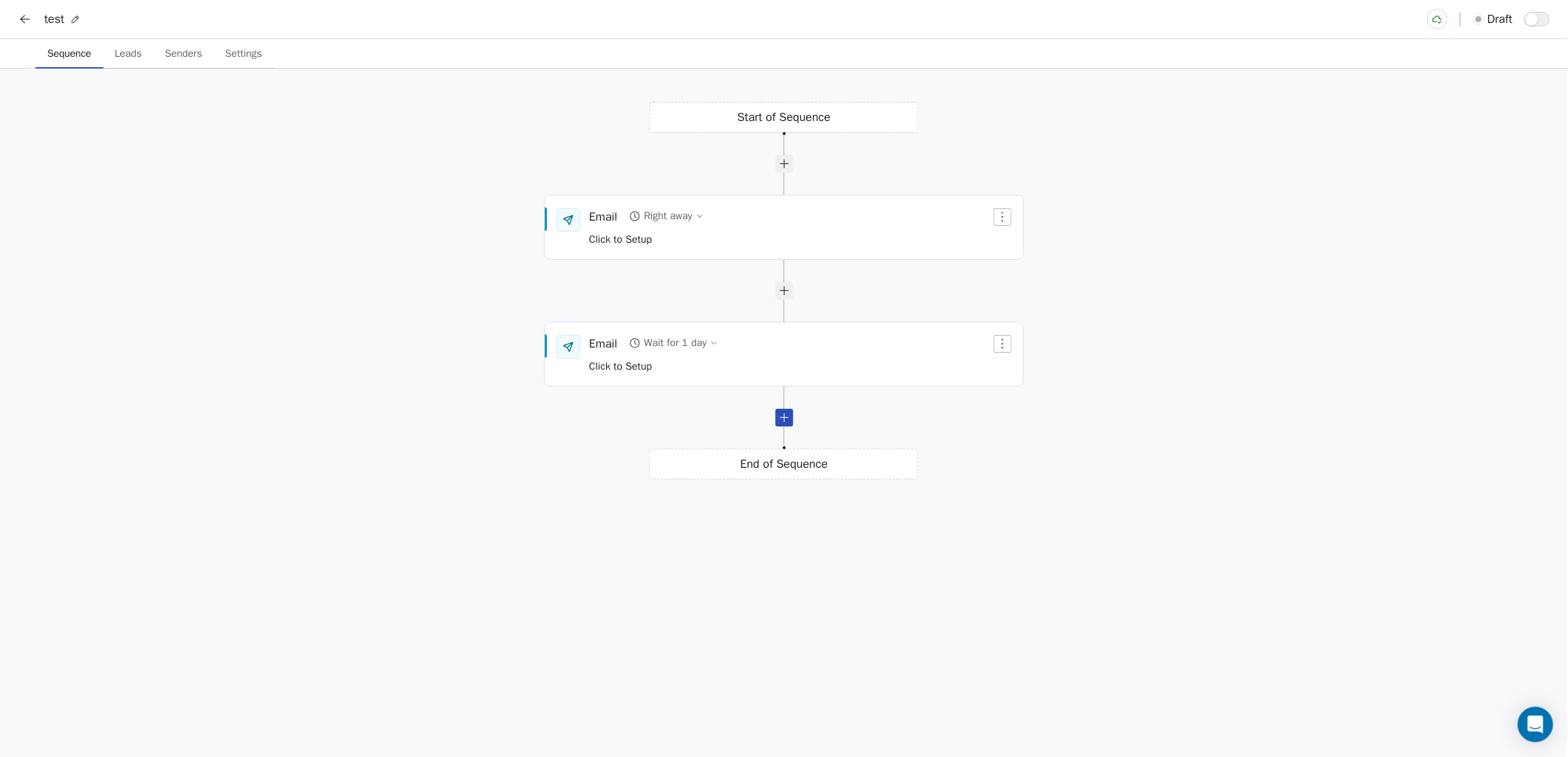 click at bounding box center (784, 418) 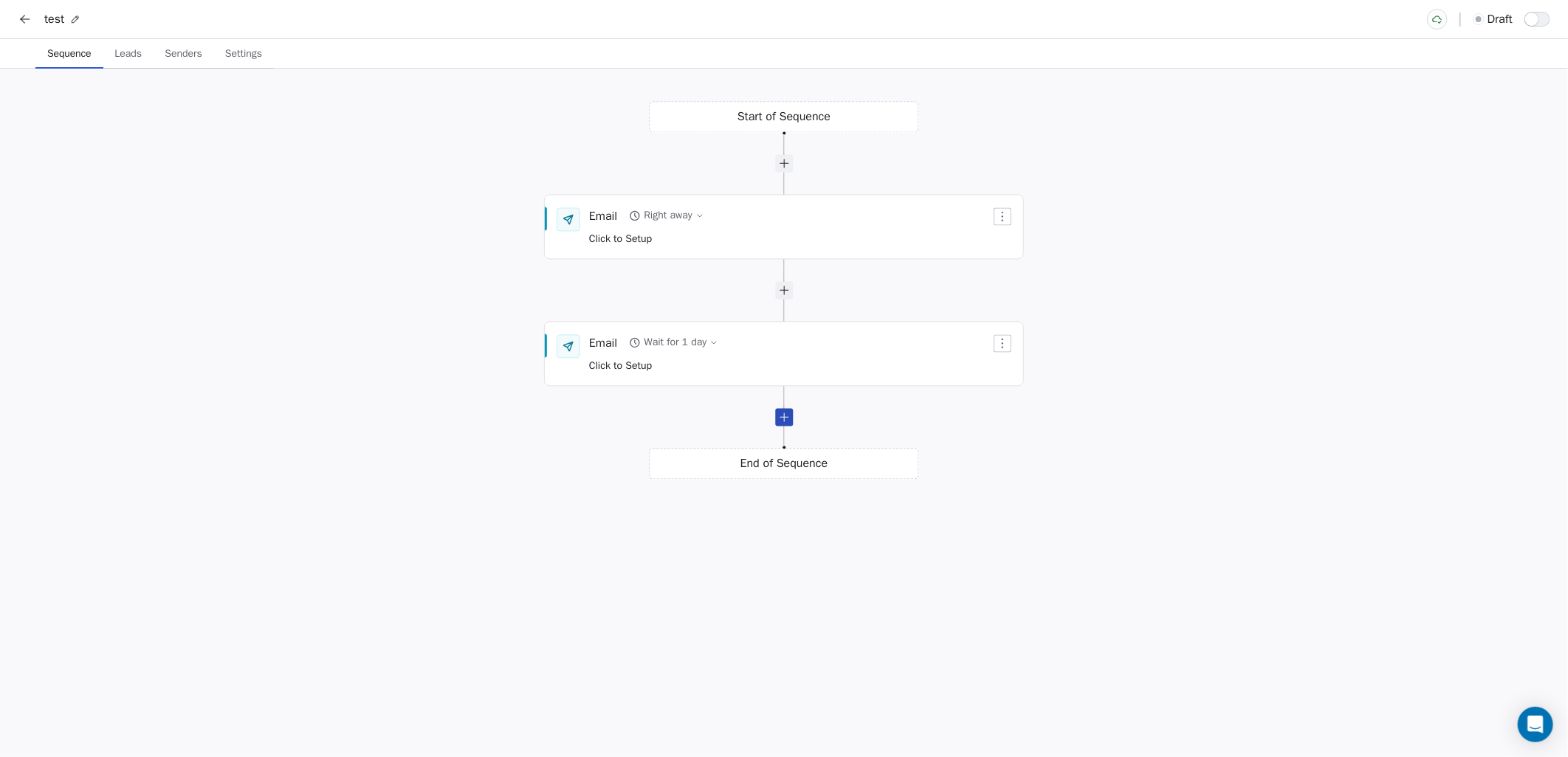 click at bounding box center (784, 418) 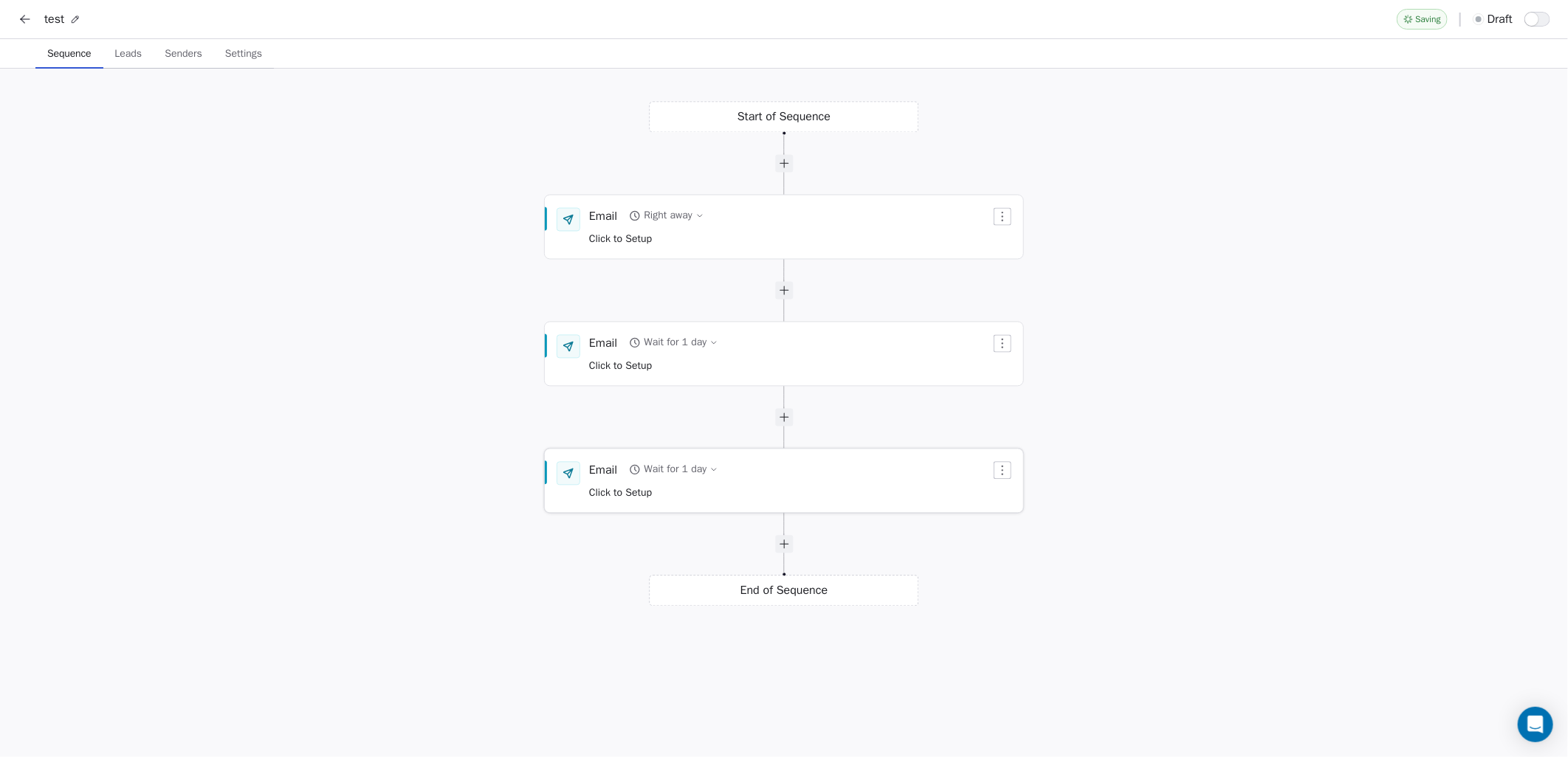 click on "Wait for 1 day" at bounding box center [675, 470] 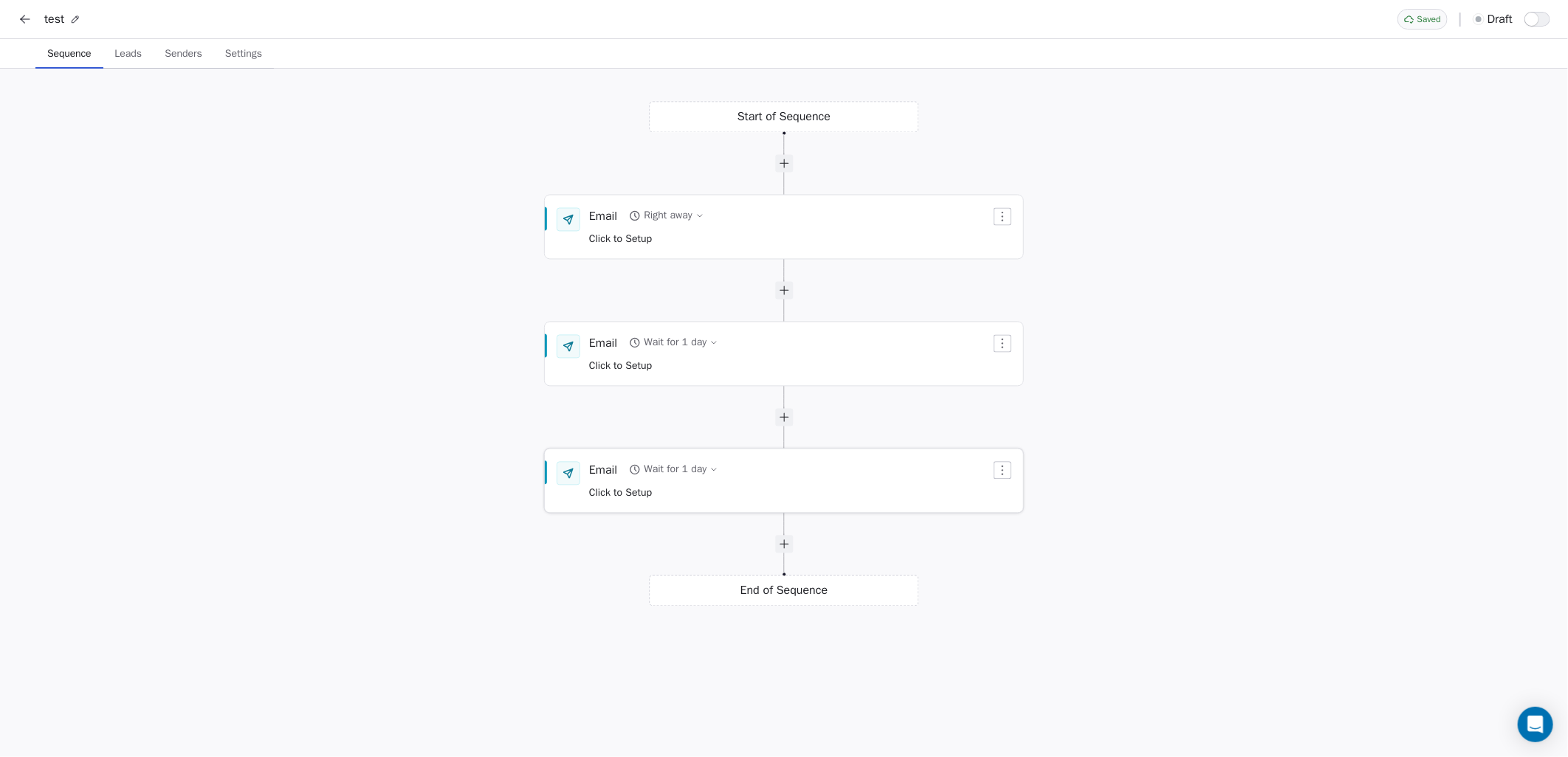 click on "Wait for 1 day" at bounding box center [675, 470] 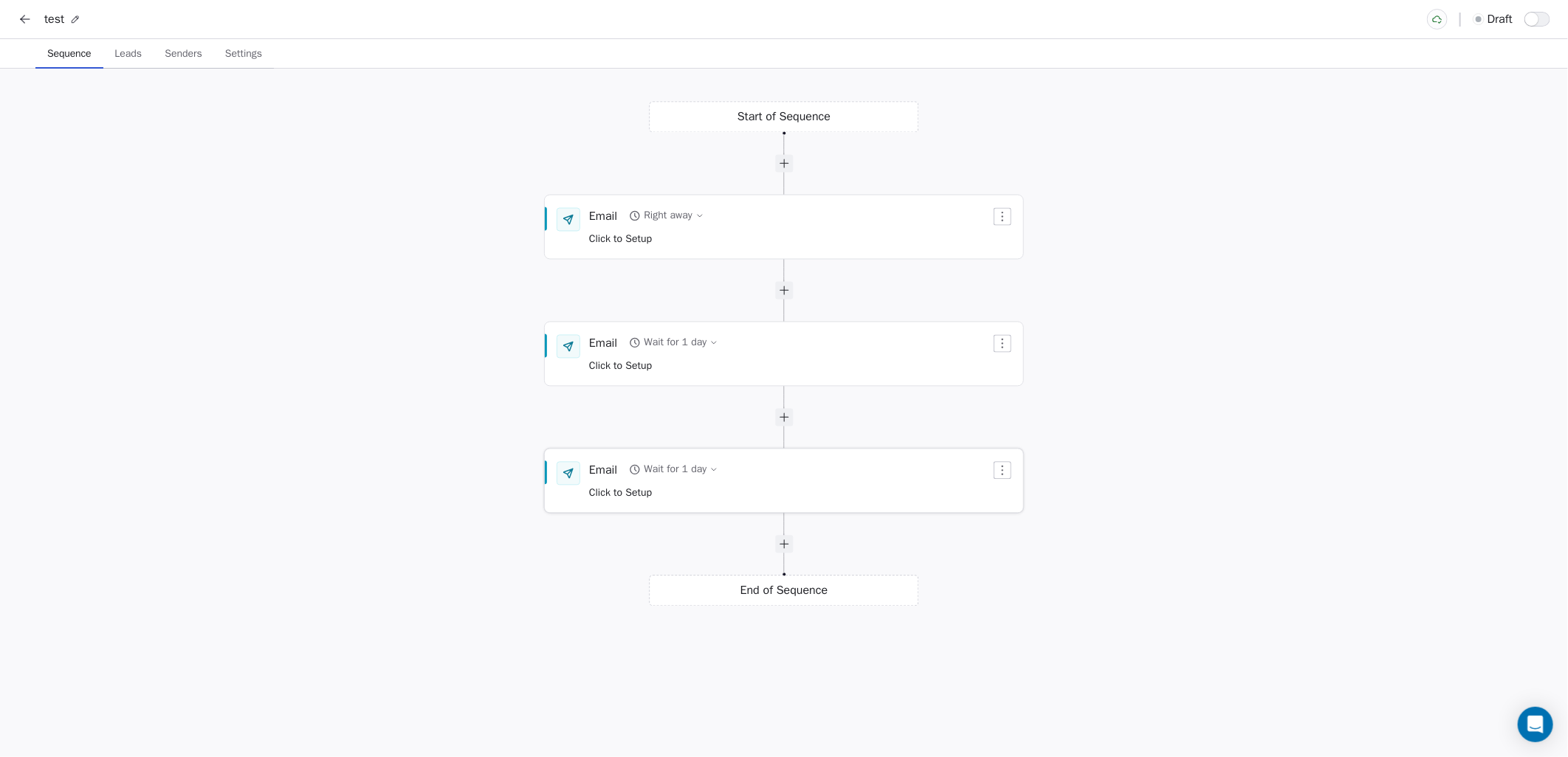 click on "Wait for 1 day" at bounding box center [675, 470] 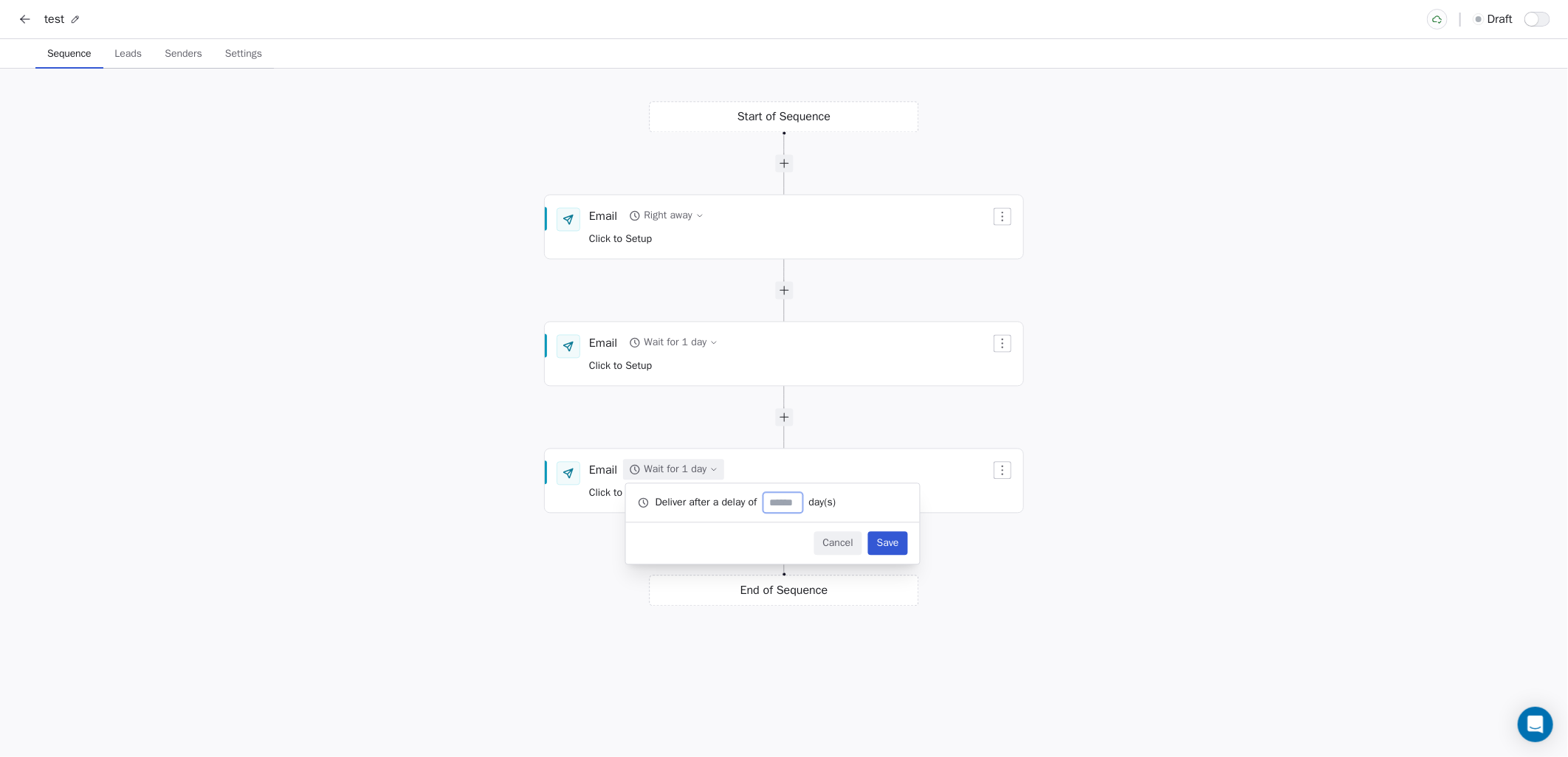 type on "*" 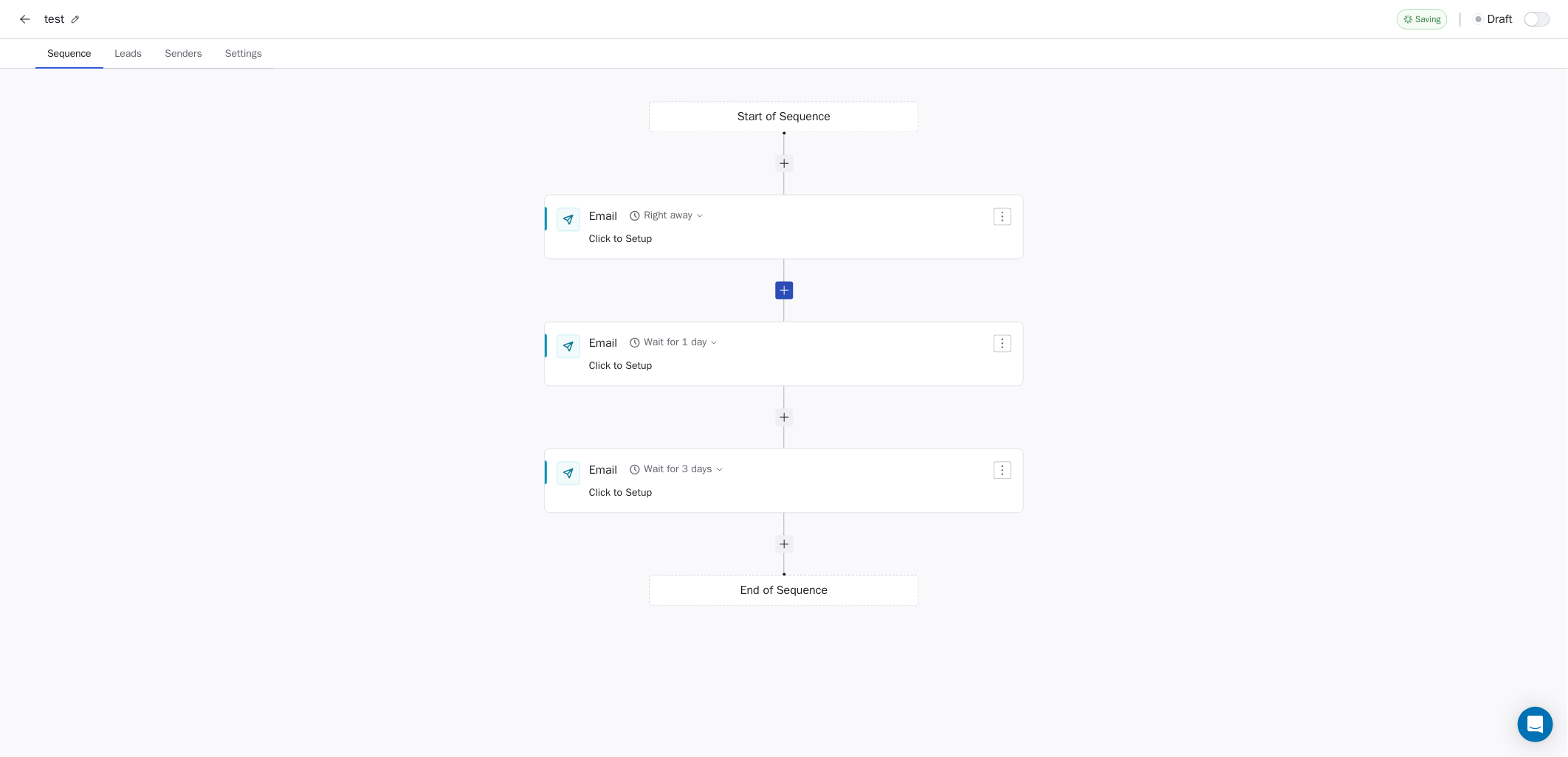 click at bounding box center (784, 291) 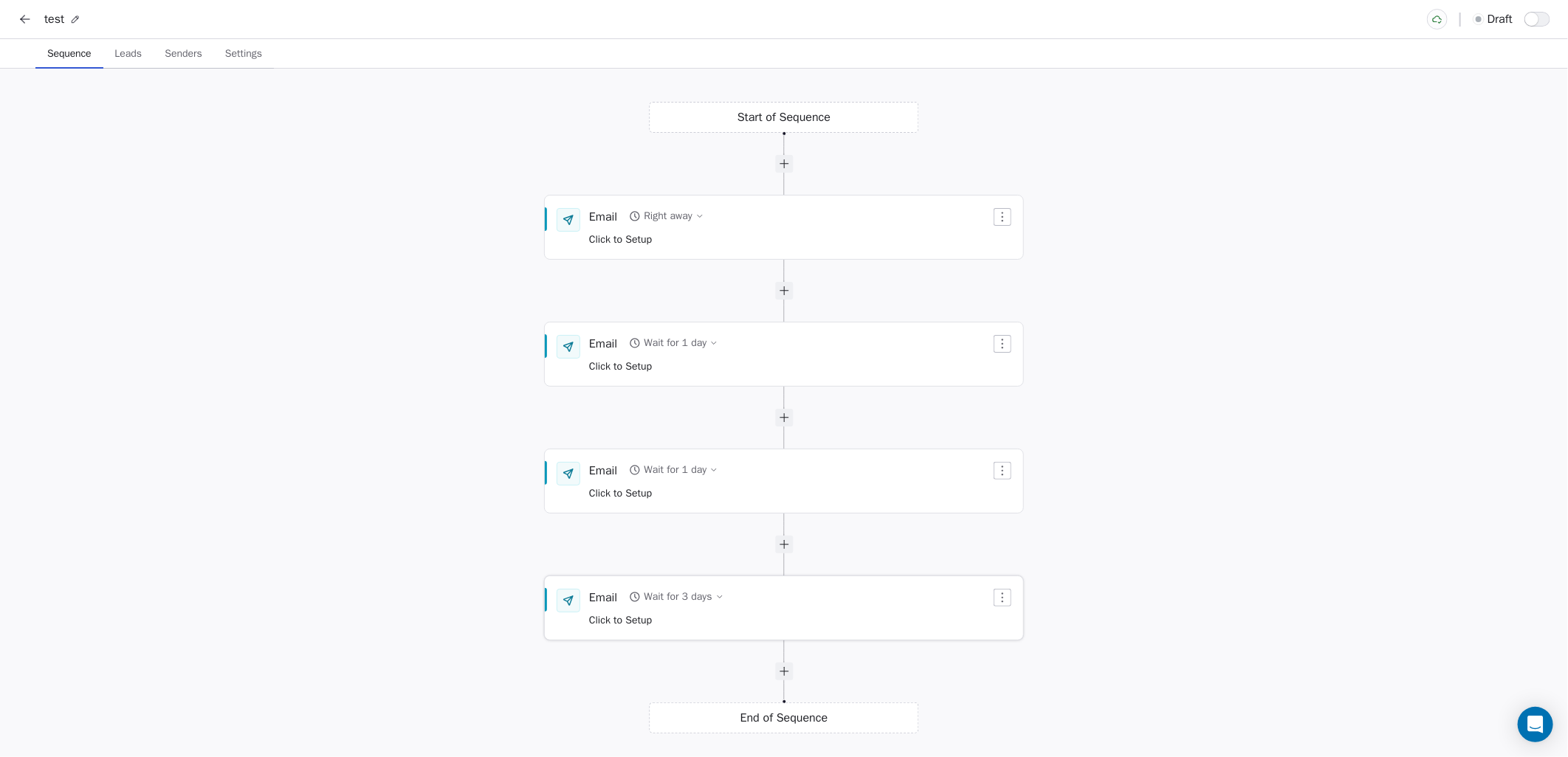 click 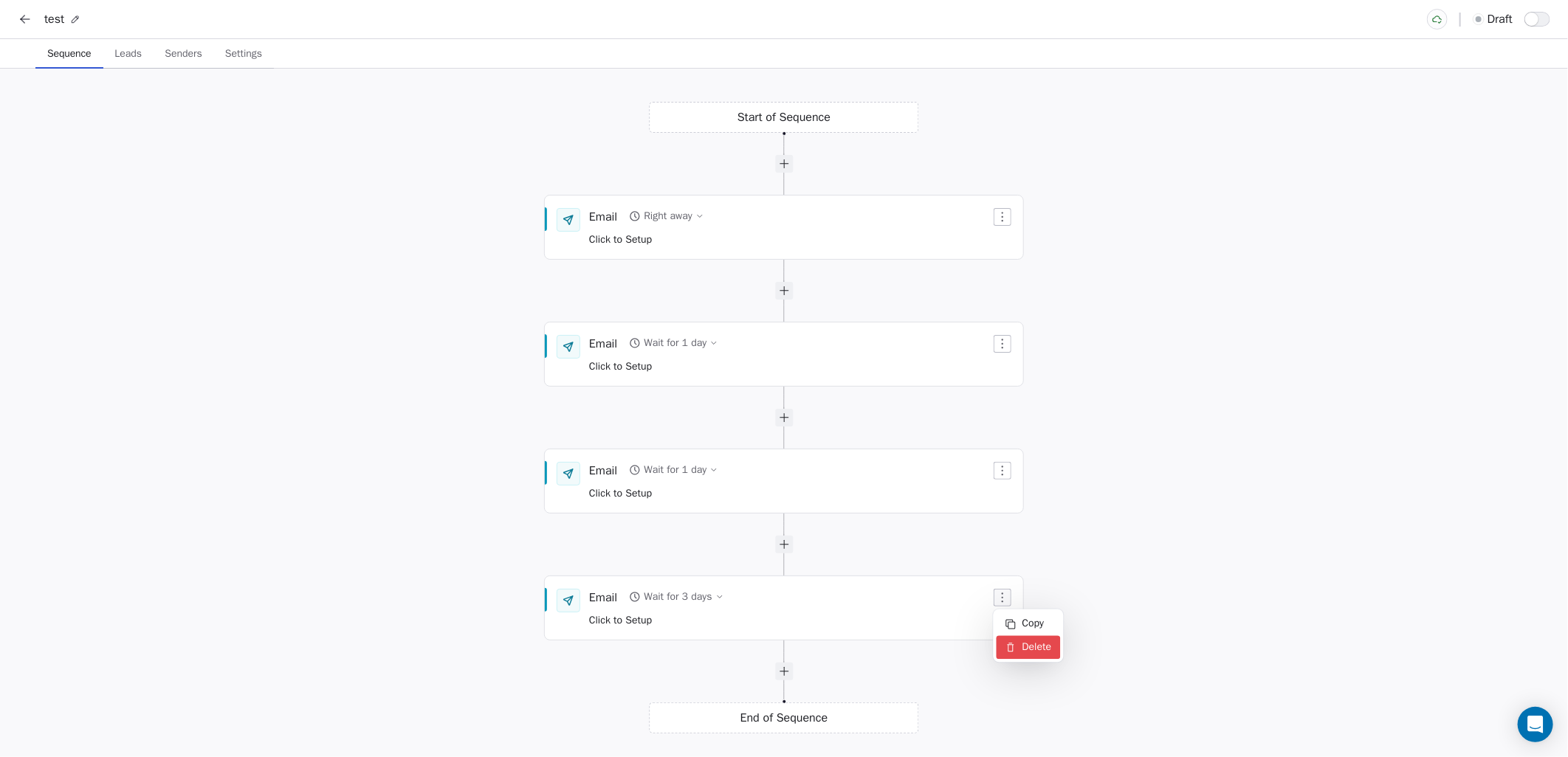 click on "Delete" at bounding box center [1028, 648] 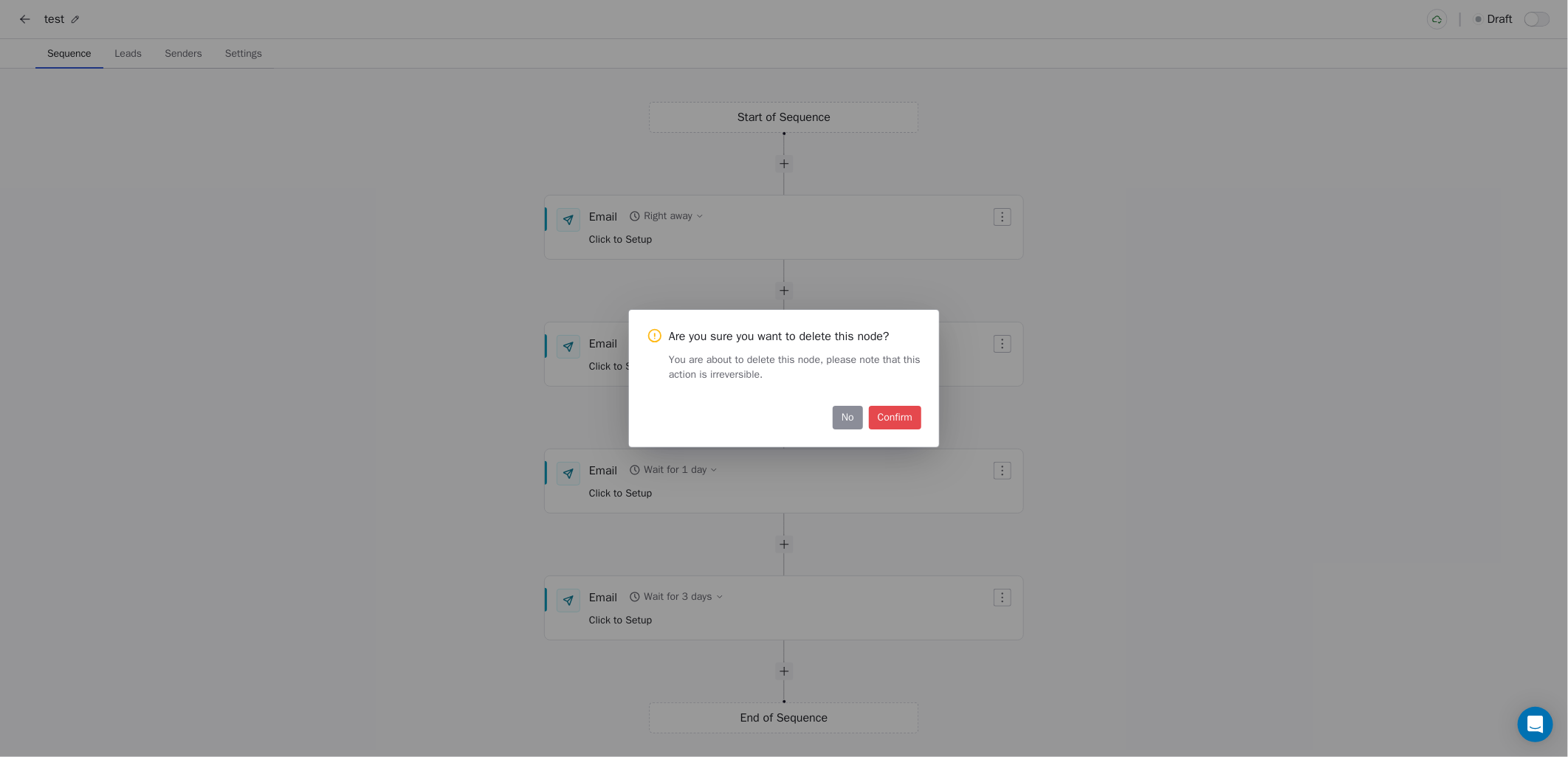 click on "Confirm" at bounding box center (895, 418) 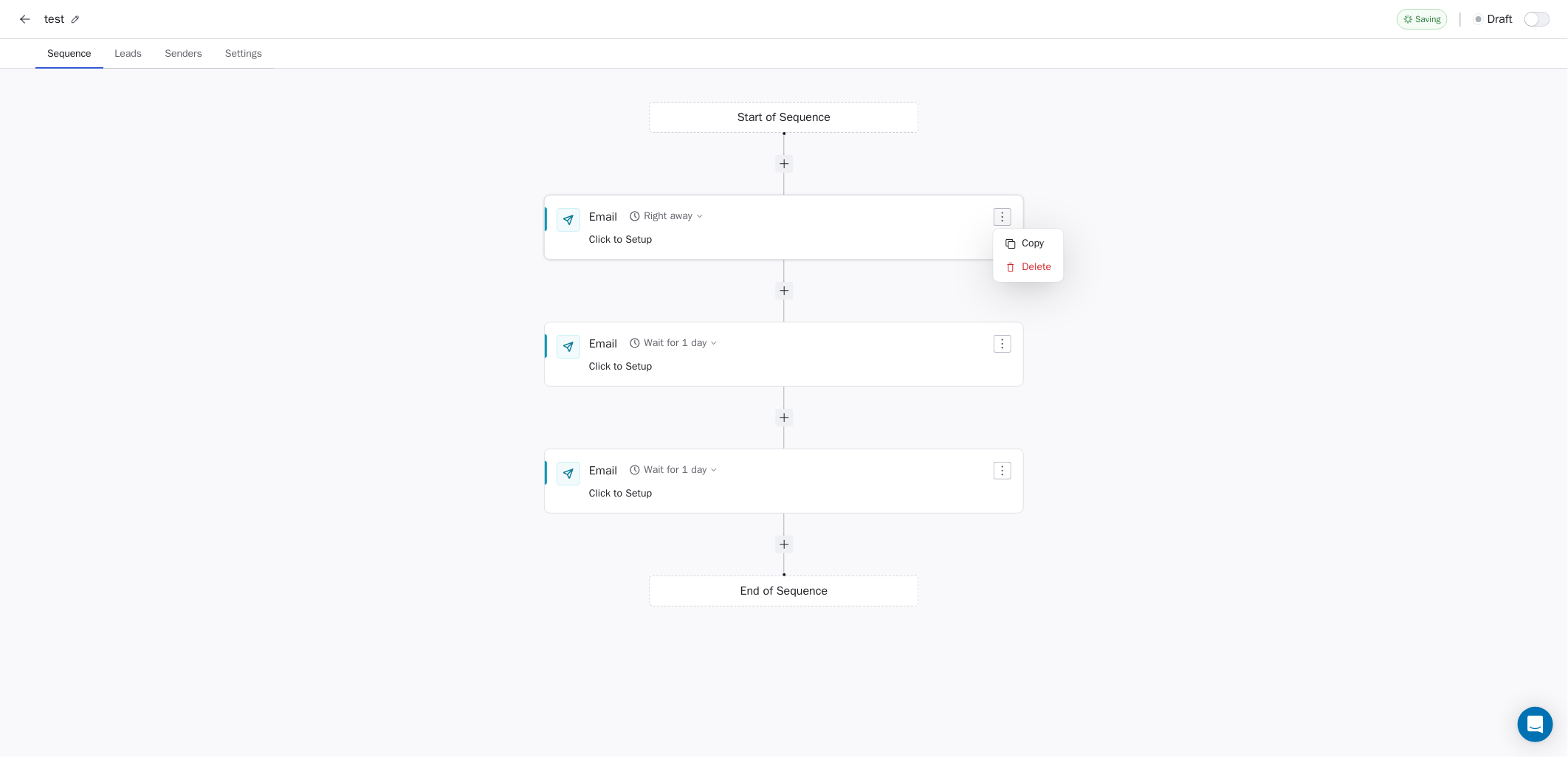 click 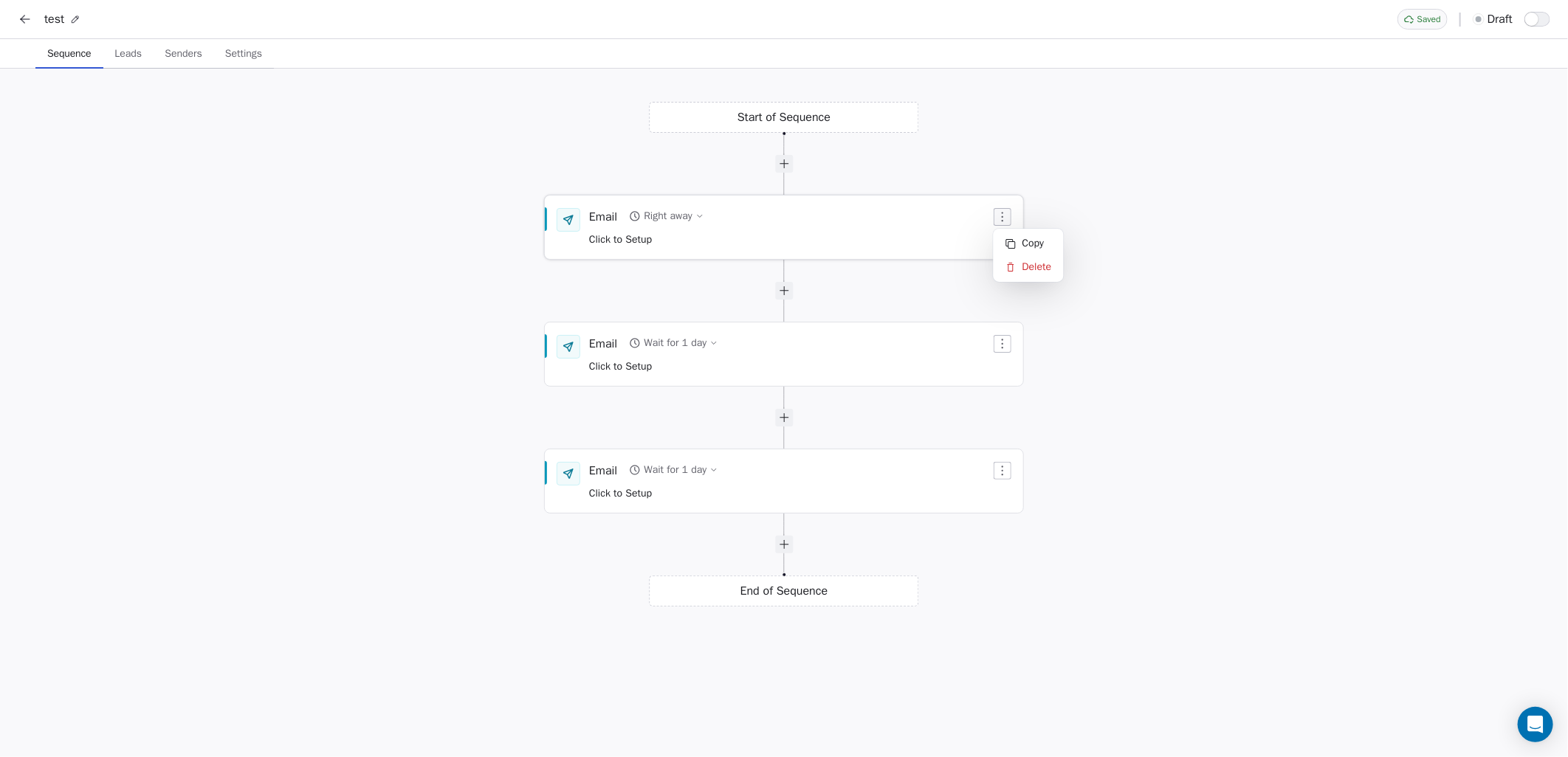 click on "Email Right away Click to Setup" at bounding box center [790, 227] 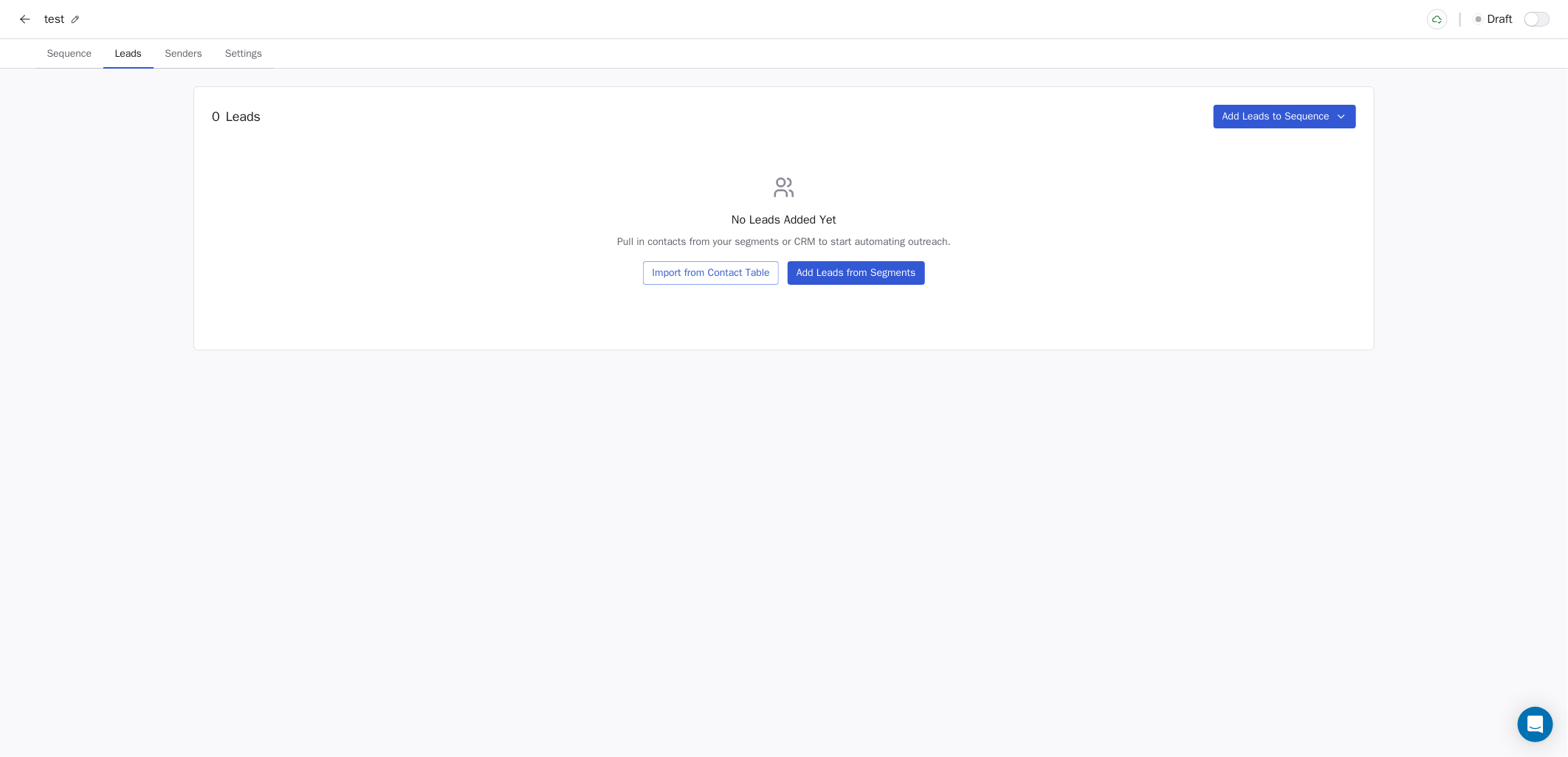 click on "Leads Leads" at bounding box center [128, 54] 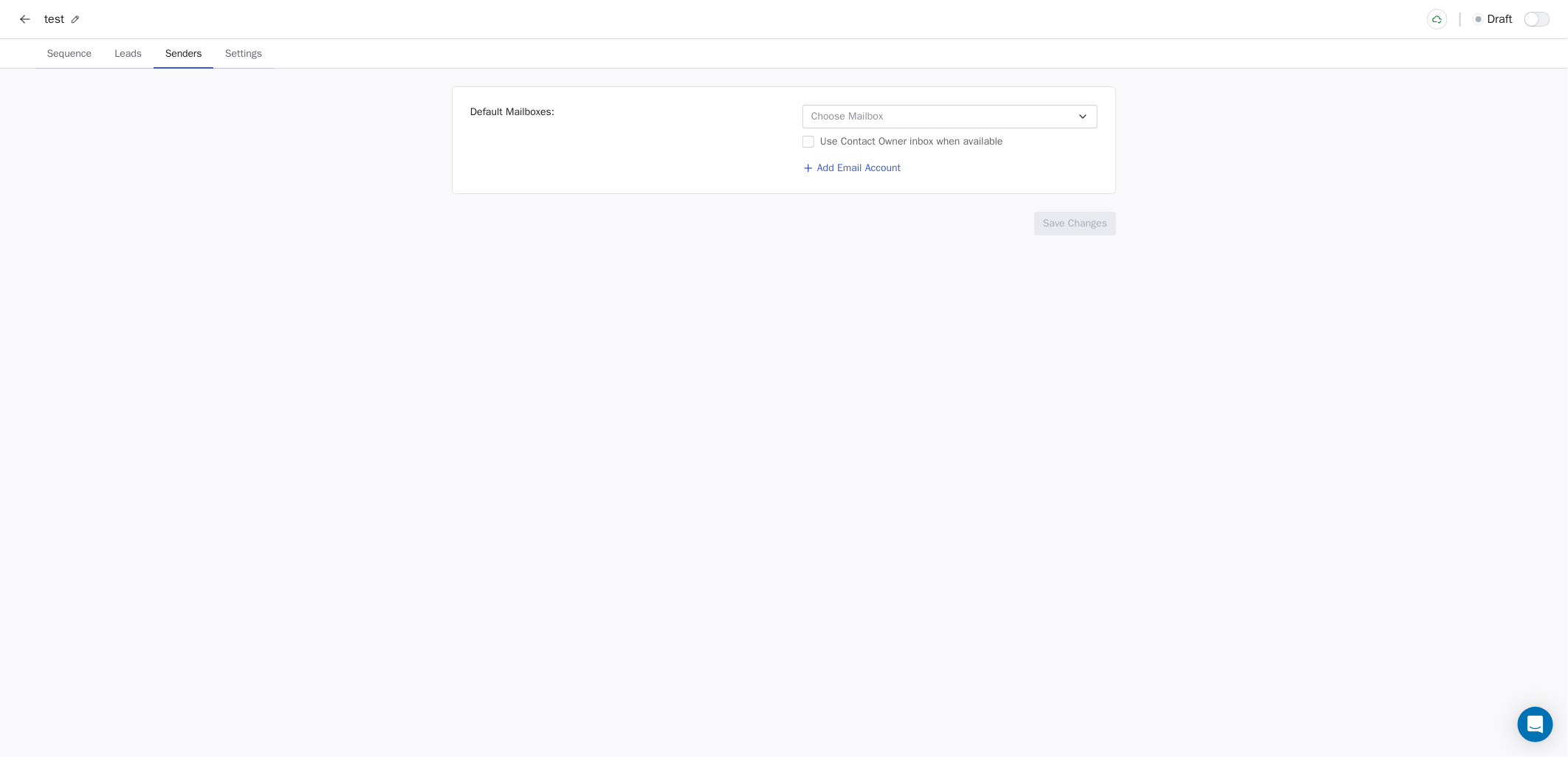click on "Senders" at bounding box center (184, 54) 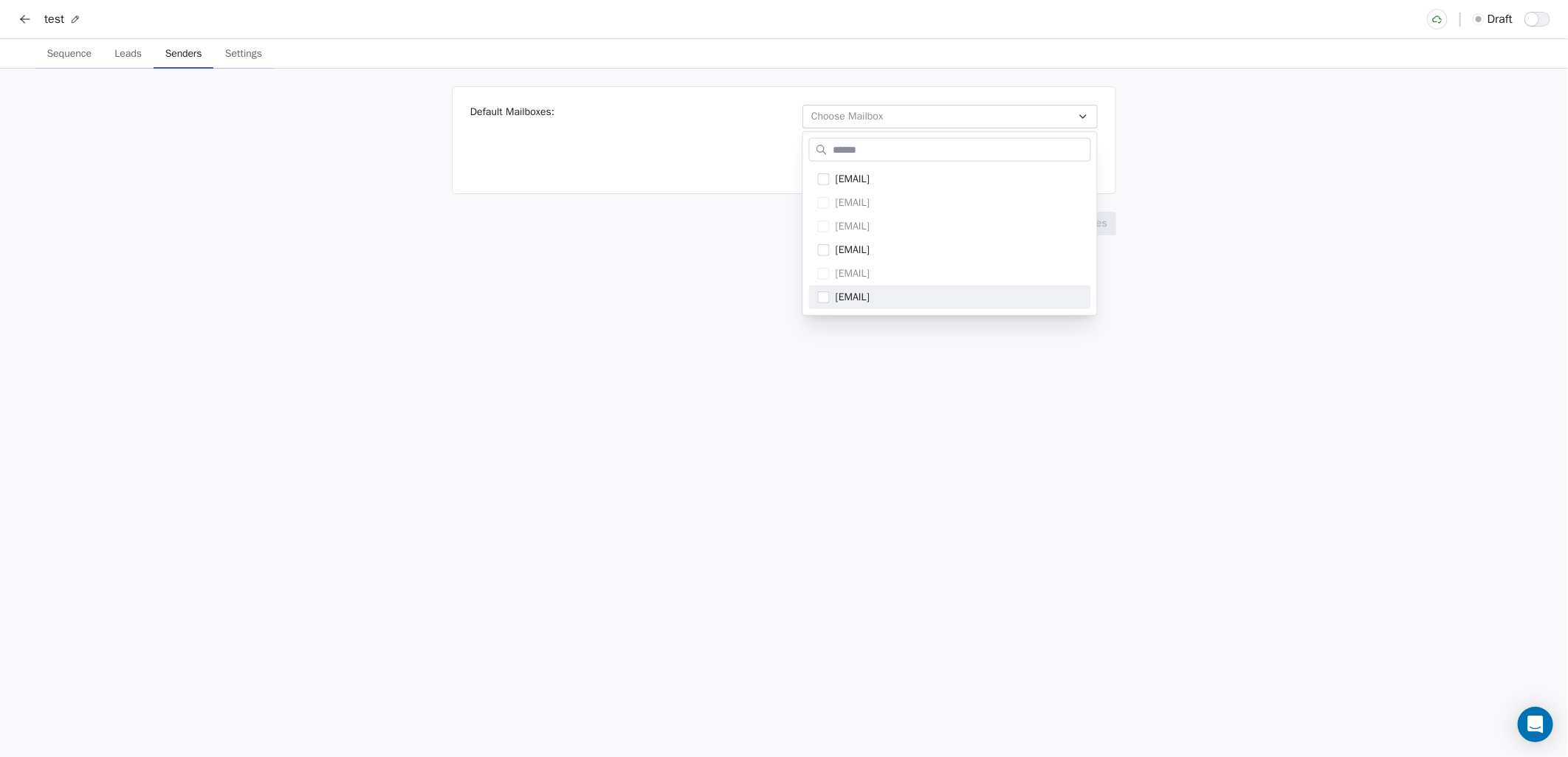 drag, startPoint x: 762, startPoint y: 426, endPoint x: 762, endPoint y: 412, distance: 14 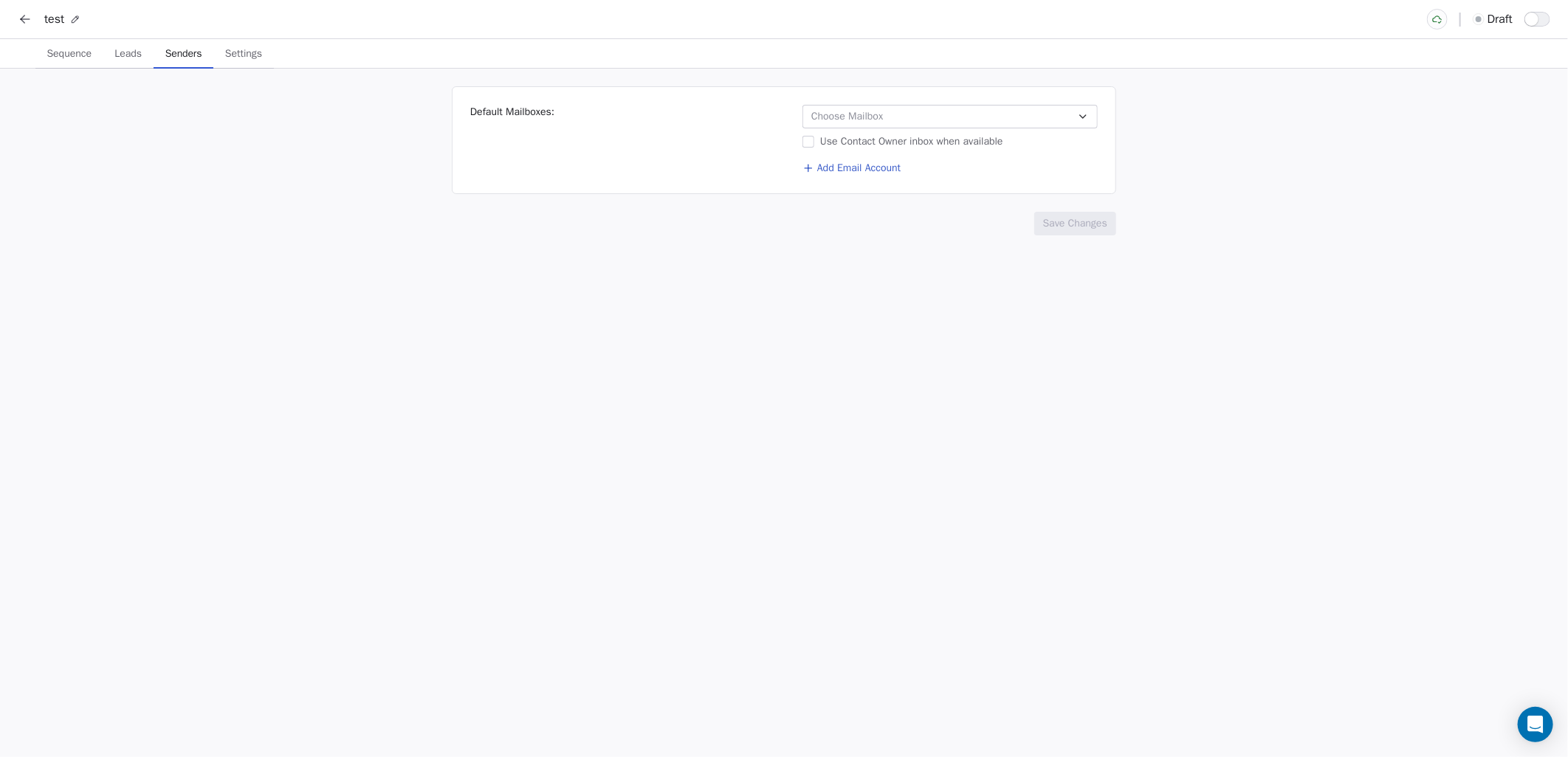 click on "Add Email Account" at bounding box center [851, 168] 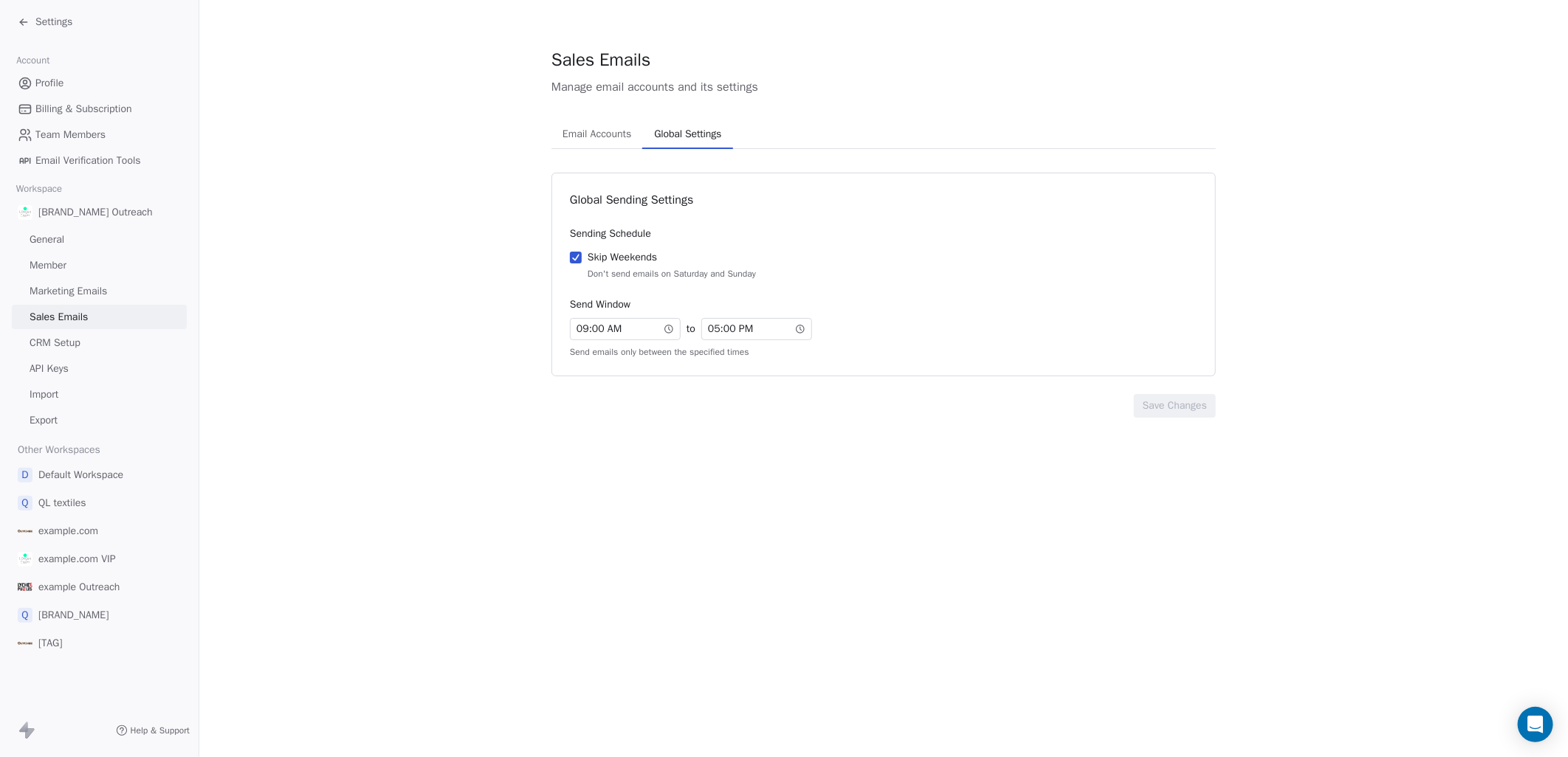 click on "Global Settings" at bounding box center (687, 134) 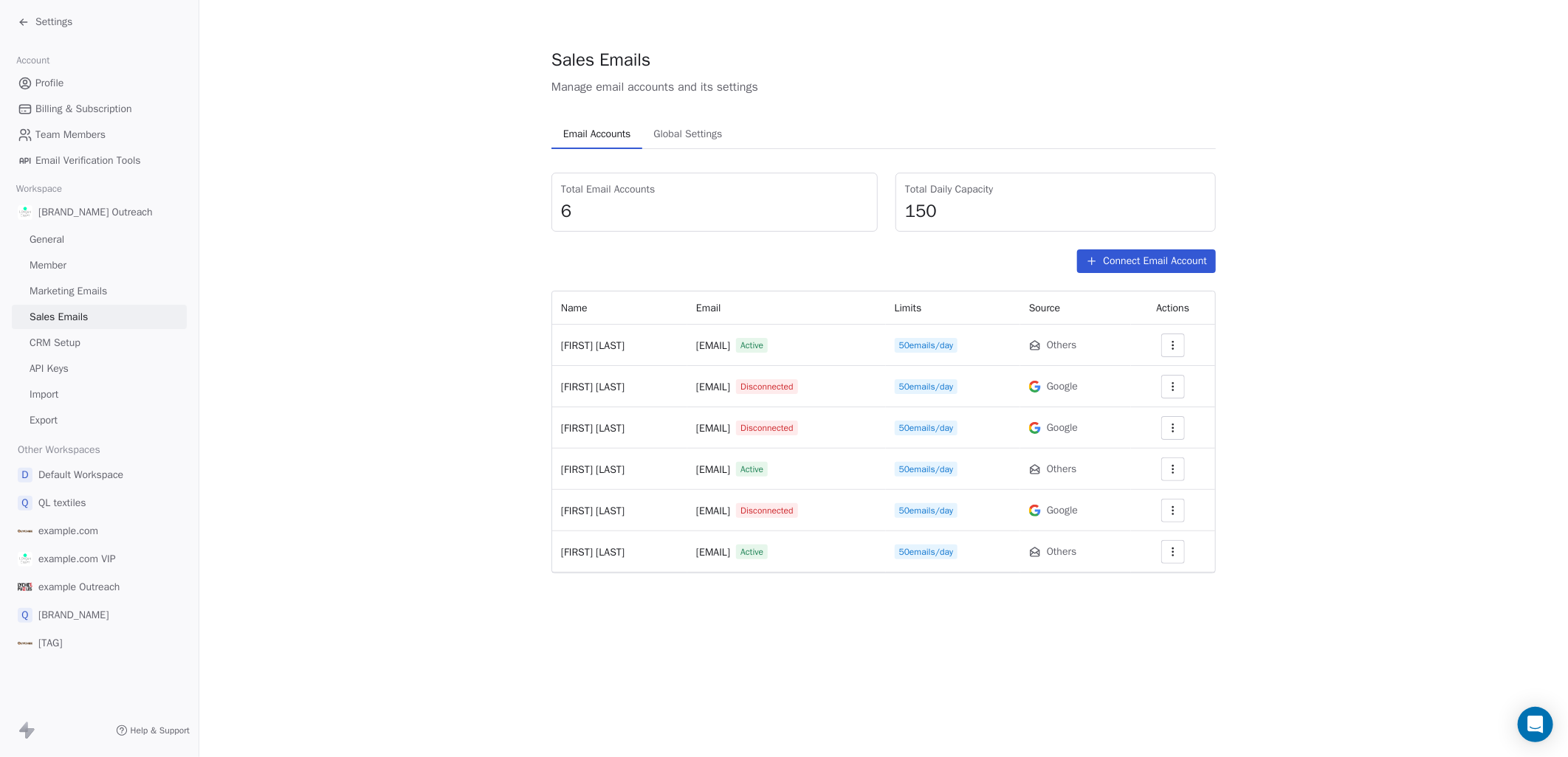 click on "Email Accounts" at bounding box center [596, 134] 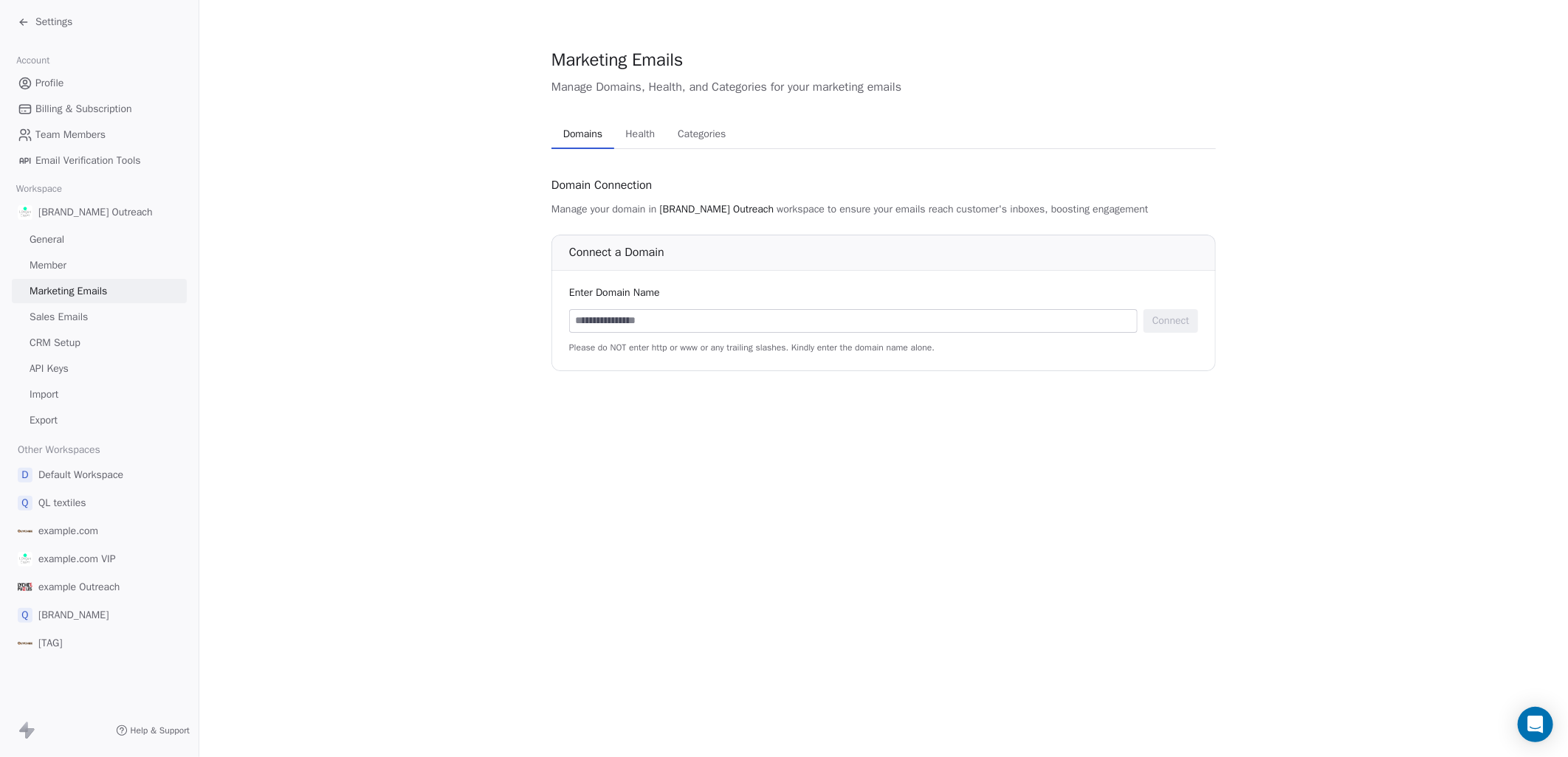 click on "Health" at bounding box center (641, 134) 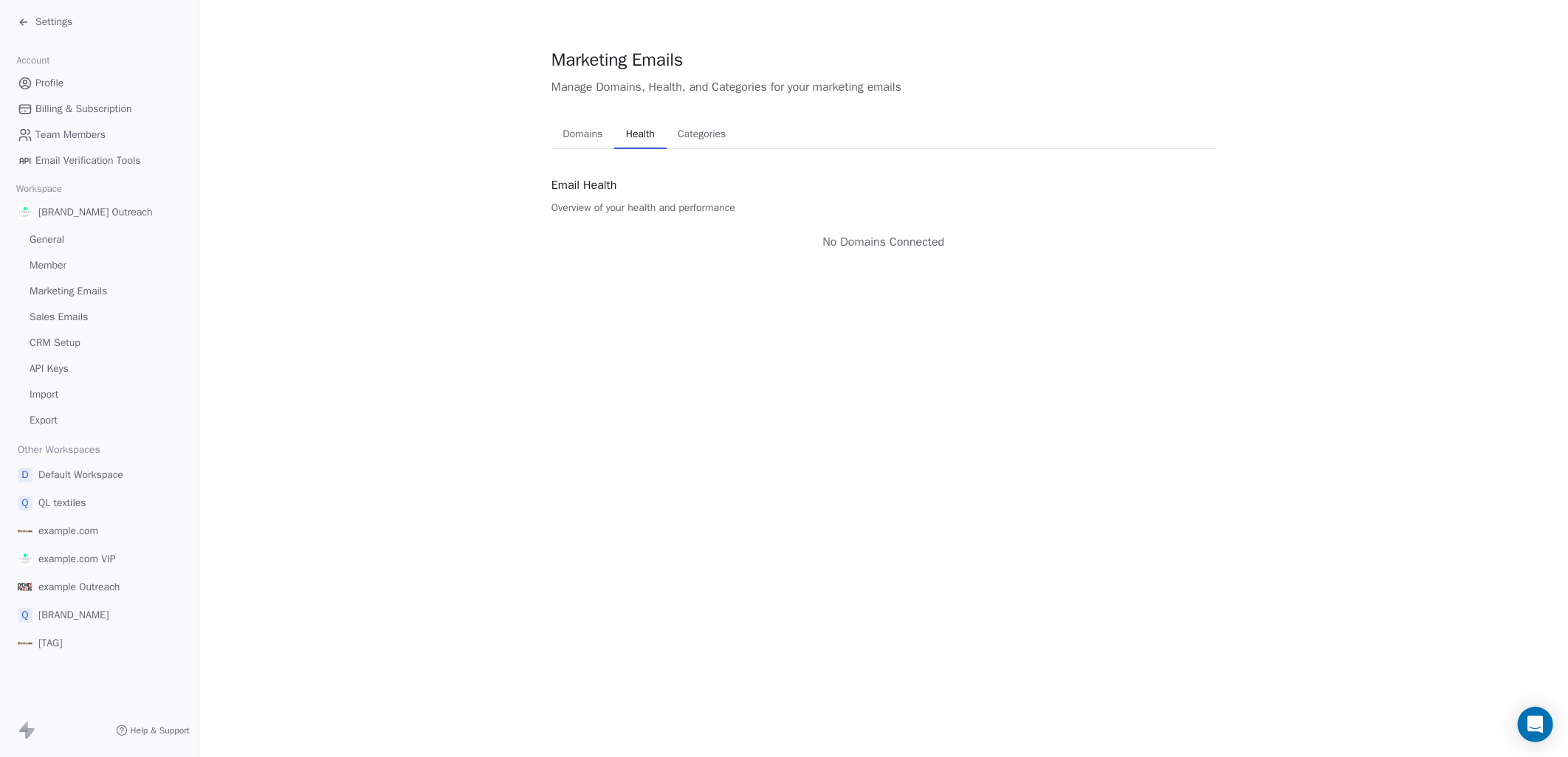 click on "Categories" at bounding box center [701, 134] 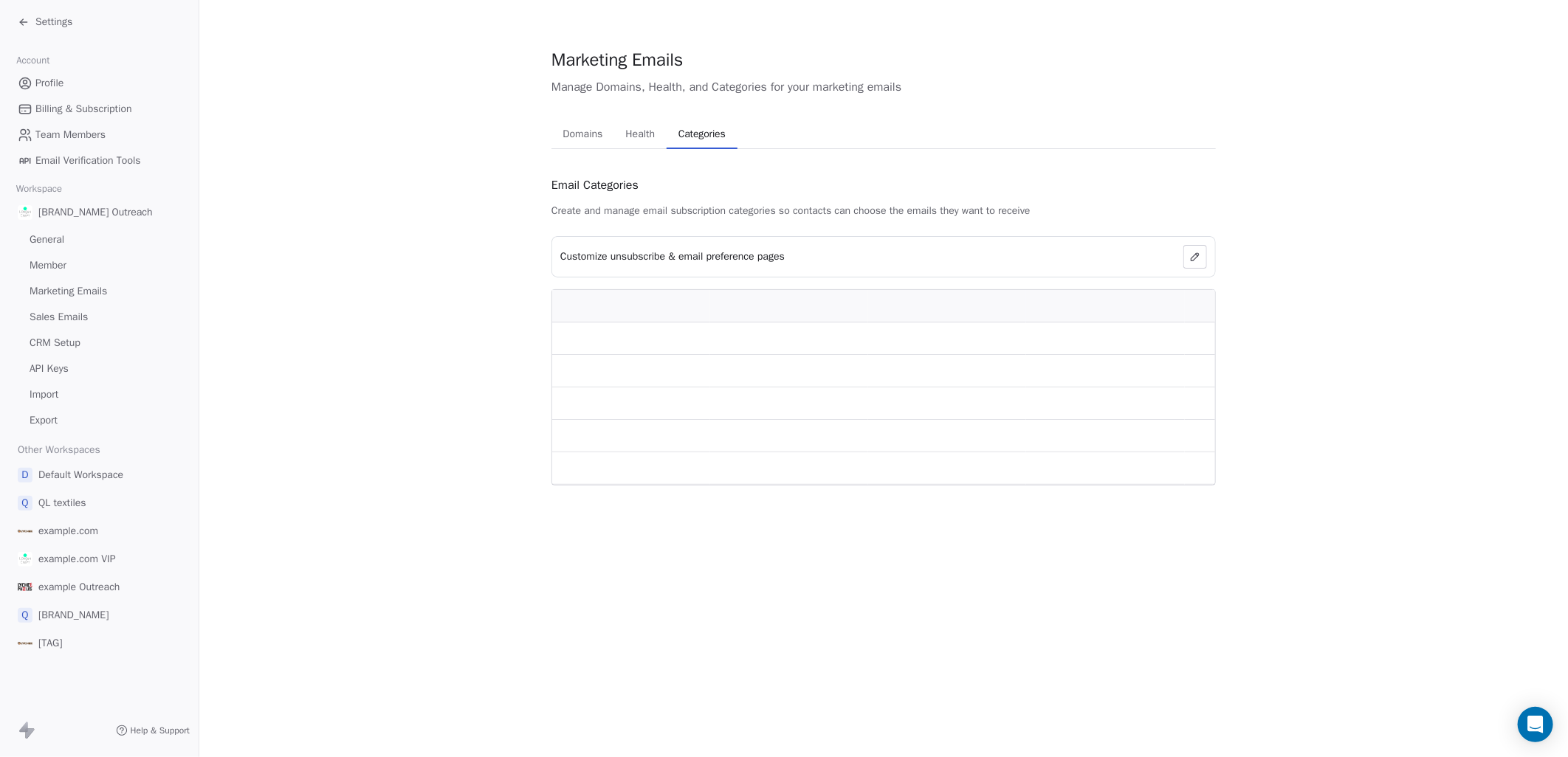 click on "Domains" at bounding box center (583, 134) 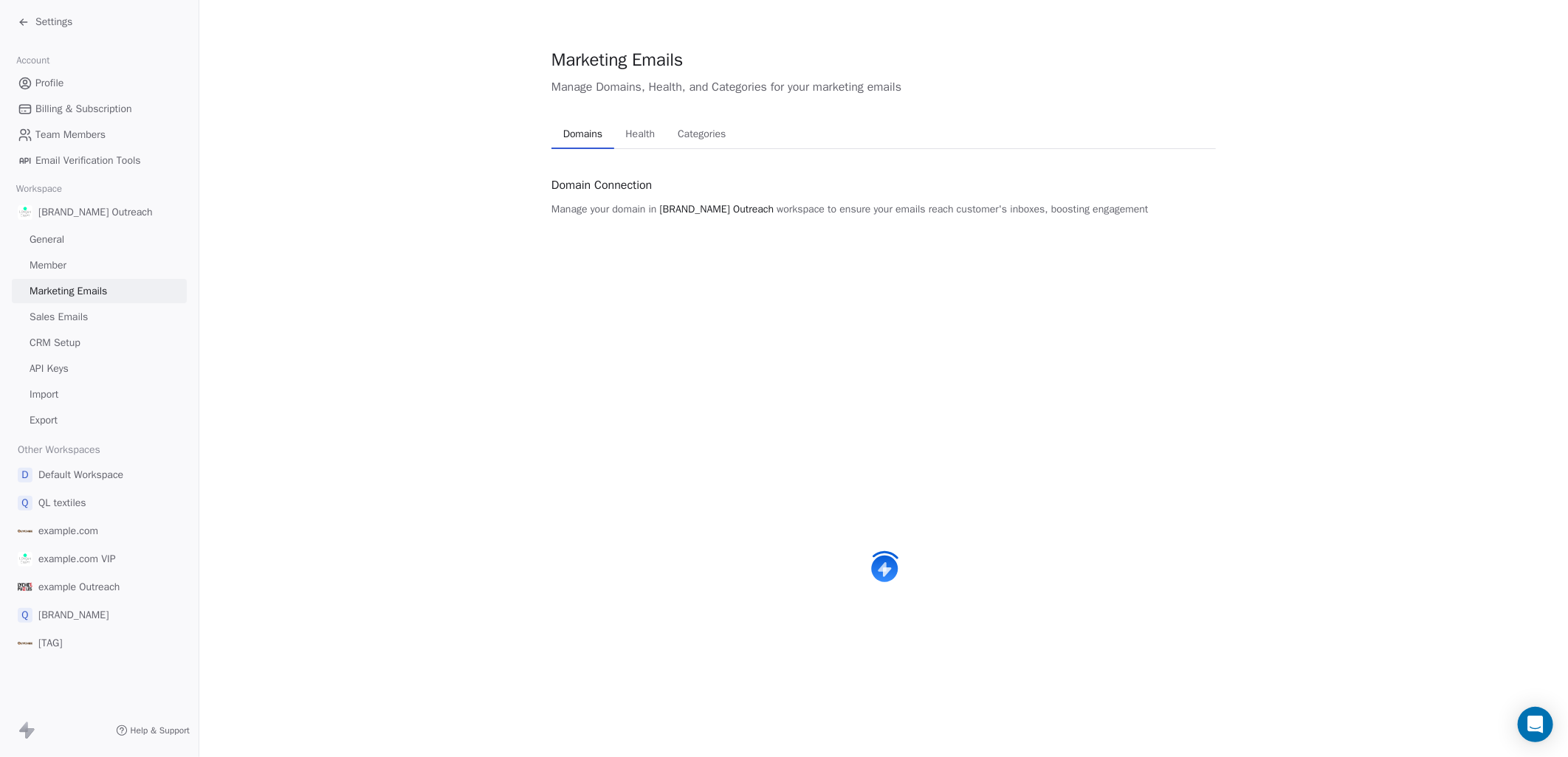 click on "Sales Emails" at bounding box center (58, 317) 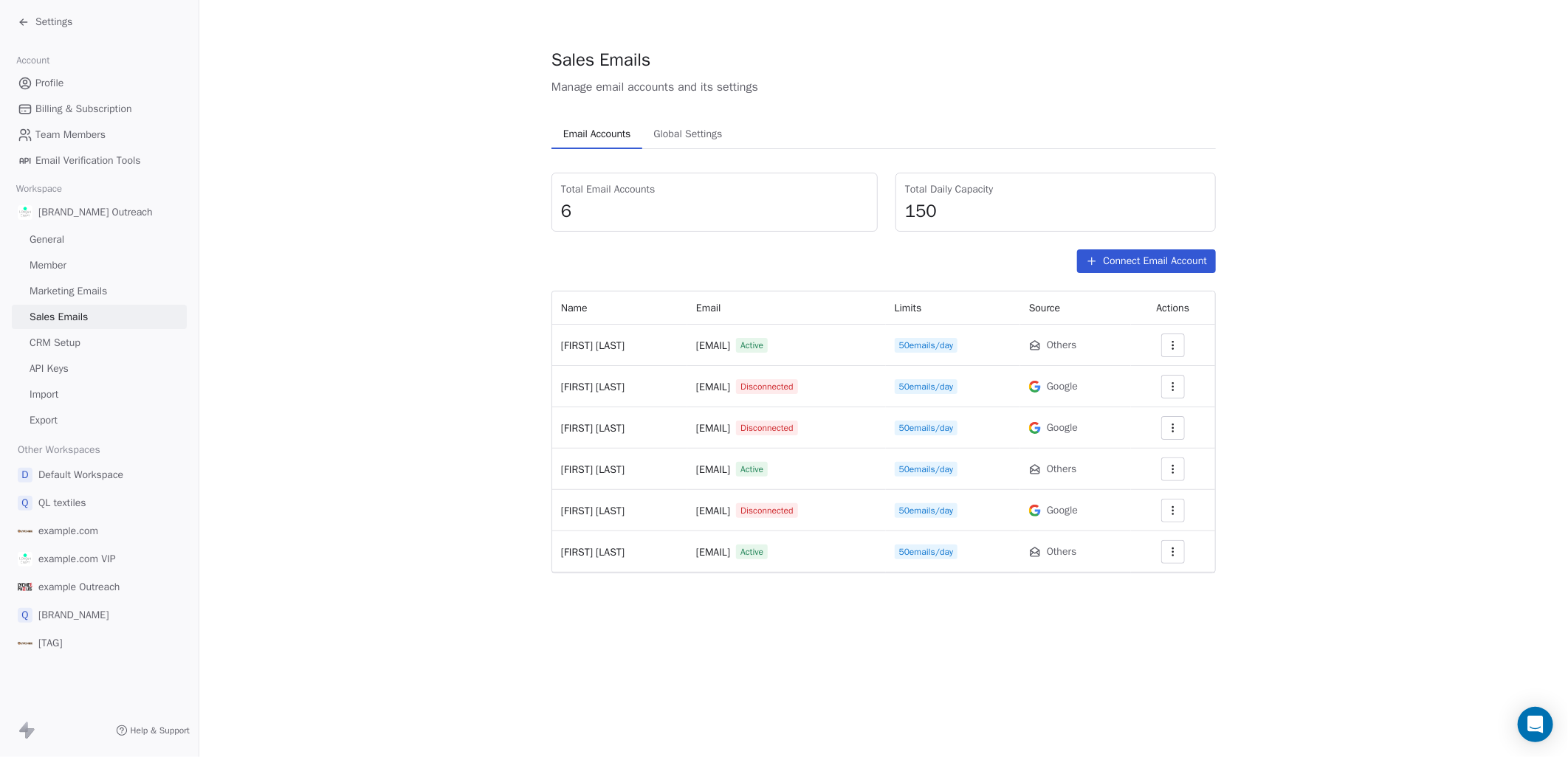 click on "Connect Email Account" at bounding box center (1146, 261) 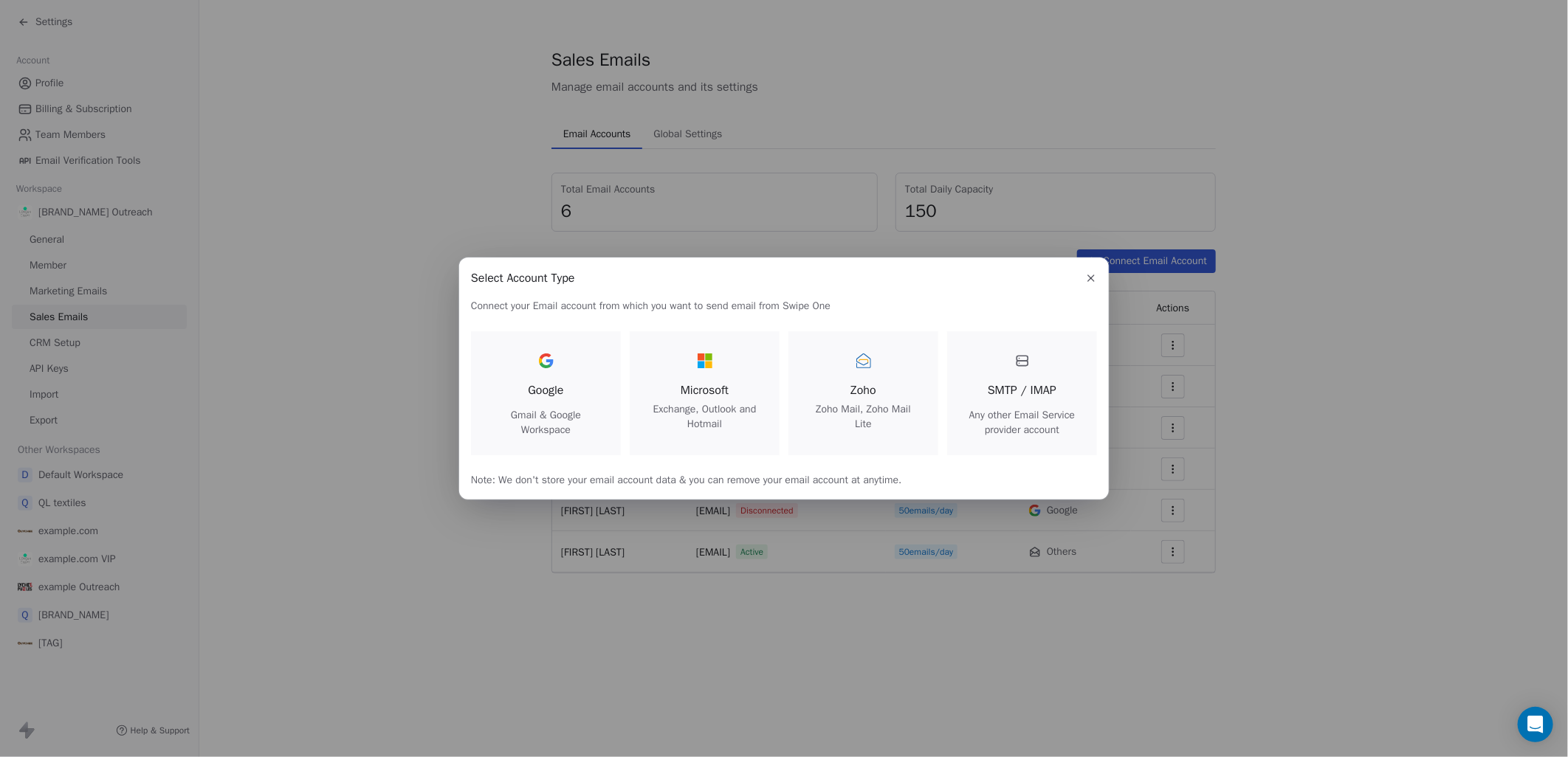 click on "Select Account Type Select Account Type Connect your Email account from which you want to send email from Swipe One Google Gmail & Google Workspace Microsoft Exchange, Outlook and Hotmail Zoho Zoho Mail, Zoho Mail Lite SMTP / IMAP Any other Email Service provider account Note: We don't store your email account data & you can remove your email account at anytime." at bounding box center (784, 378) 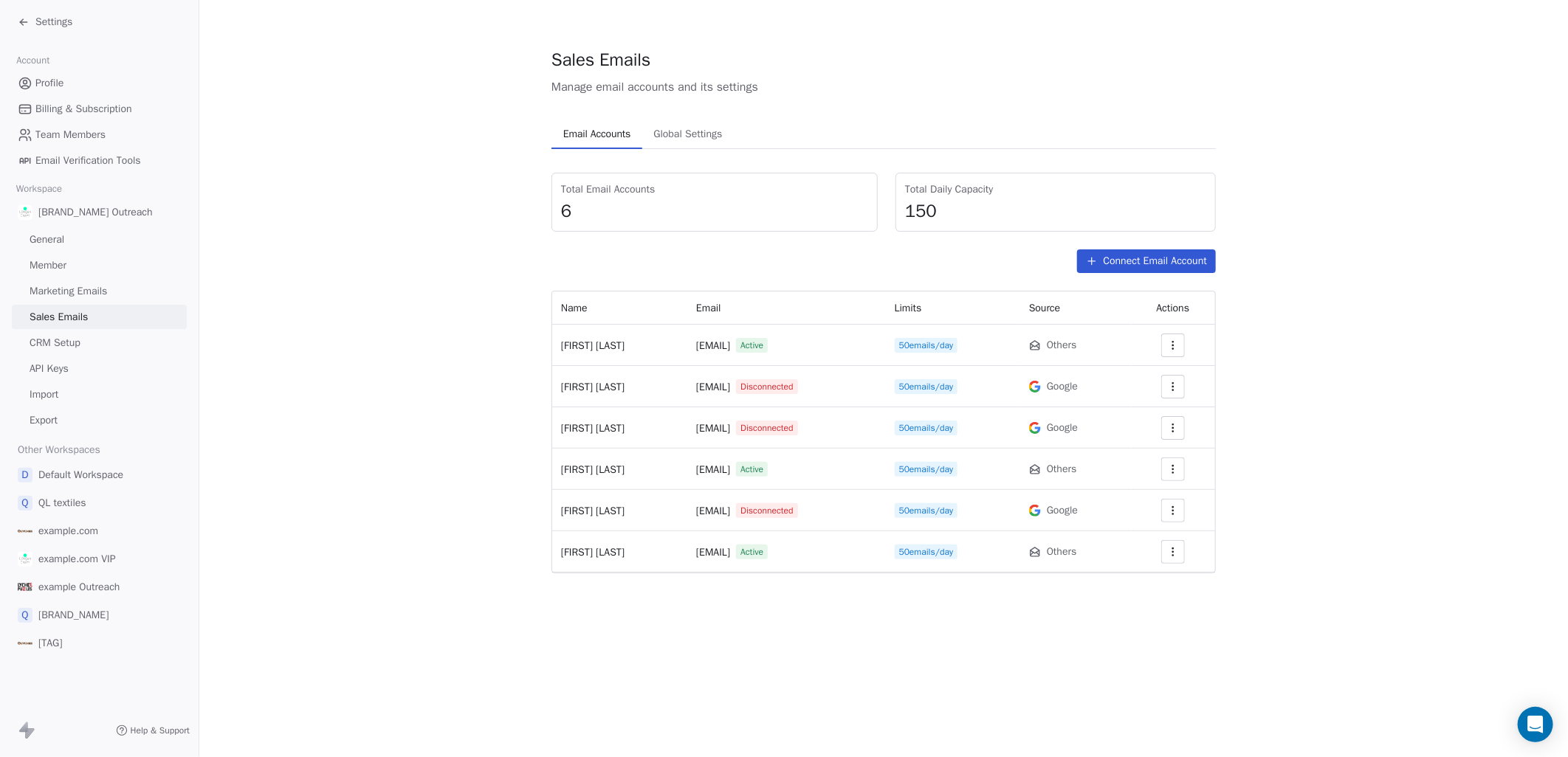 click on "Global Settings" at bounding box center [687, 134] 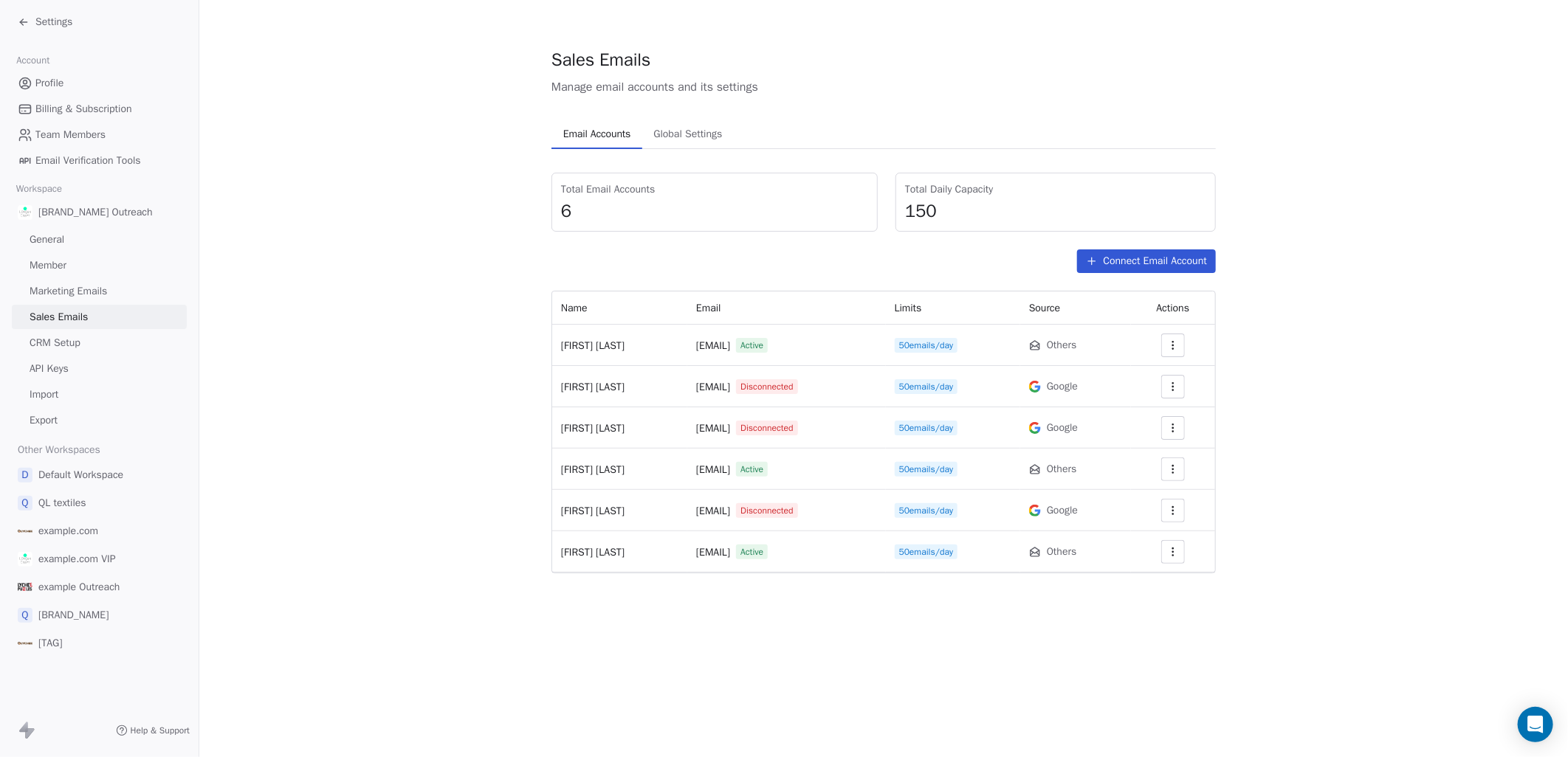 click on "Email Accounts" at bounding box center [596, 134] 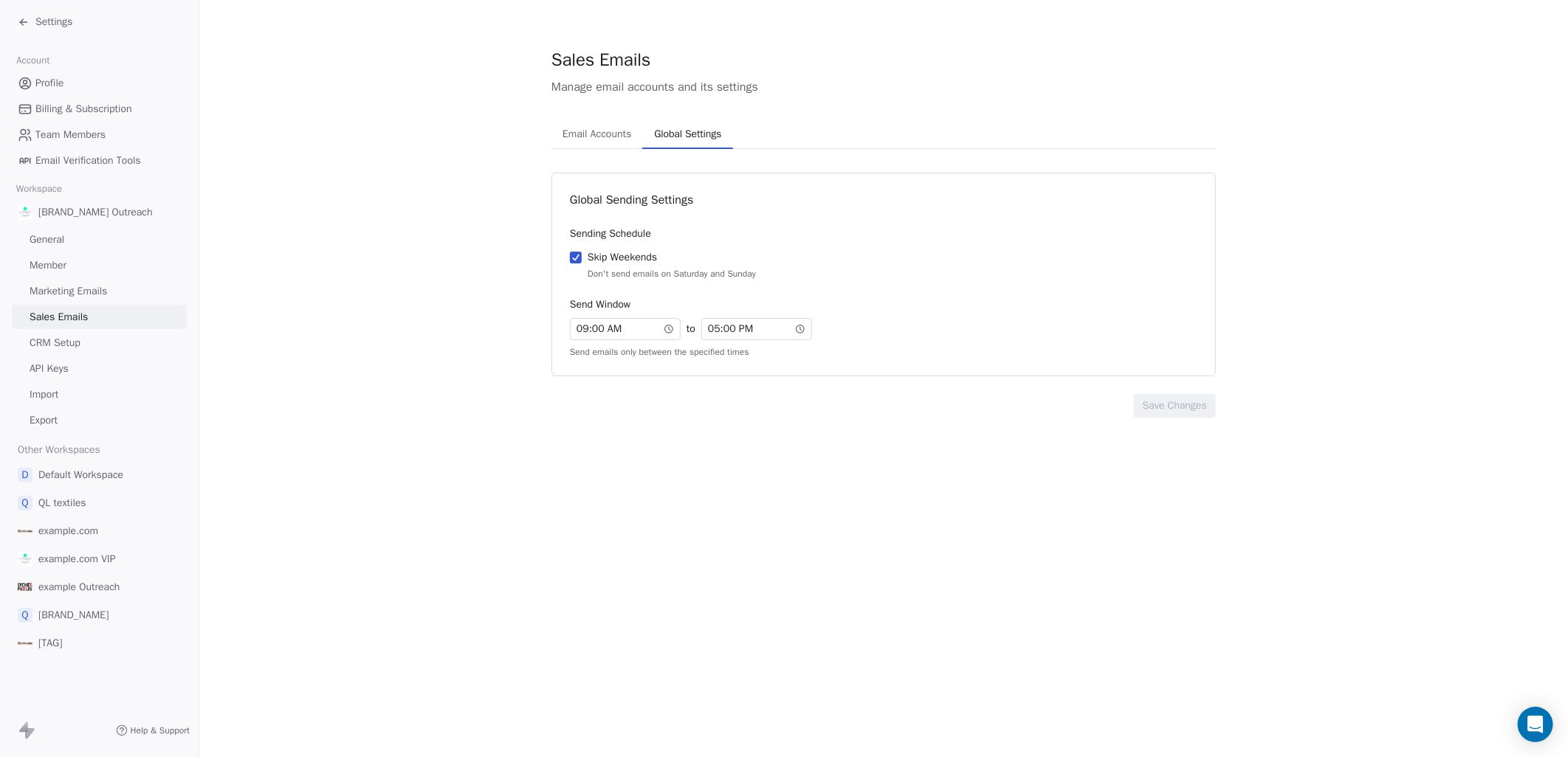 click on "Email Accounts" at bounding box center (596, 134) 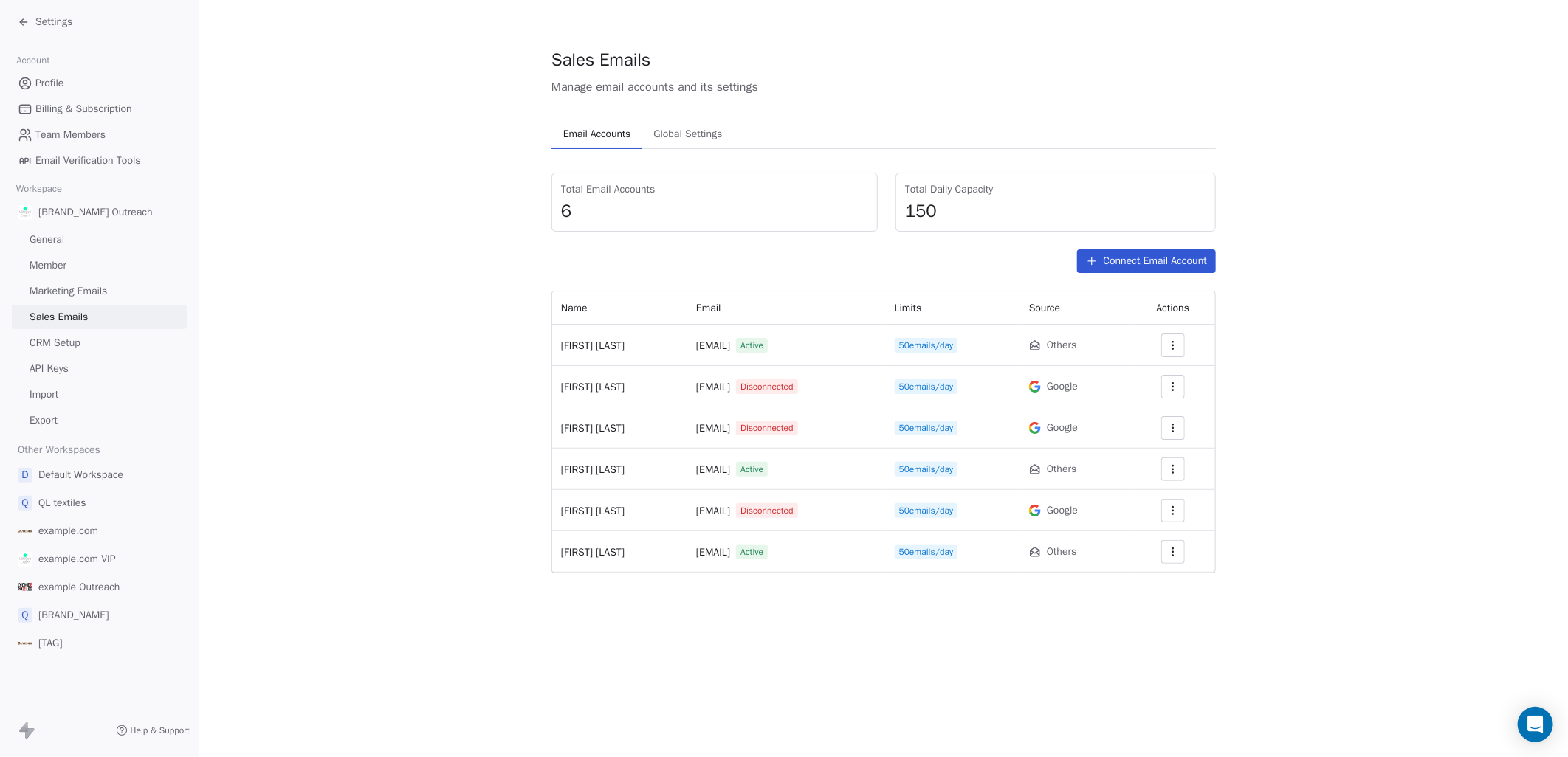click on "General" at bounding box center (99, 239) 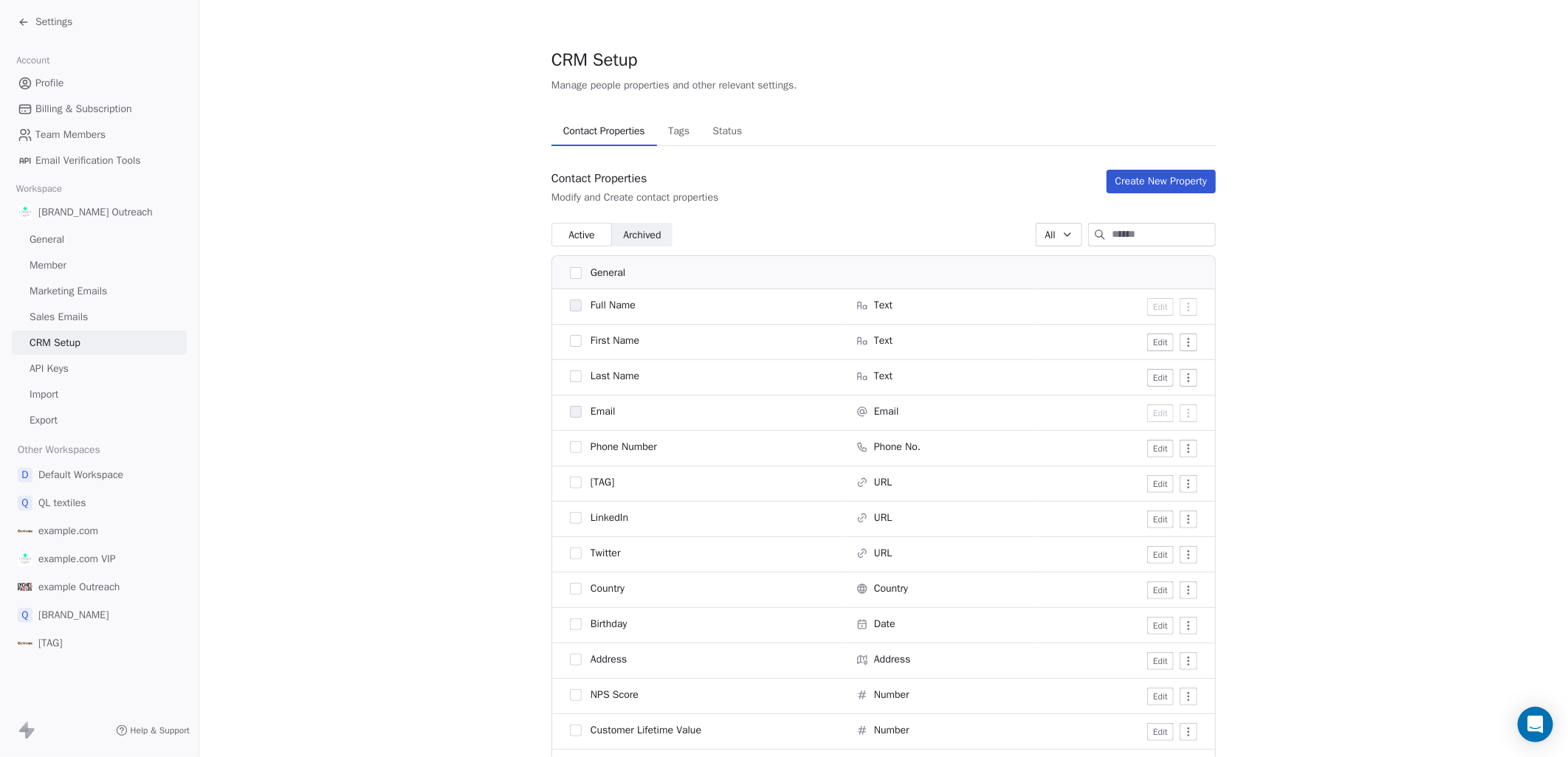 click on "Marketing Emails" at bounding box center (68, 291) 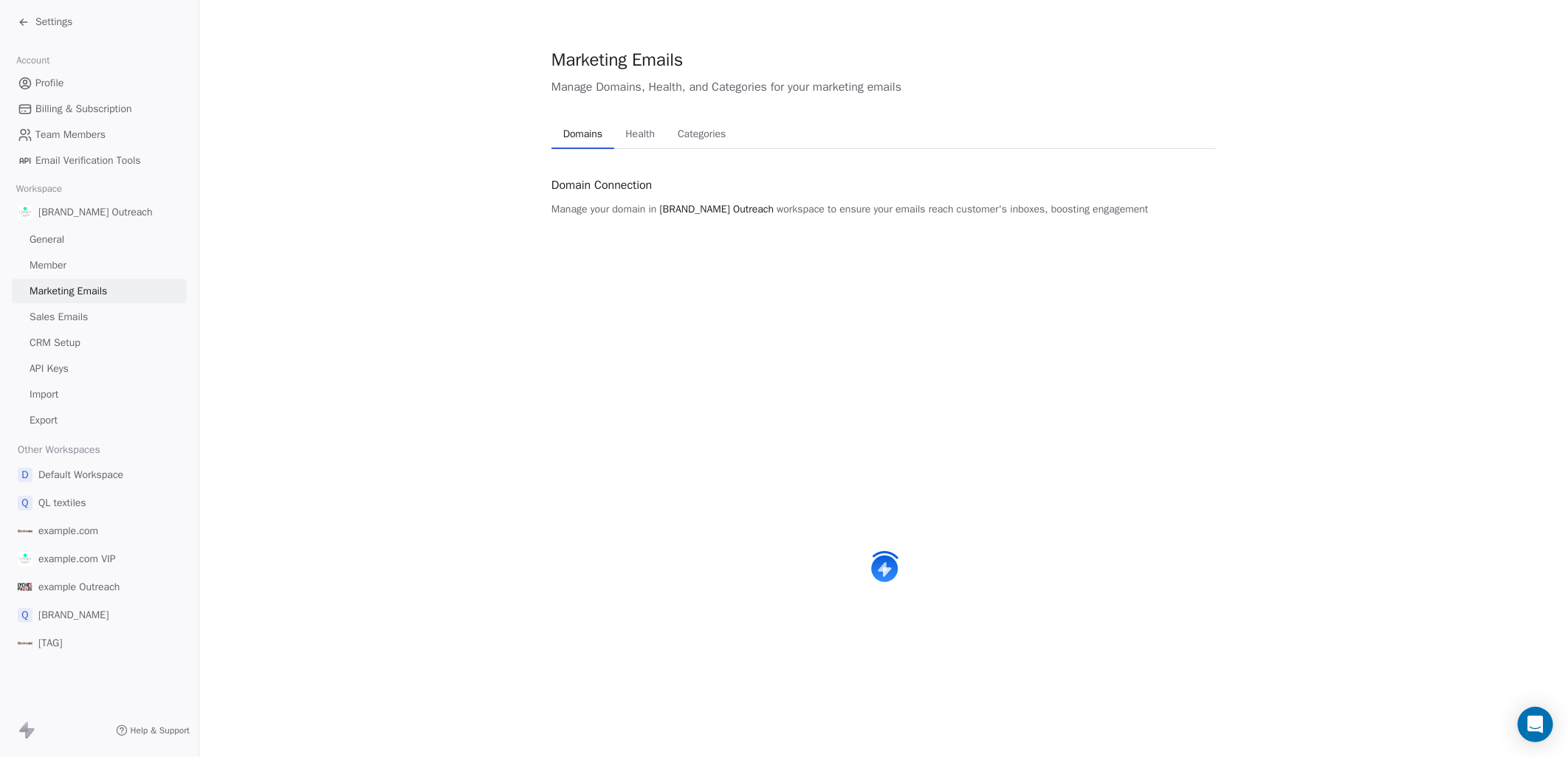 click on "API Keys" at bounding box center (49, 368) 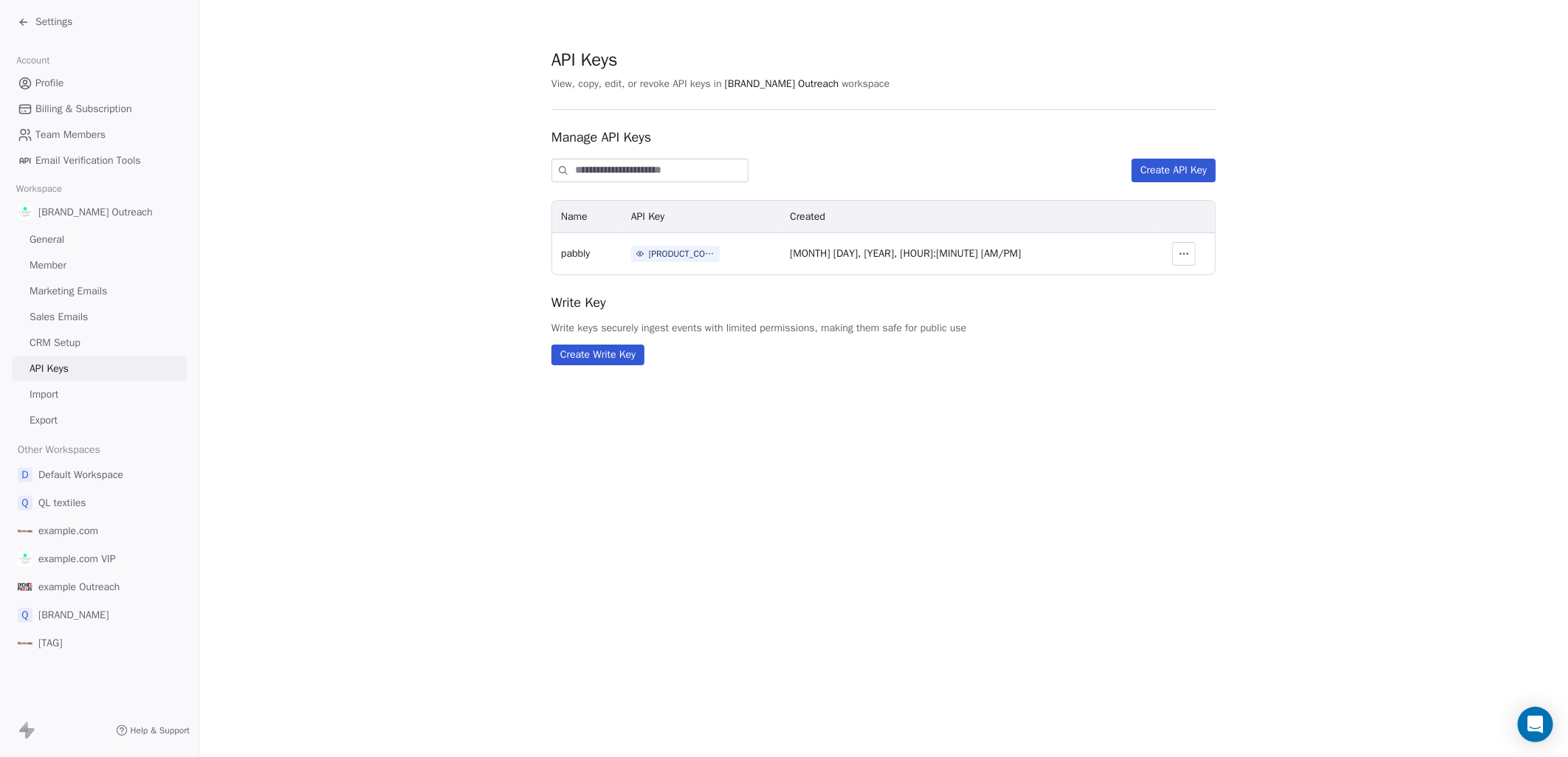 click on "Import" at bounding box center (44, 394) 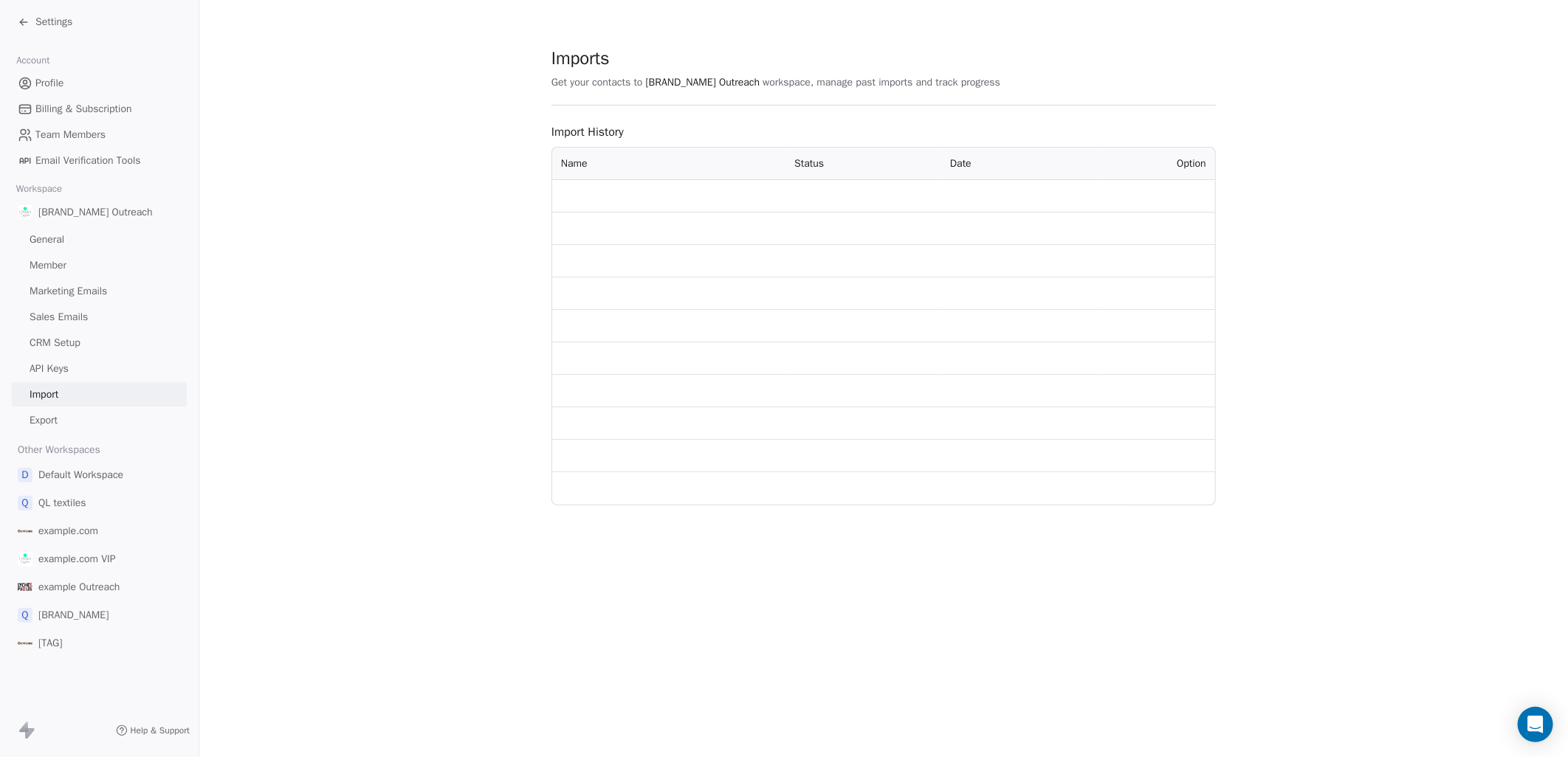 click on "General" at bounding box center [99, 239] 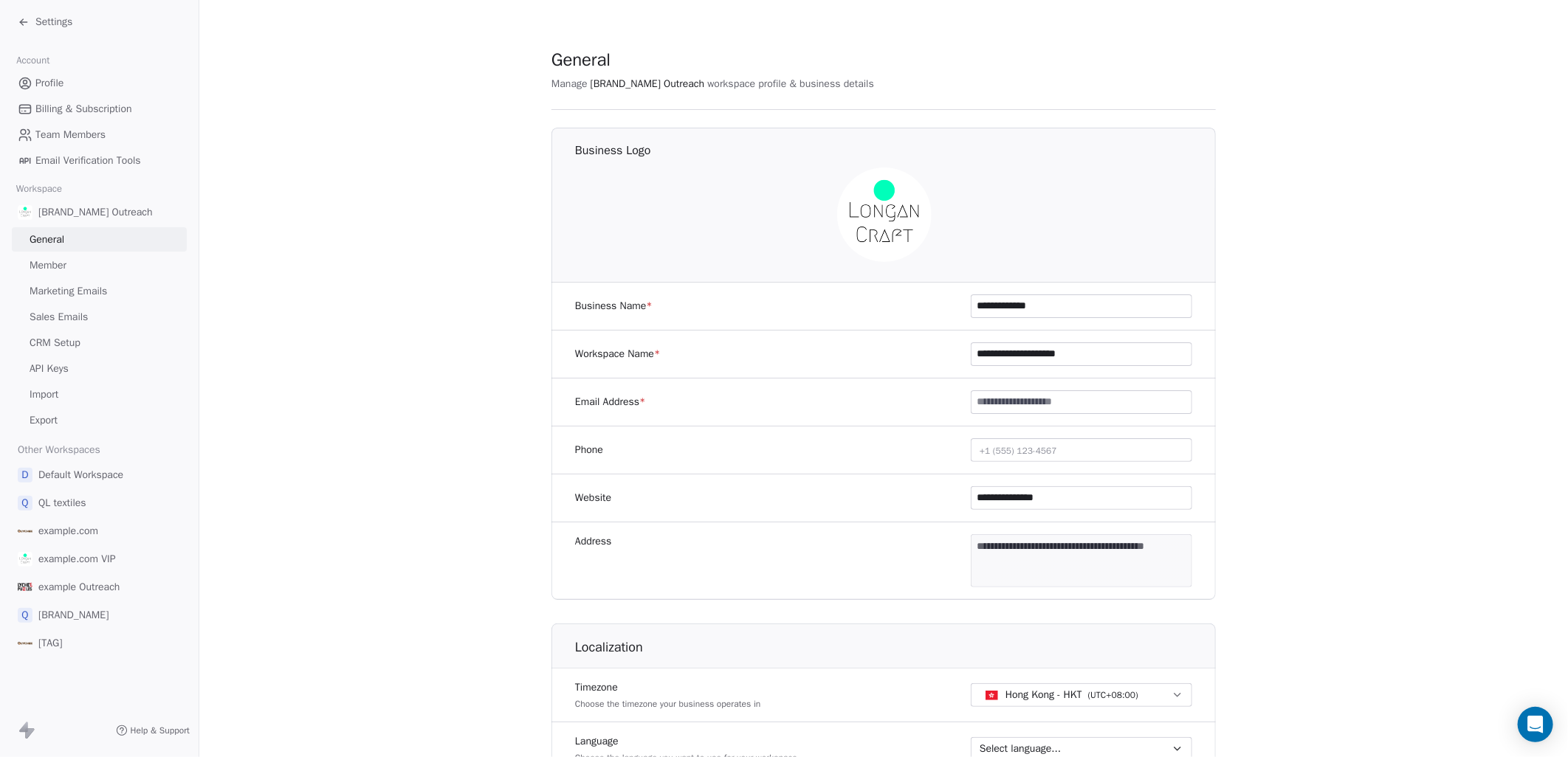 click on "Settings" at bounding box center [102, 22] 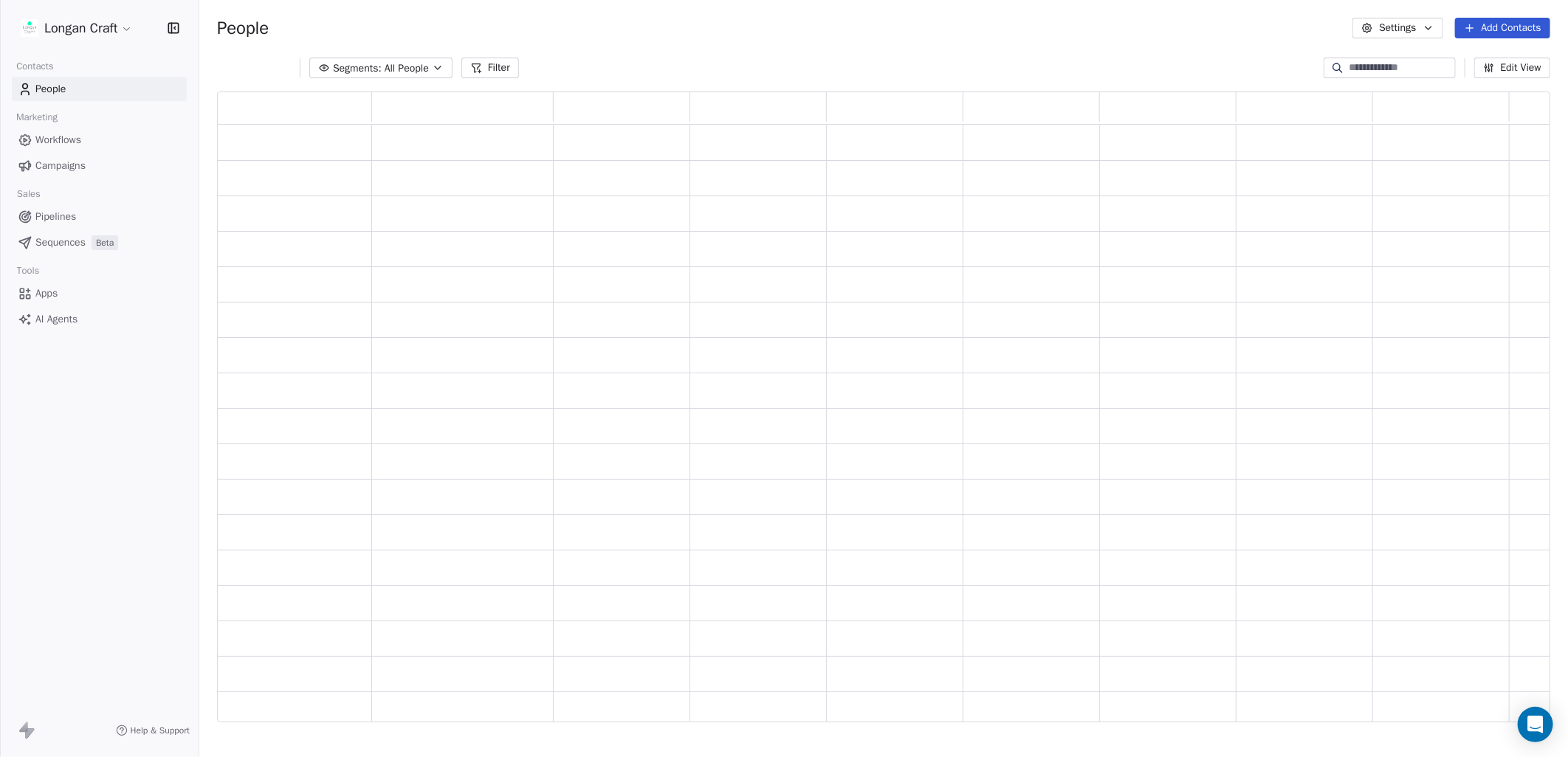 scroll, scrollTop: 618, scrollLeft: 1321, axis: both 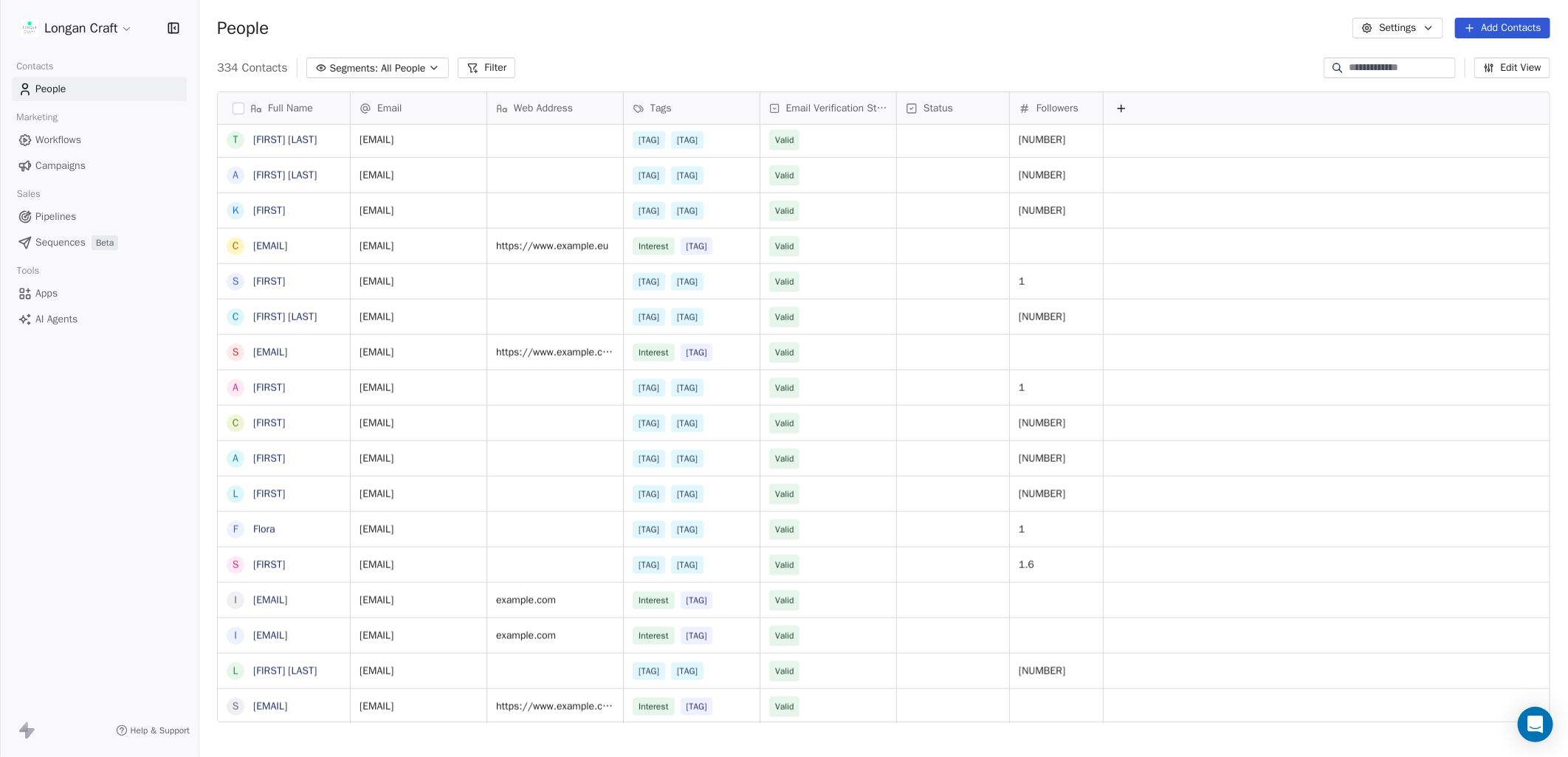click on "Sequences" at bounding box center (61, 242) 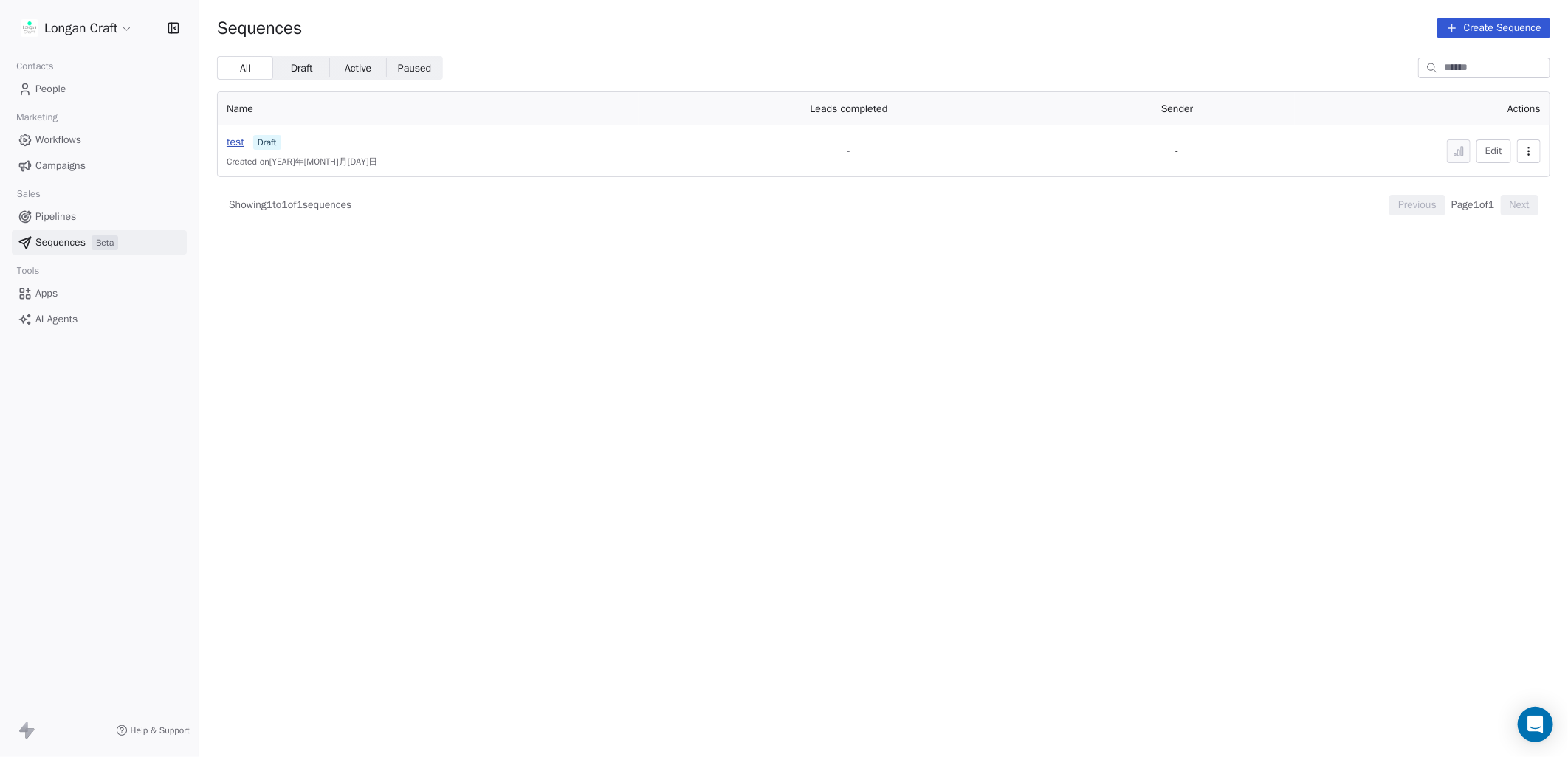 click on "test" at bounding box center [235, 142] 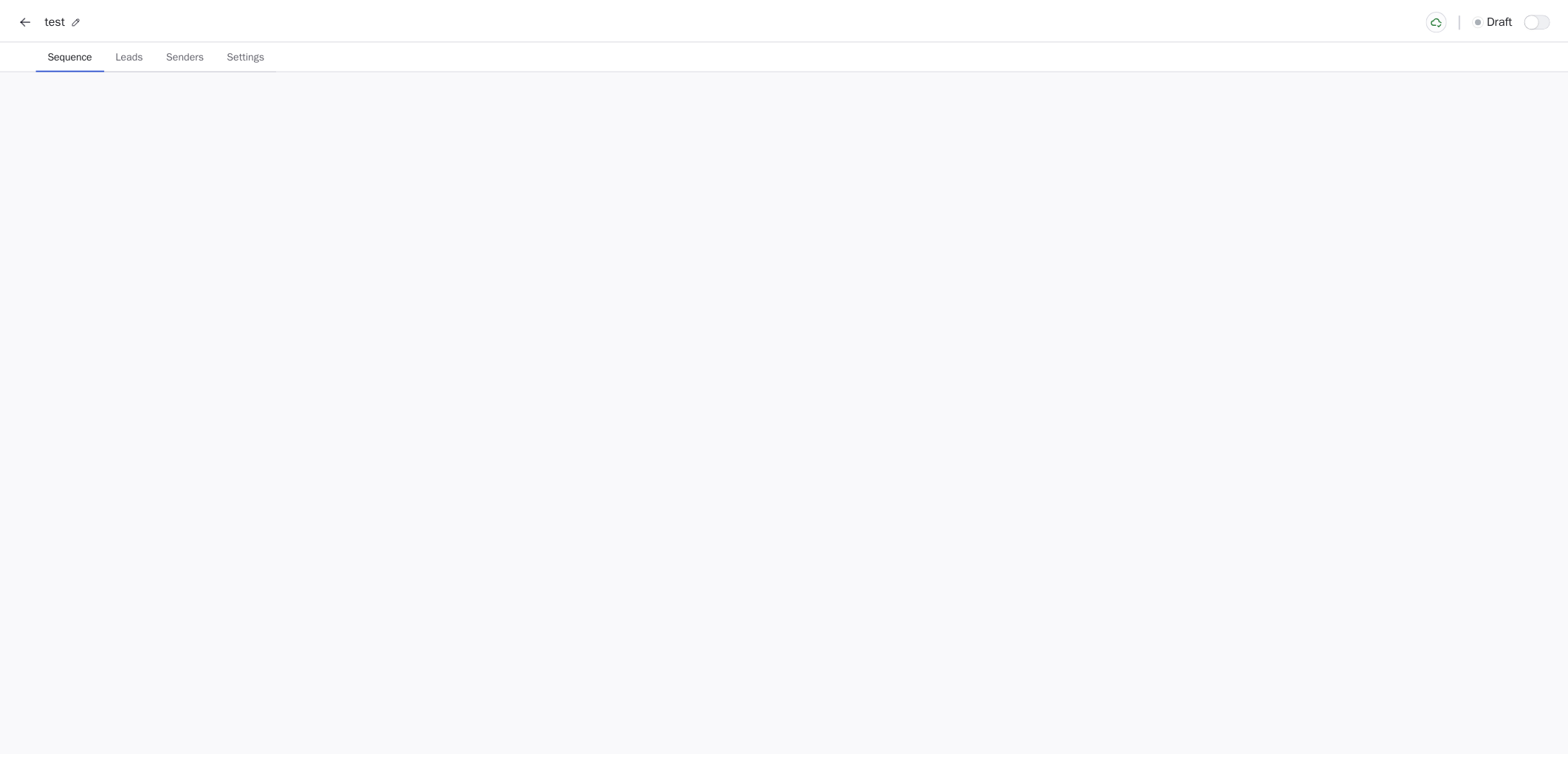 scroll, scrollTop: 0, scrollLeft: 0, axis: both 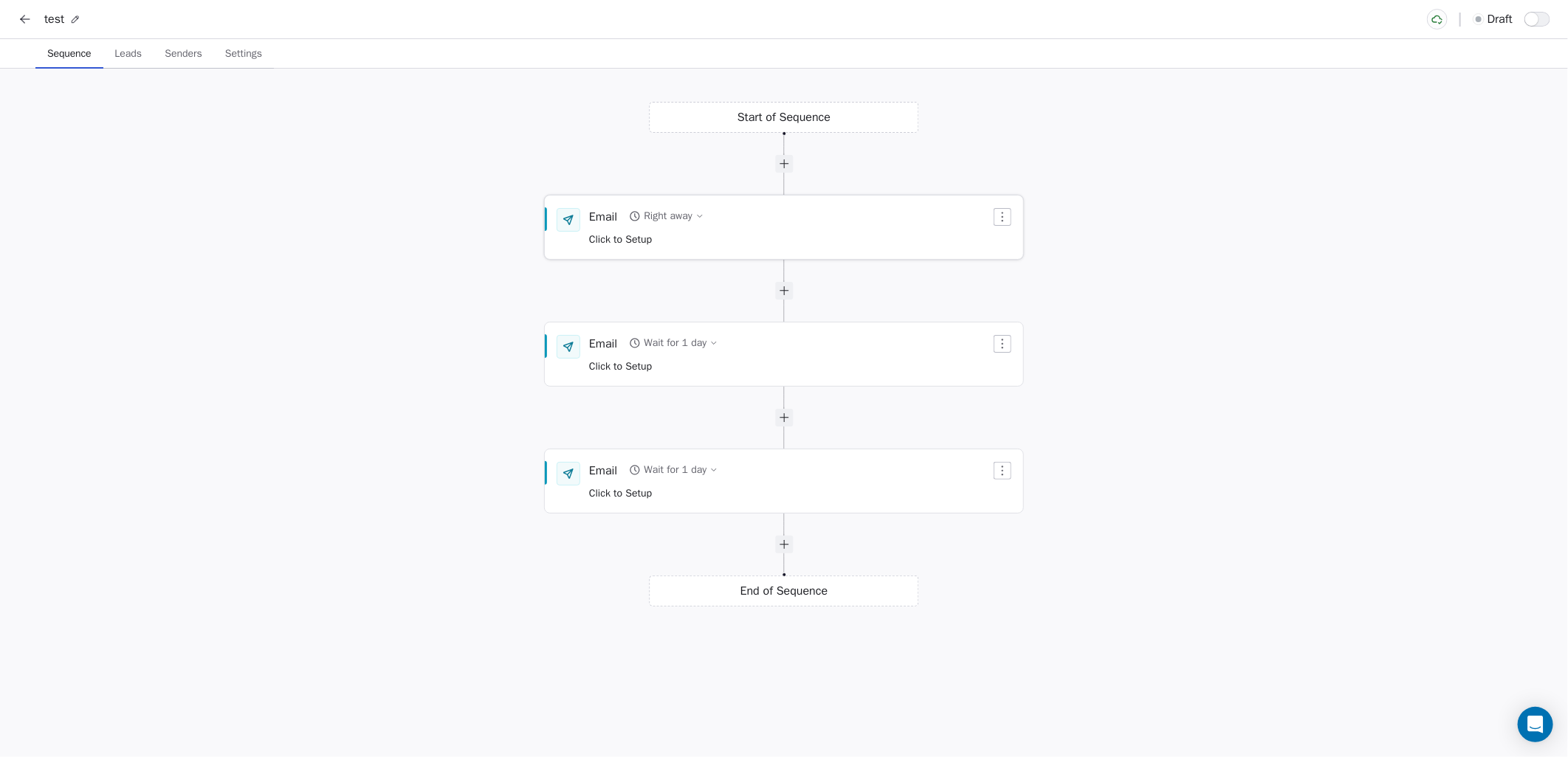 click on "Right away" at bounding box center [667, 216] 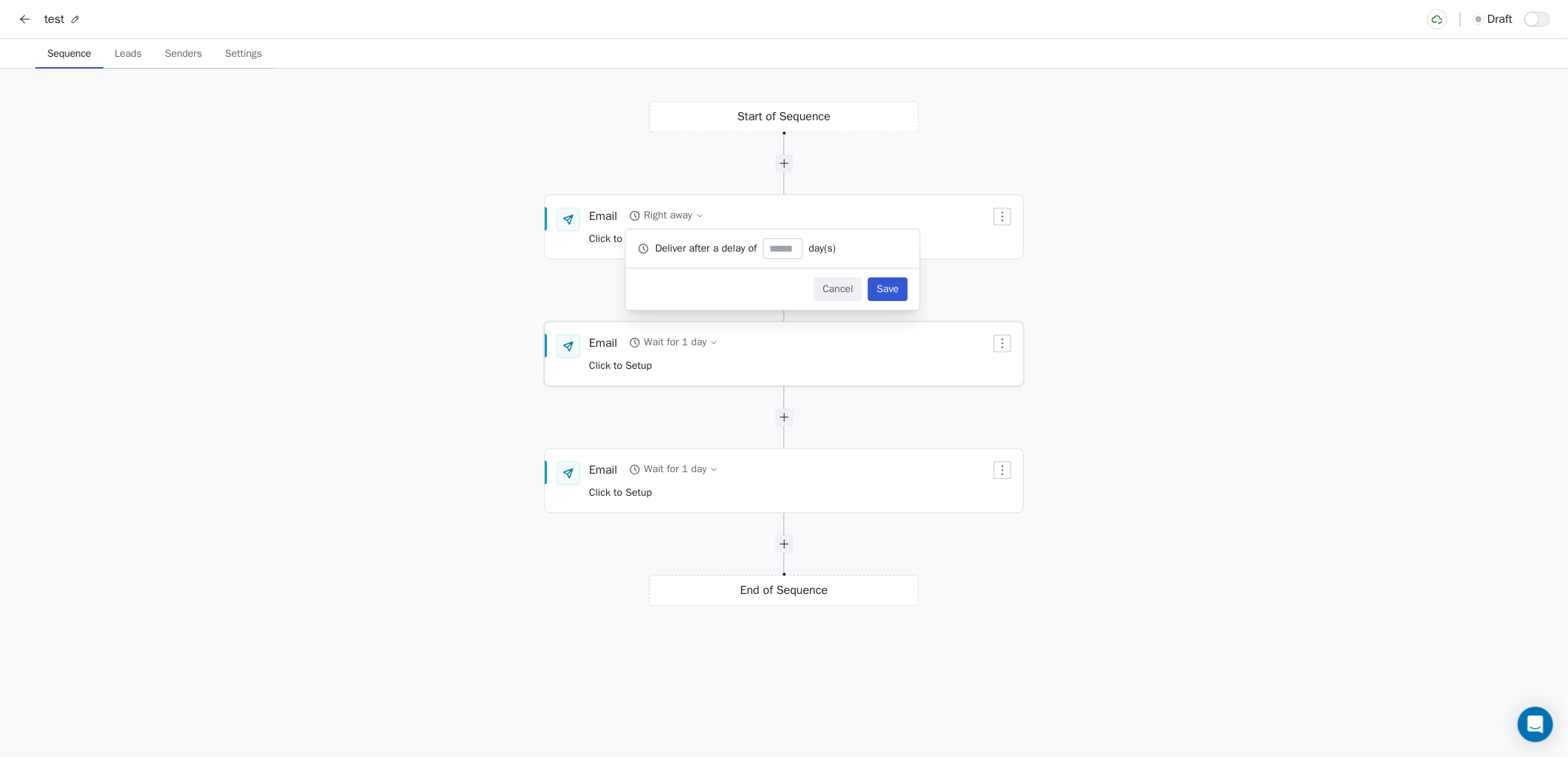 click on "Wait for 1 day" at bounding box center [675, 343] 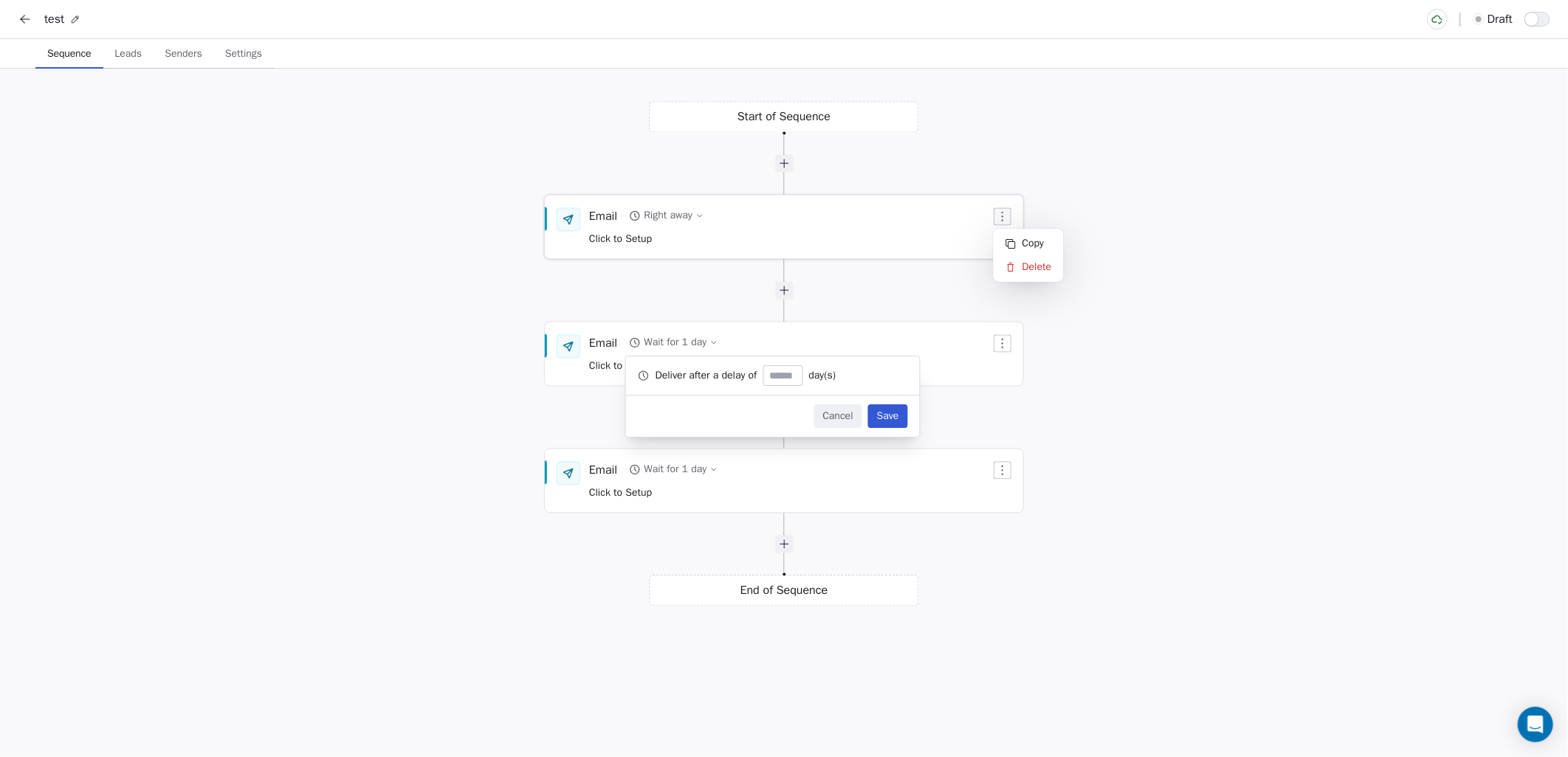 click 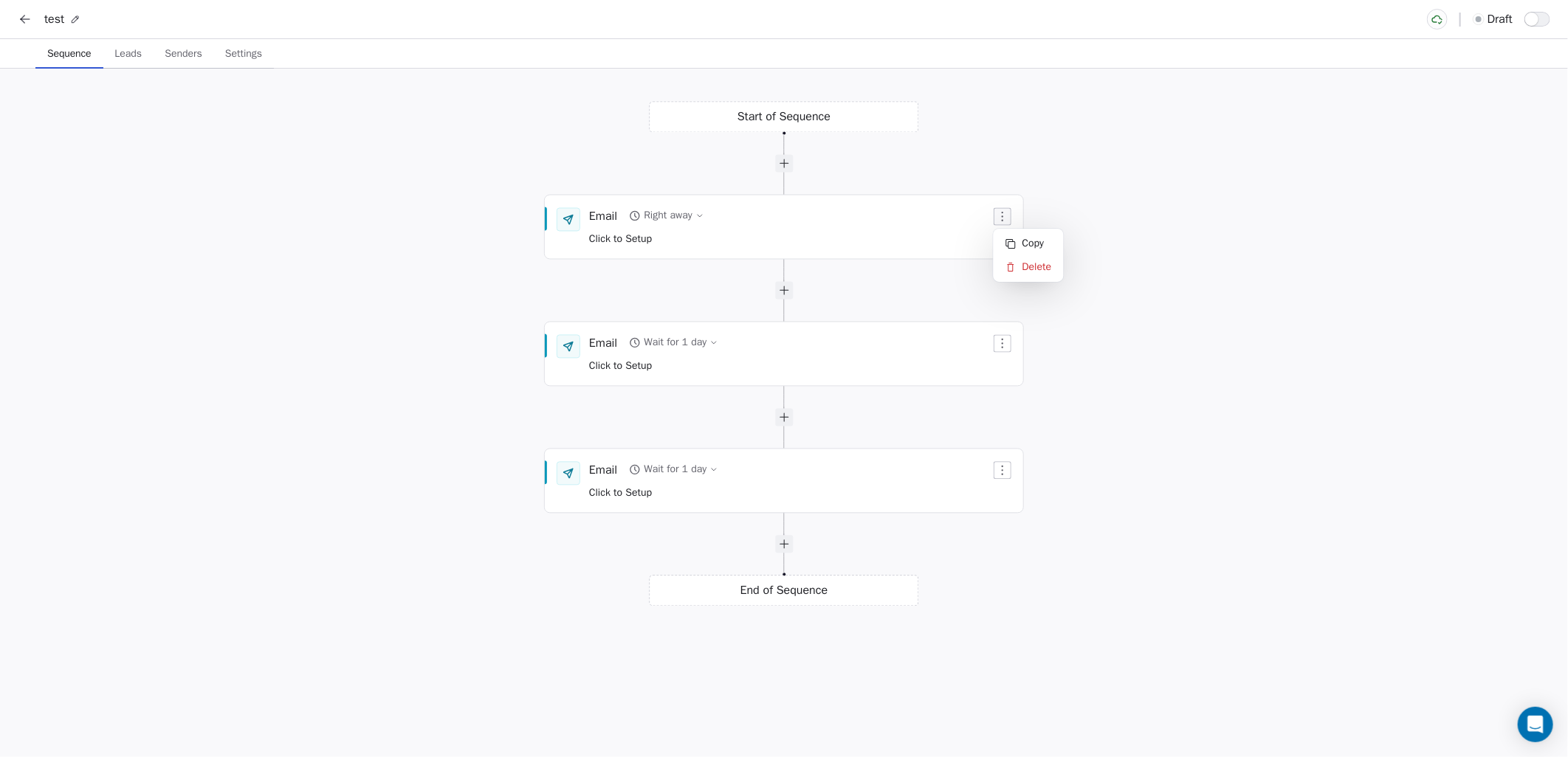 click on "test draft Sequence Sequence Leads Leads Senders Senders Settings Settings Start of Sequence Email Right away Click to Setup End of Sequence Email Wait for 1 day Click to Setup Email Wait for 1 day Click to Setup React Flow Press enter or space to select a node. You can then use the arrow keys to move the node around.  Press delete to remove it and escape to cancel.   Press enter or space to select an edge. You can then press delete to remove it or escape to cancel.   Ctrl+Q
Copy  Delete" at bounding box center [784, 395] 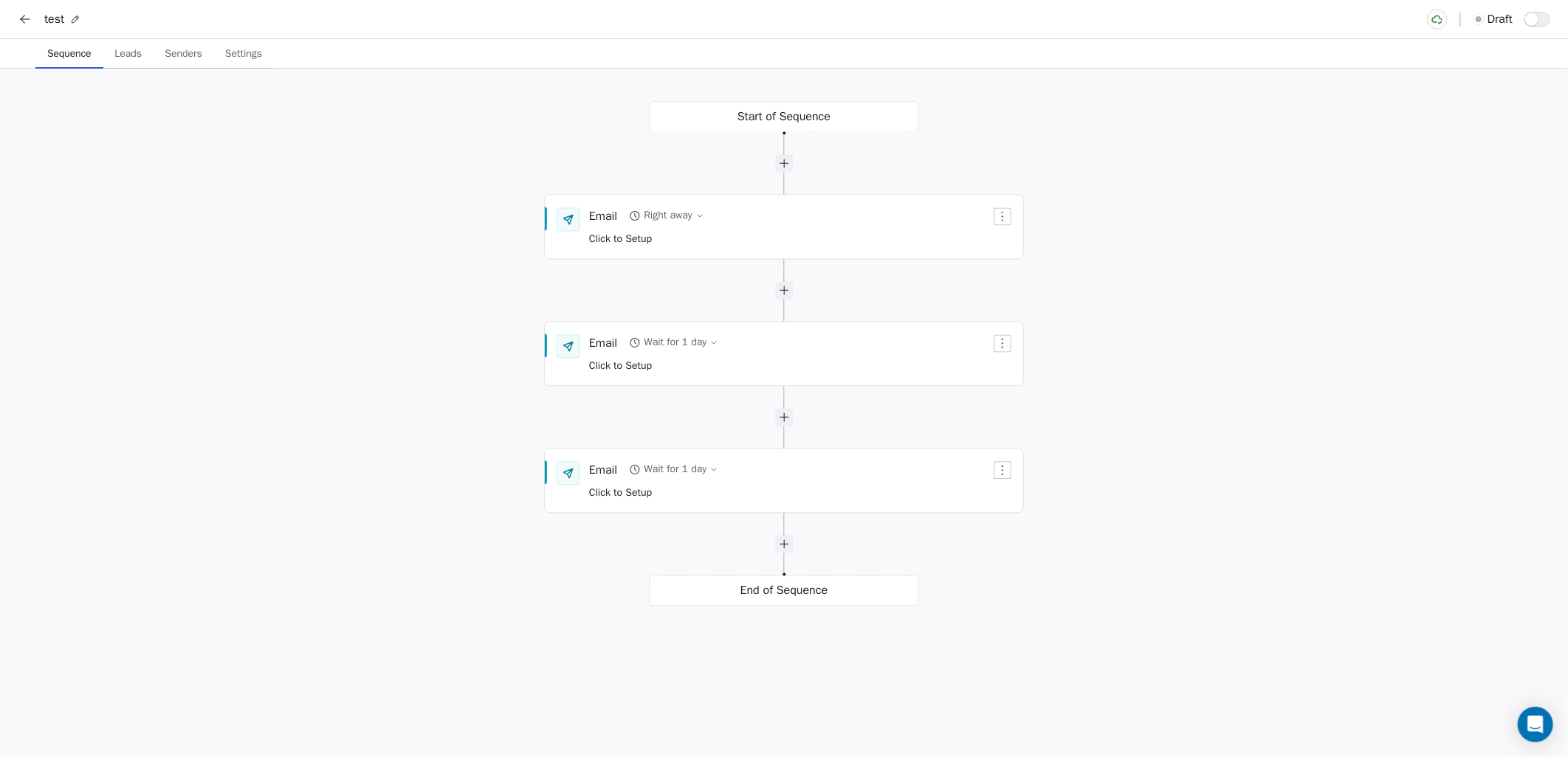 click 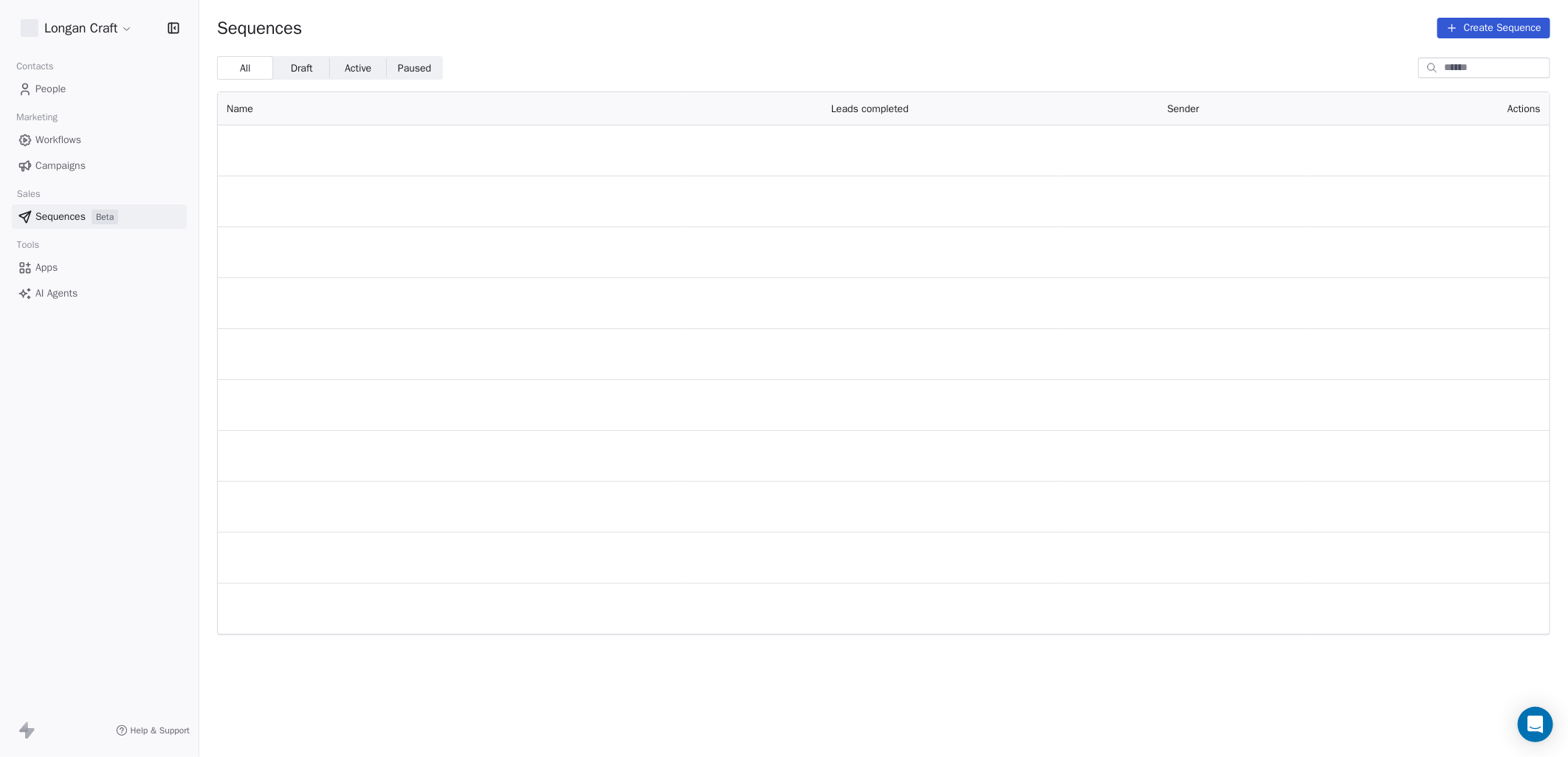 click on "Workflows" at bounding box center (99, 139) 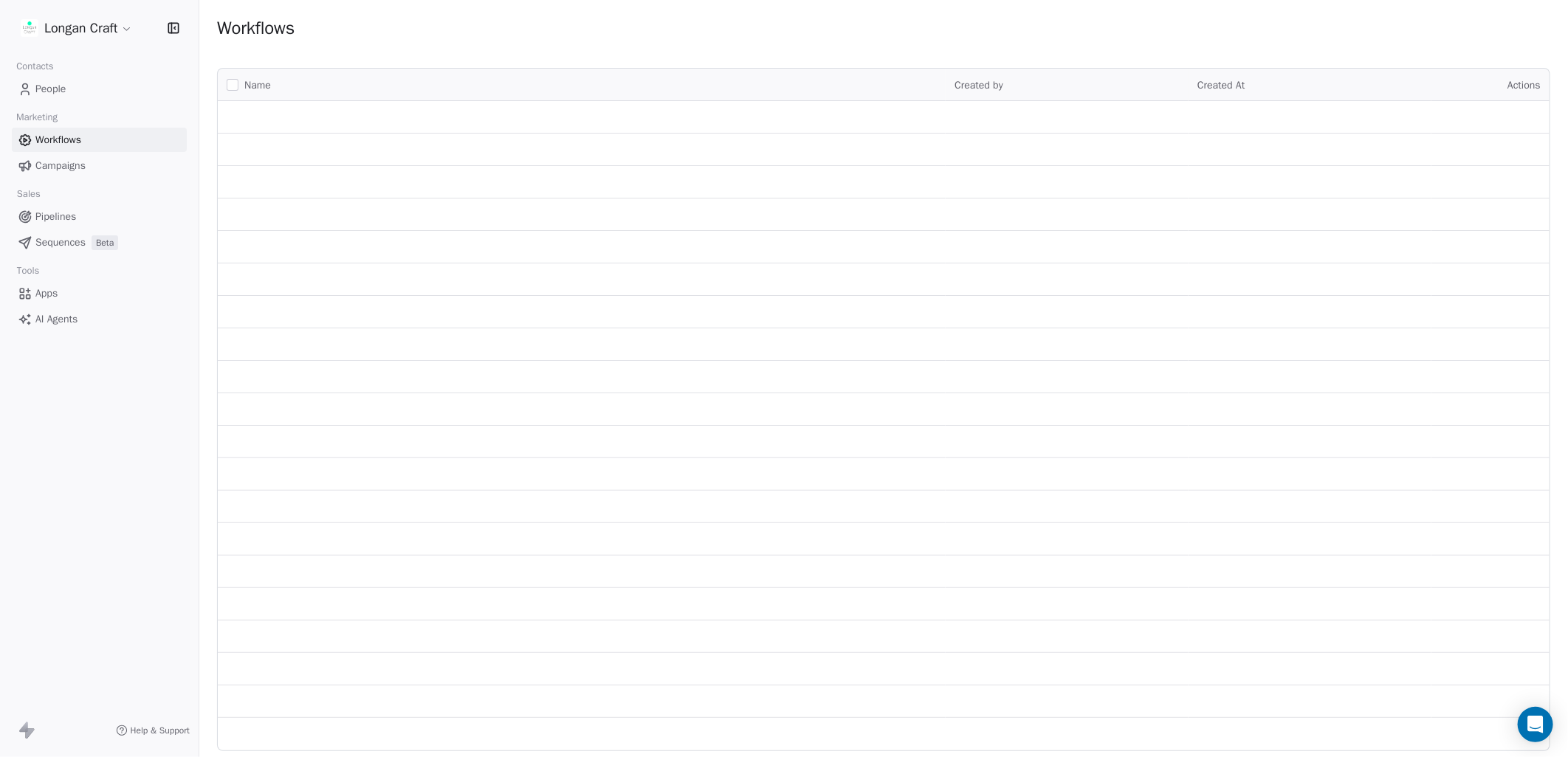 click on "Workflows" at bounding box center [58, 139] 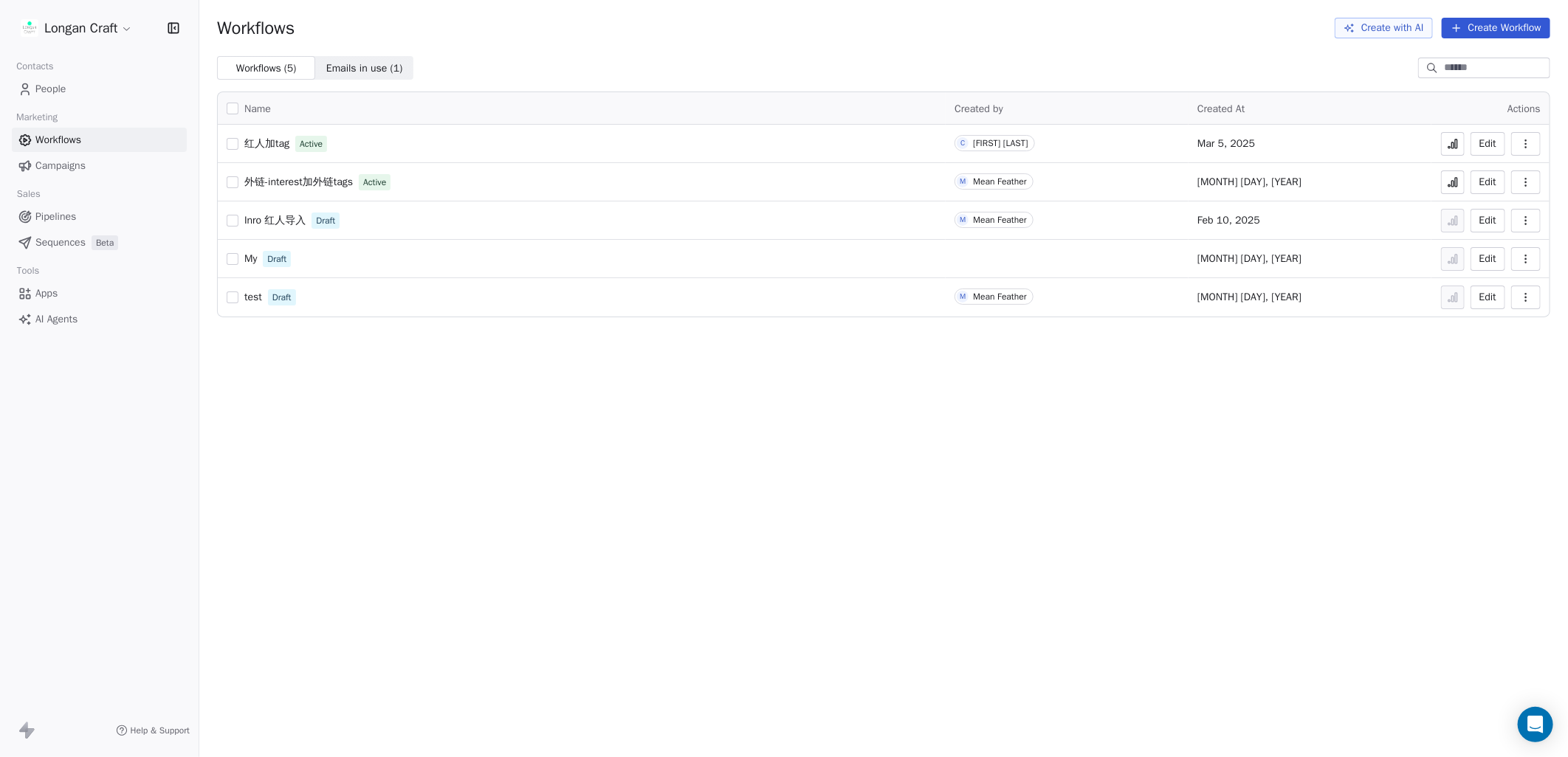 click on "Create Workflow" at bounding box center [1496, 28] 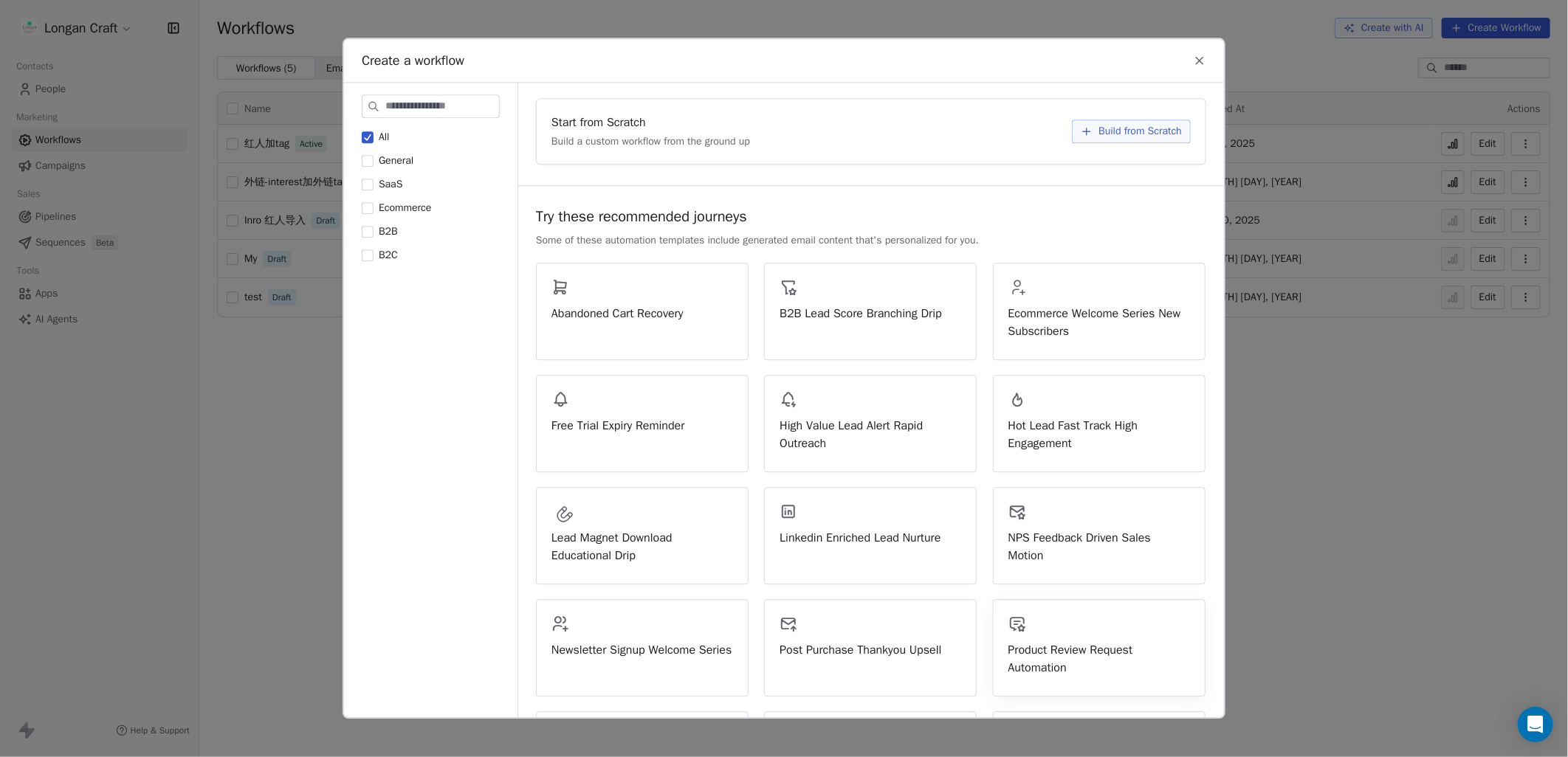 scroll, scrollTop: 0, scrollLeft: 0, axis: both 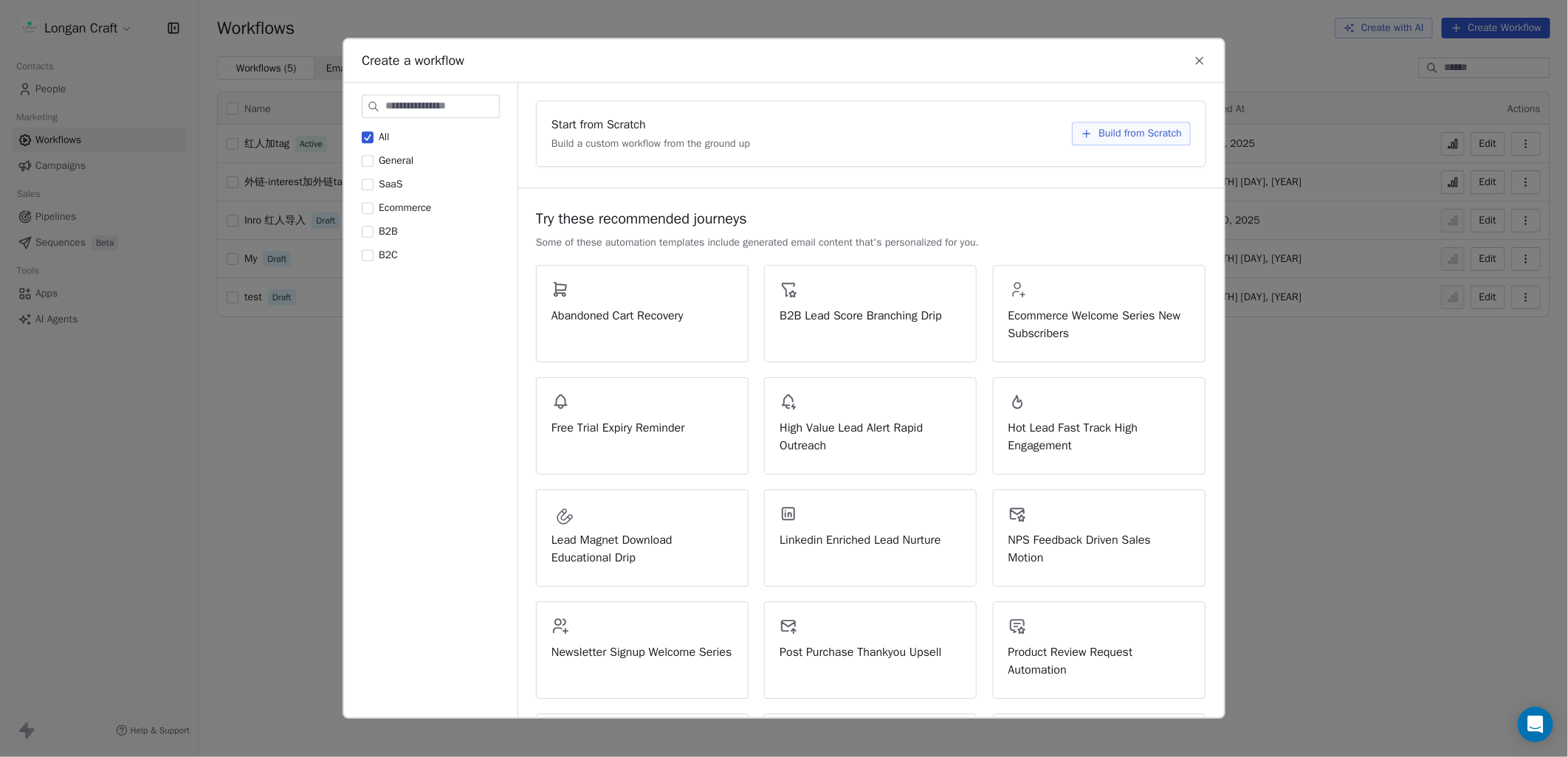 click on "Build from Scratch" at bounding box center [1140, 134] 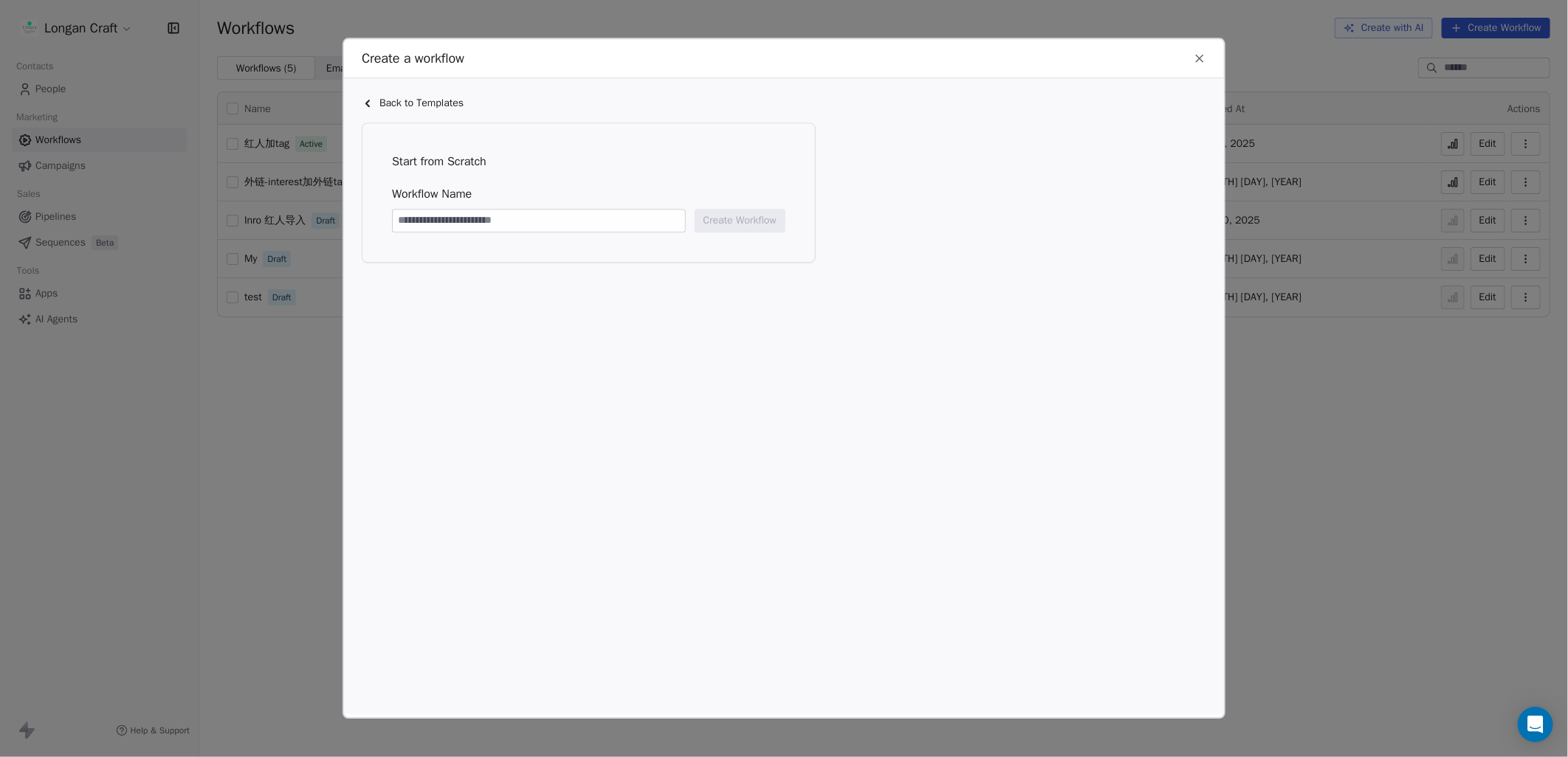 click at bounding box center (539, 221) 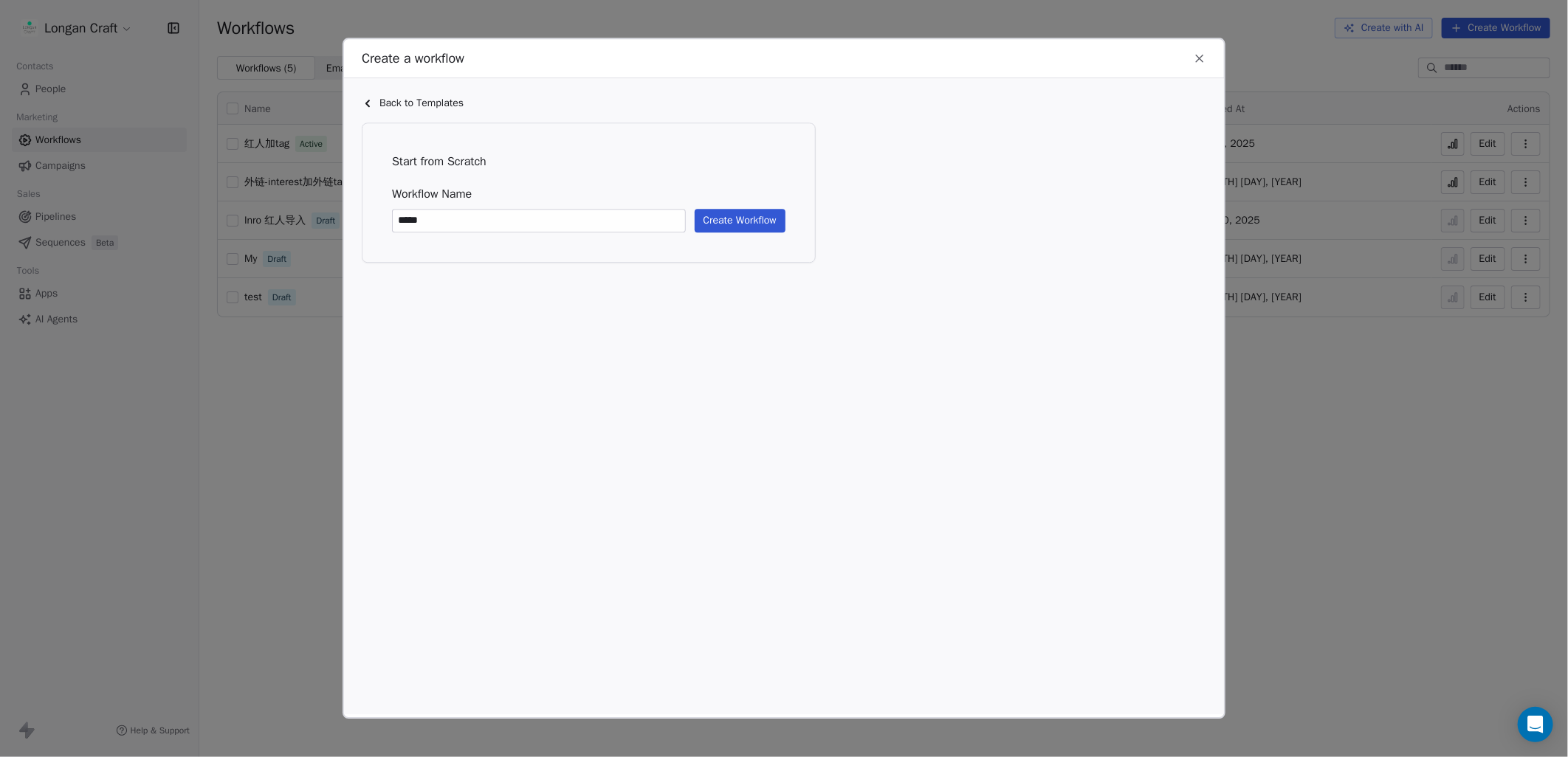 type on "*****" 